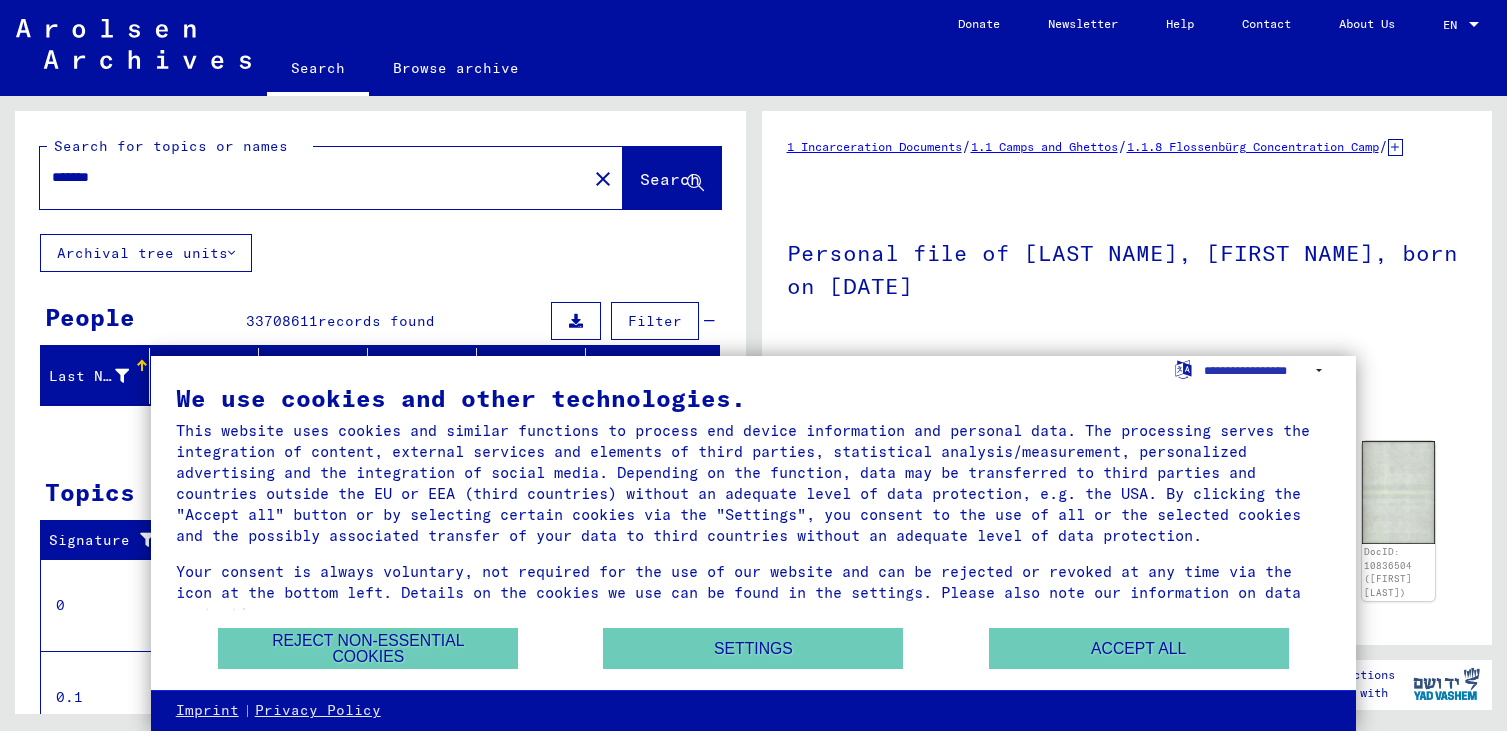 scroll, scrollTop: 0, scrollLeft: 0, axis: both 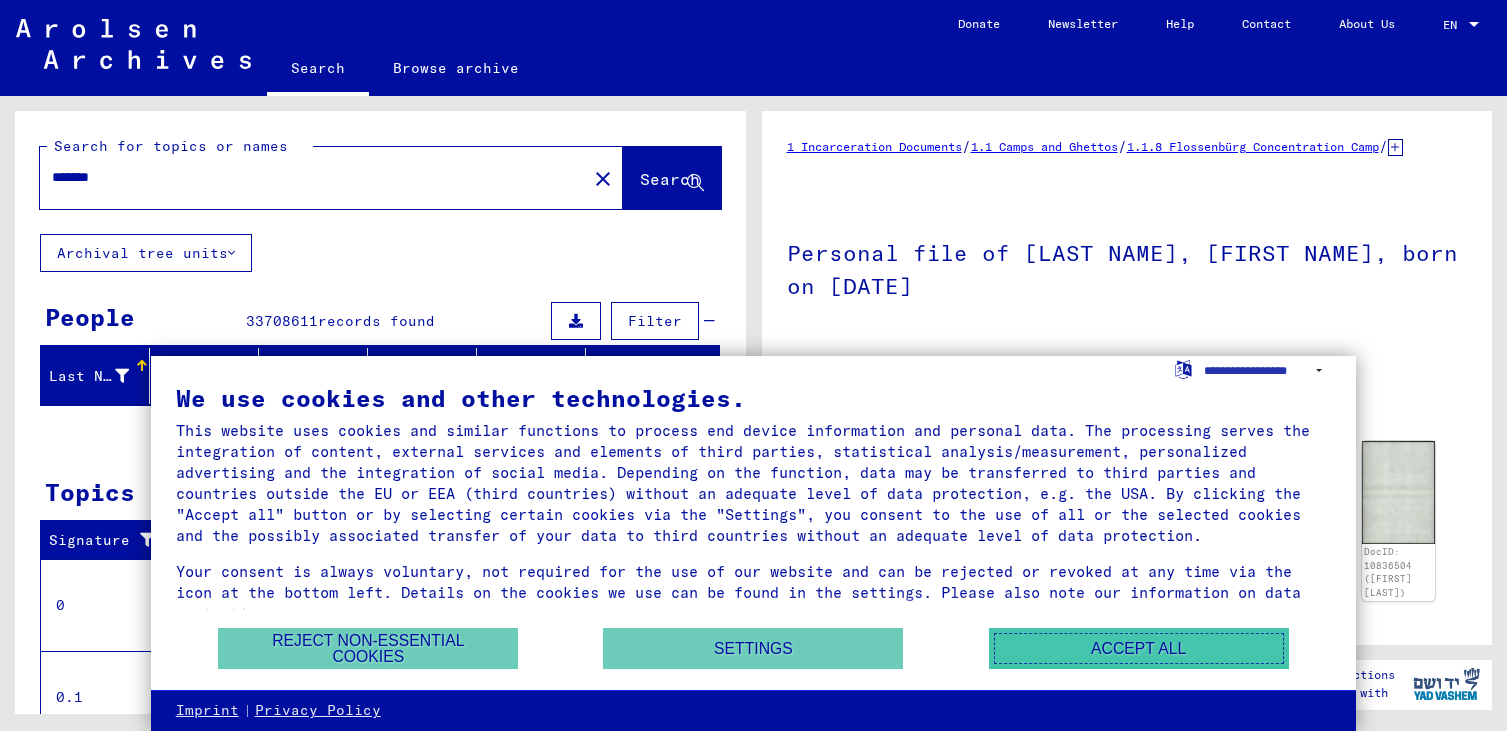 click on "Accept all" at bounding box center [1139, 648] 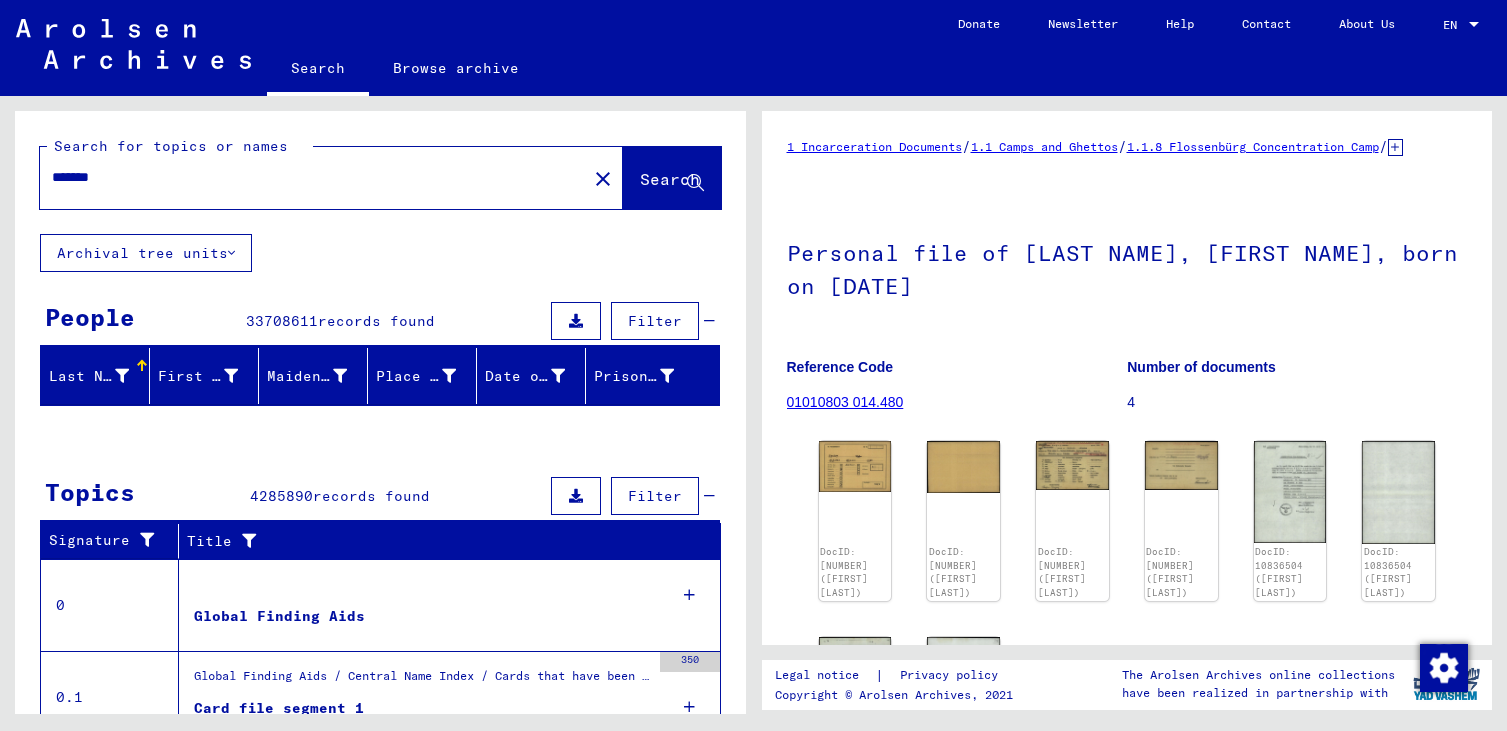 click at bounding box center [1474, 24] 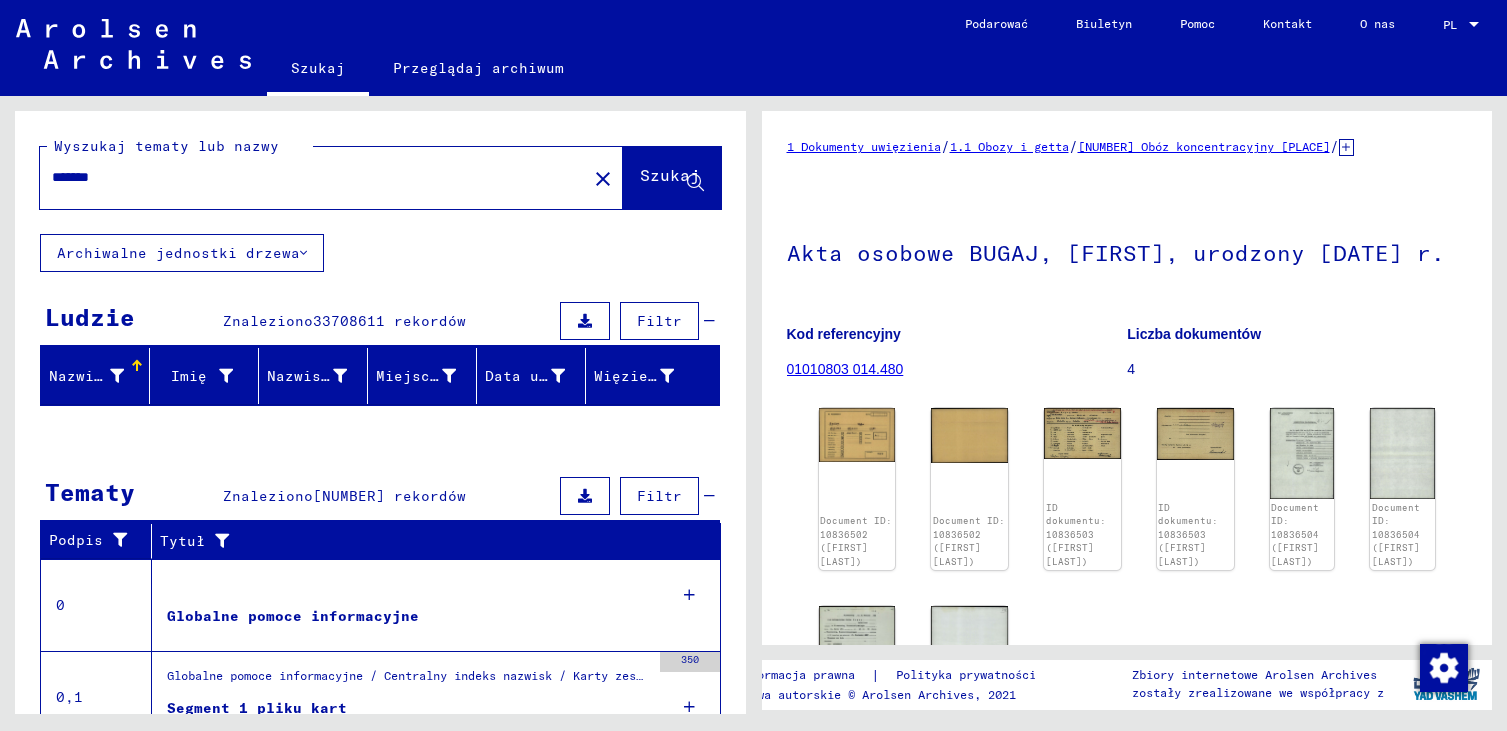 click on "*******" at bounding box center (313, 177) 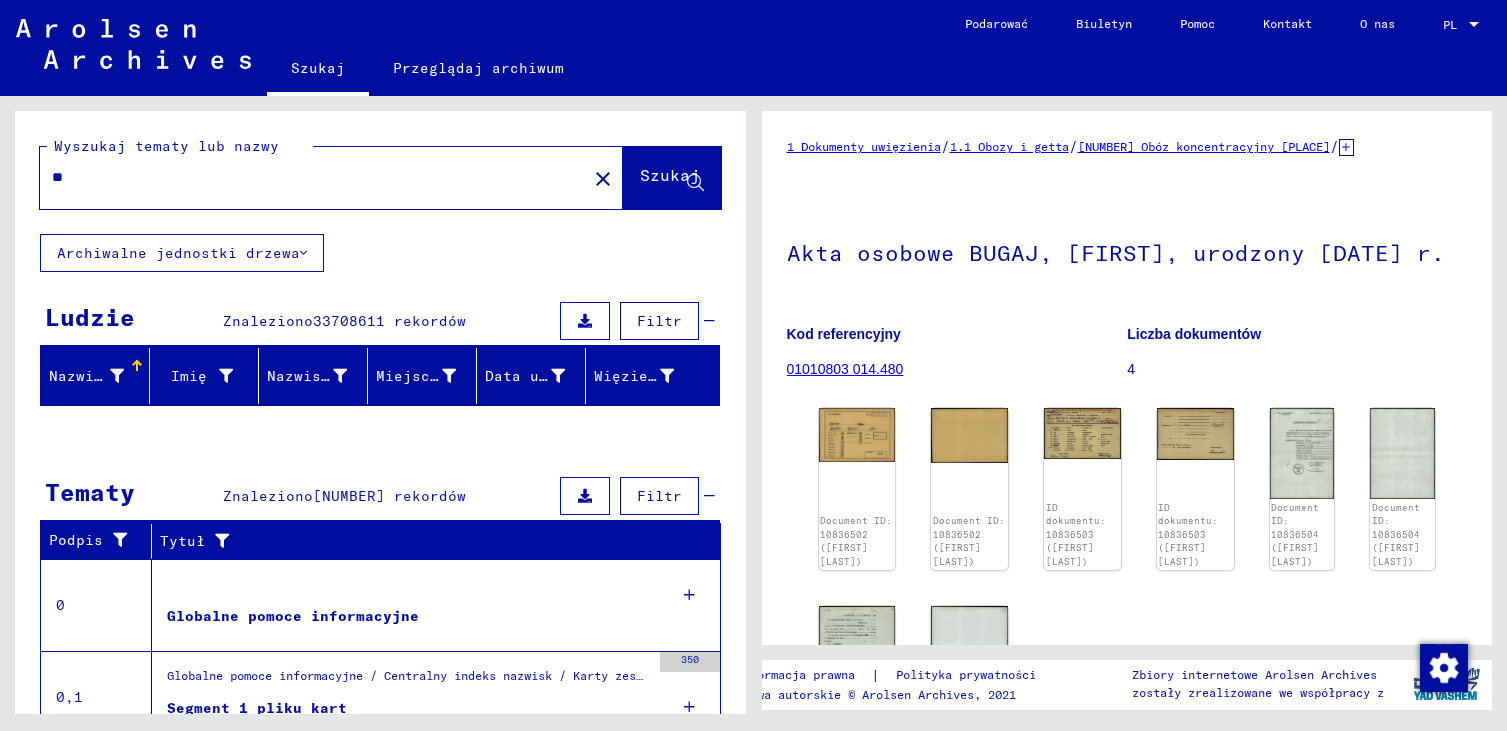type on "*" 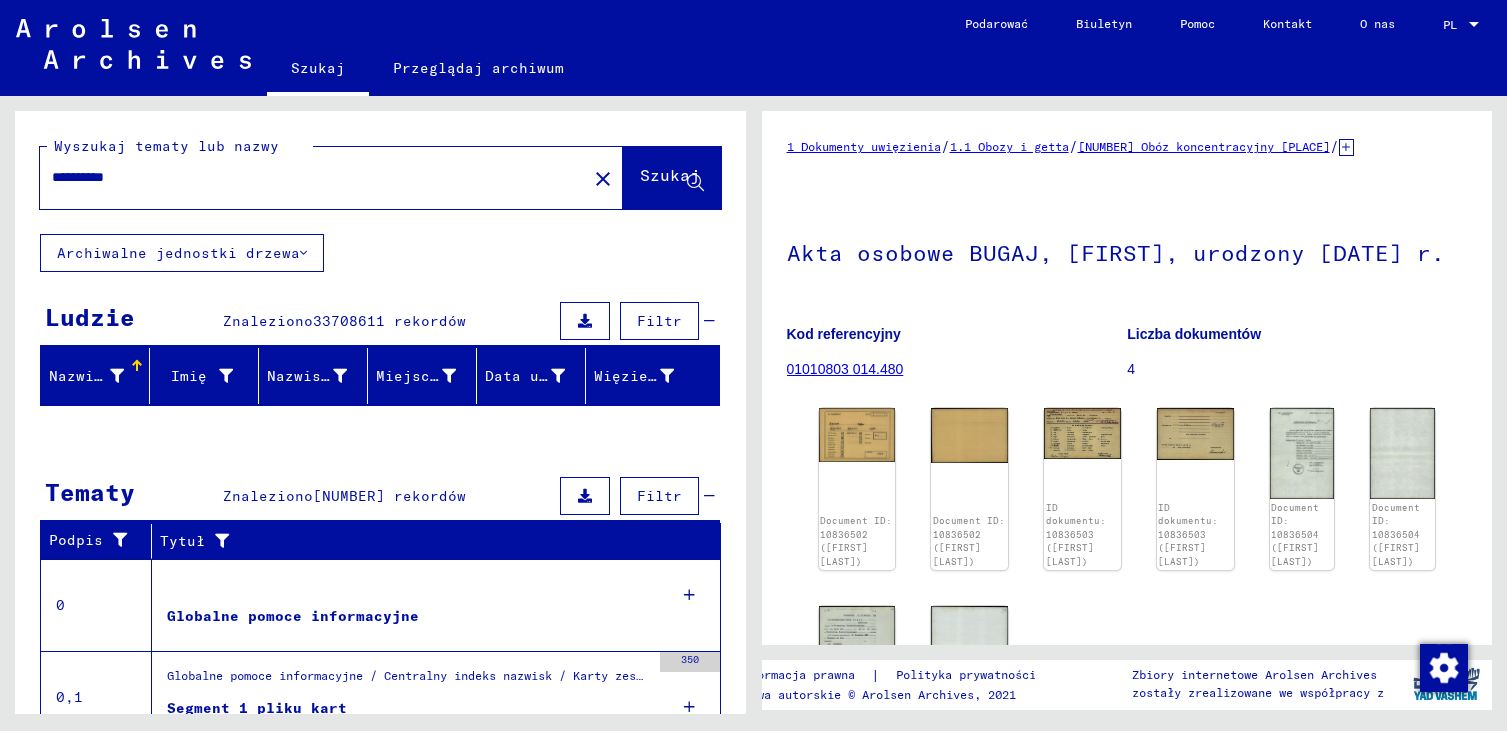 type on "**********" 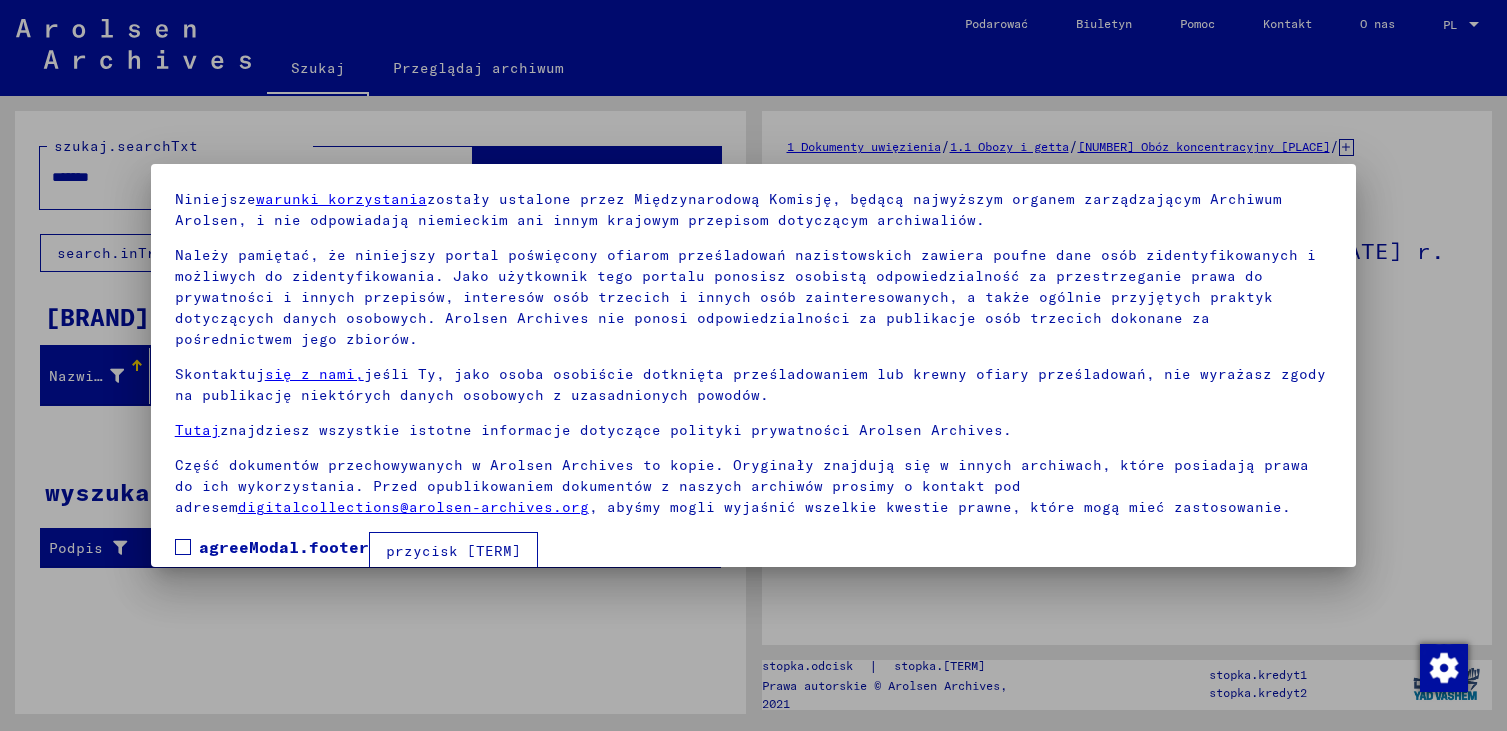 scroll, scrollTop: 92, scrollLeft: 0, axis: vertical 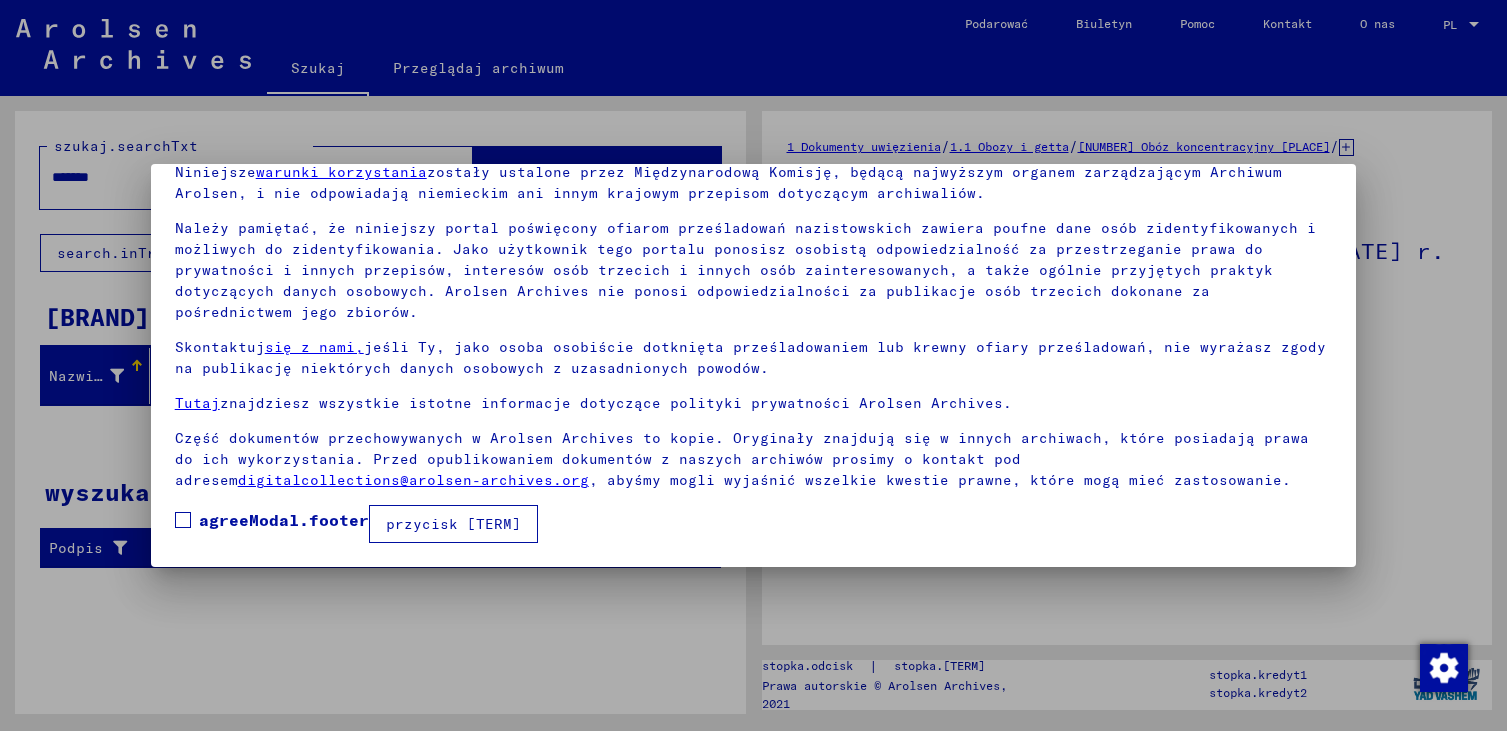 click at bounding box center [183, 520] 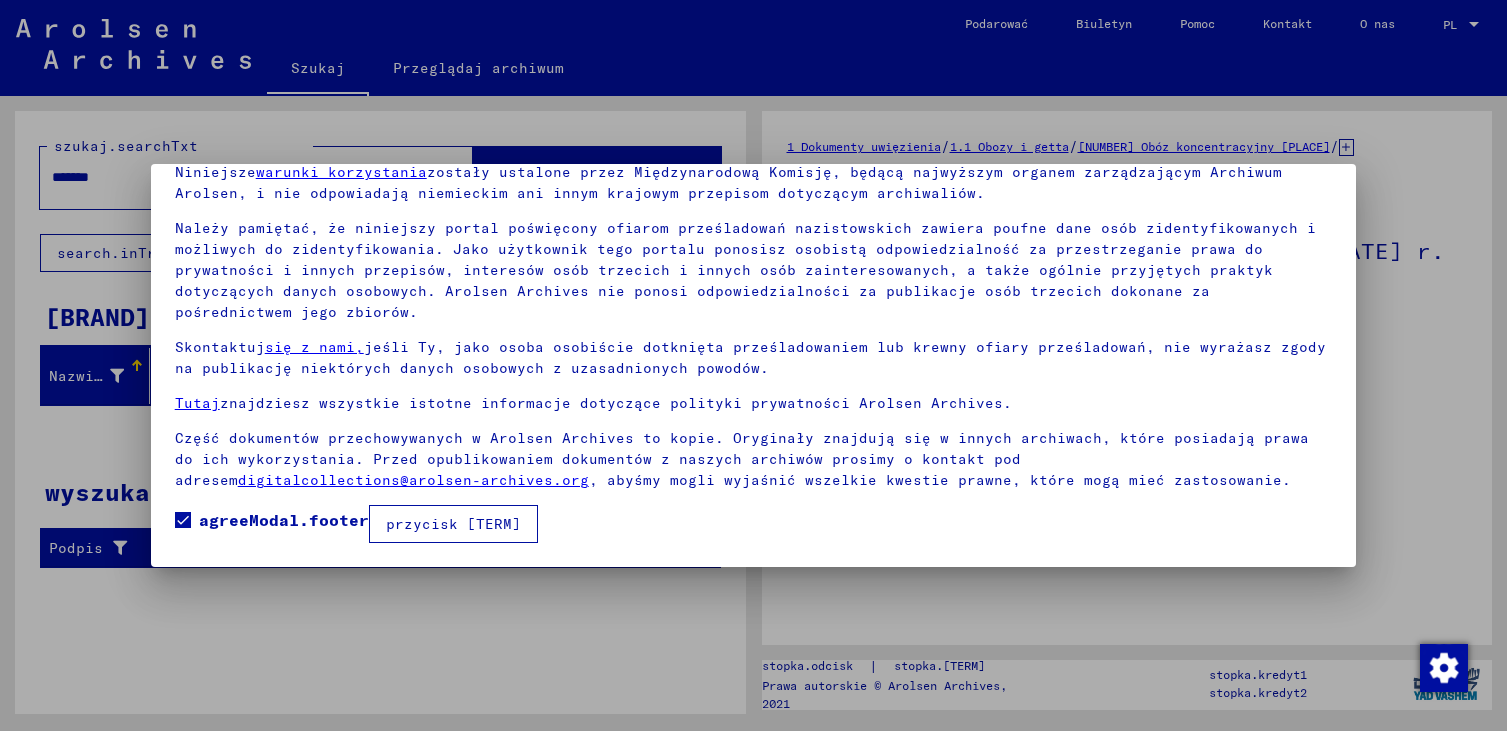 click on "przycisk [TERM]" at bounding box center [453, 524] 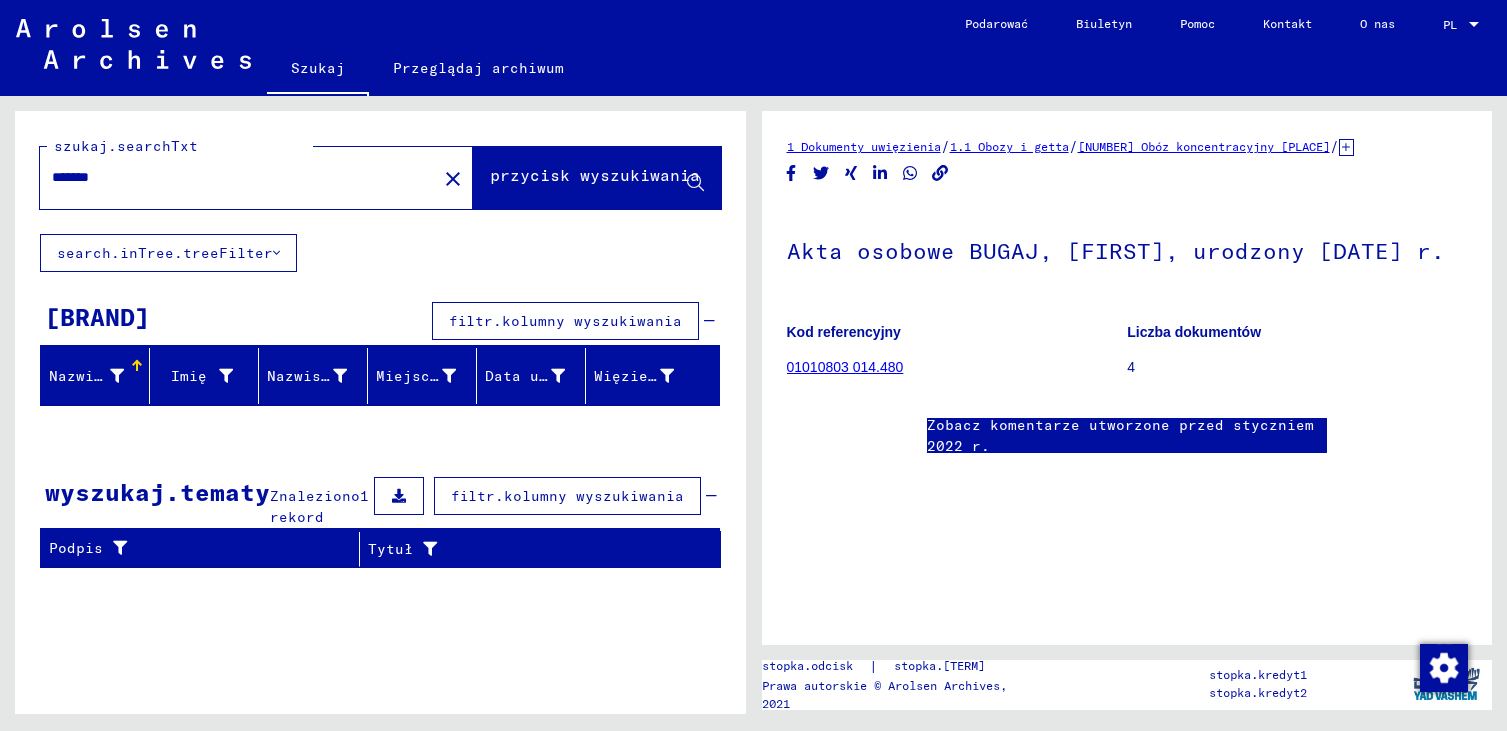 click on "*******" at bounding box center [238, 177] 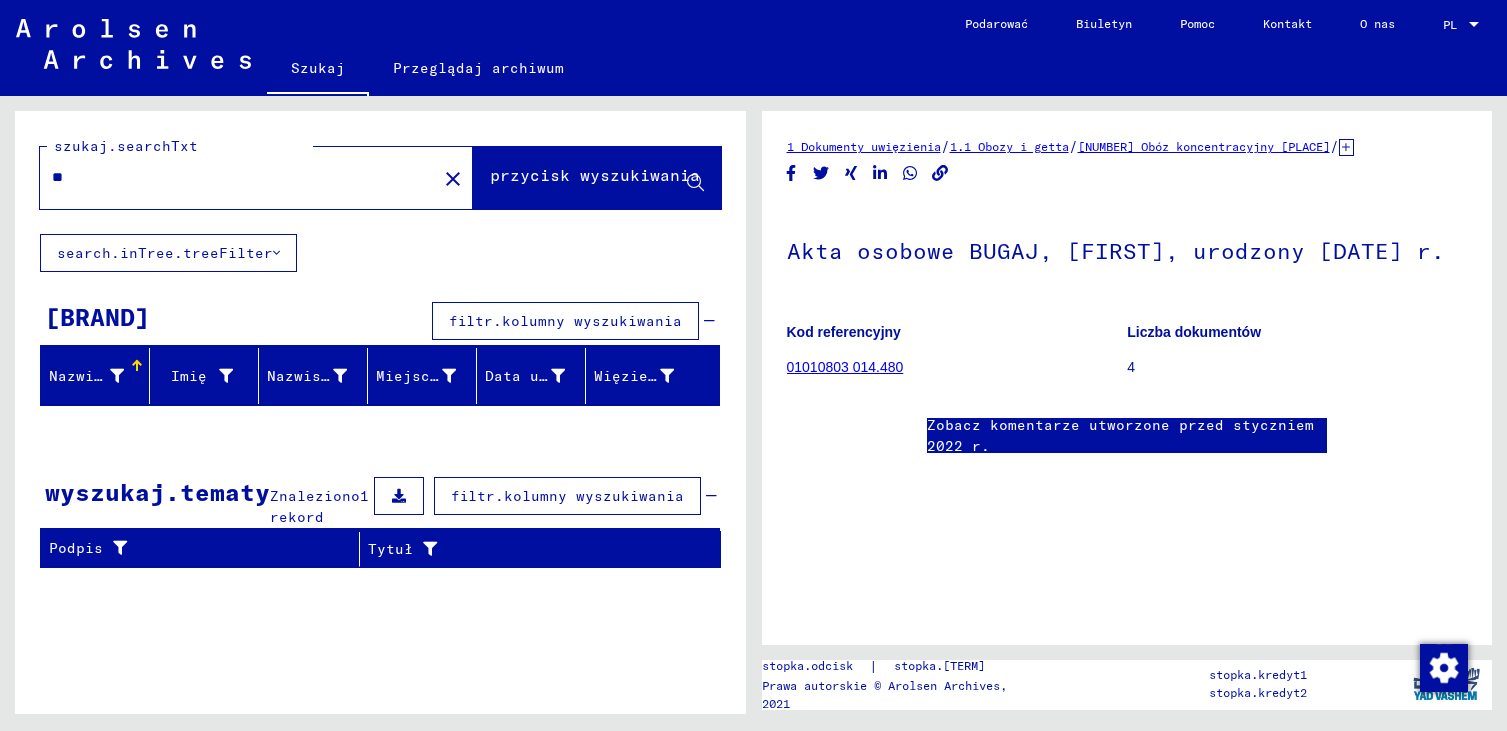 type on "*" 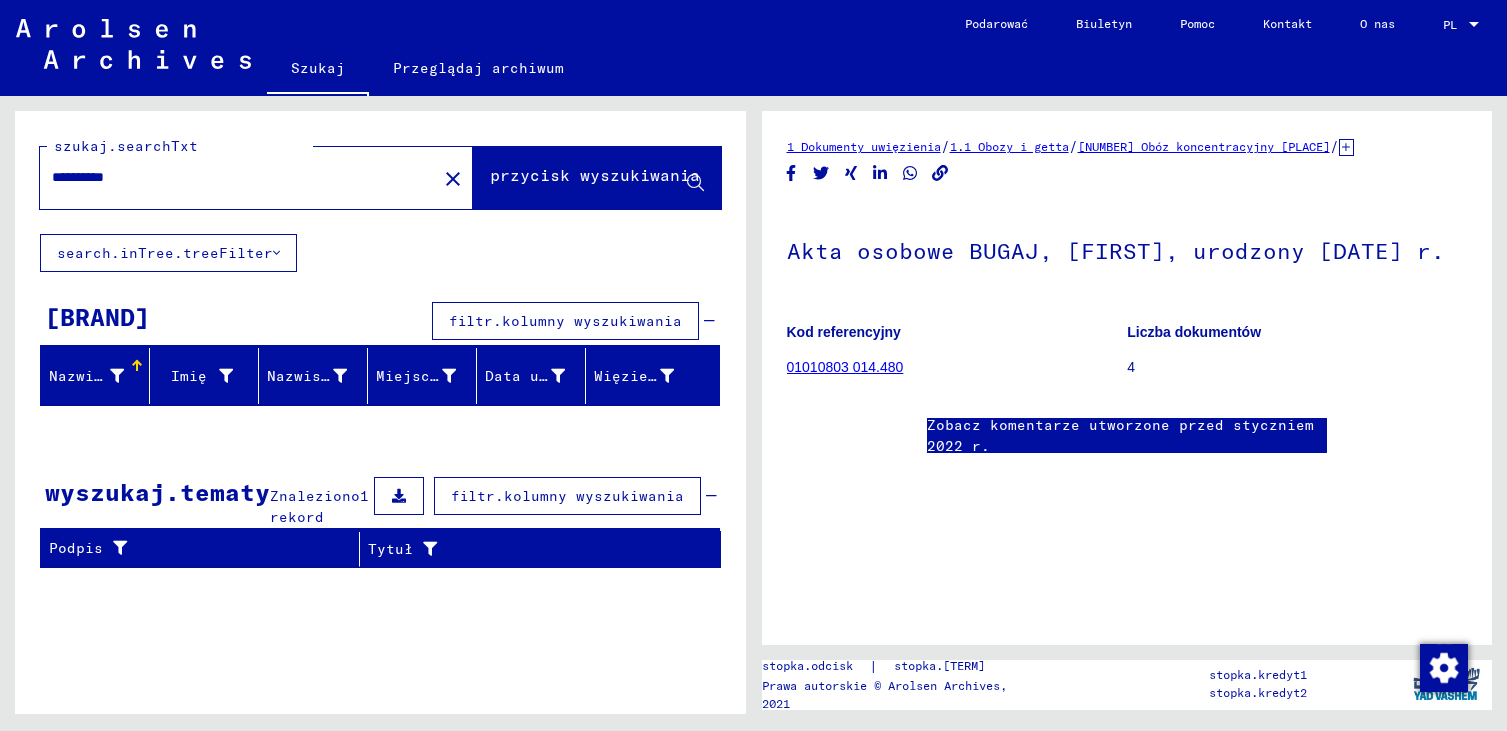 type on "**********" 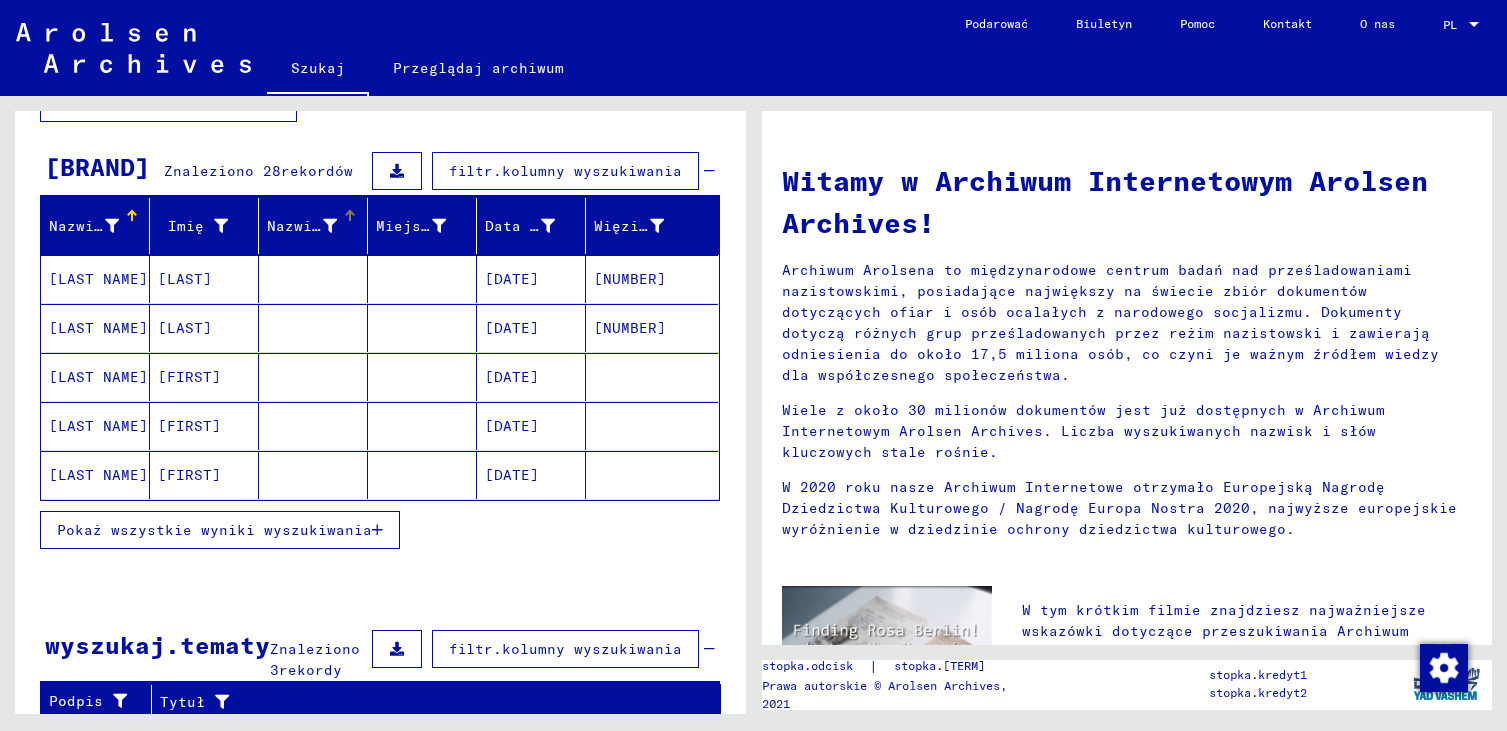 scroll, scrollTop: 200, scrollLeft: 0, axis: vertical 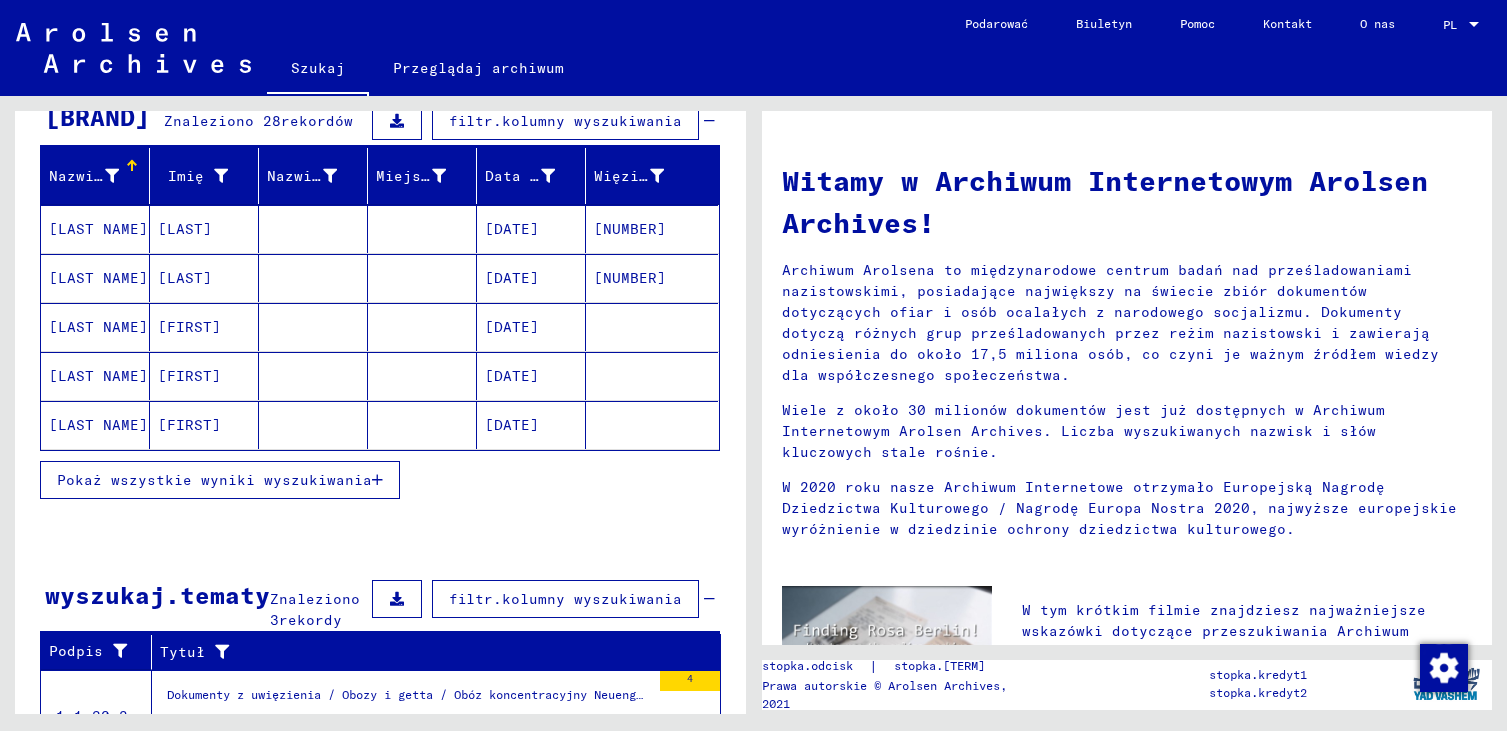 click on "Pokaż wszystkie wyniki wyszukiwania" at bounding box center (214, 480) 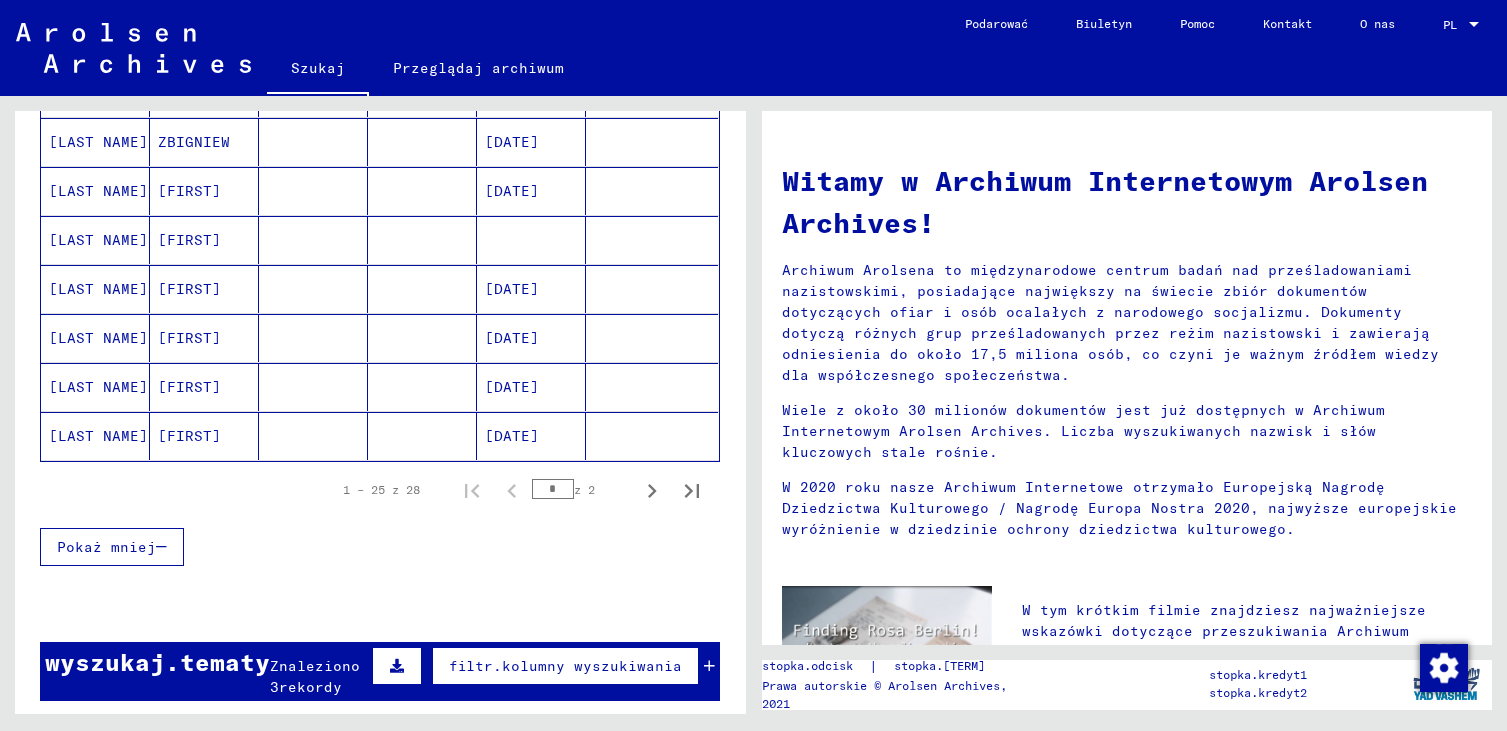 scroll, scrollTop: 1200, scrollLeft: 0, axis: vertical 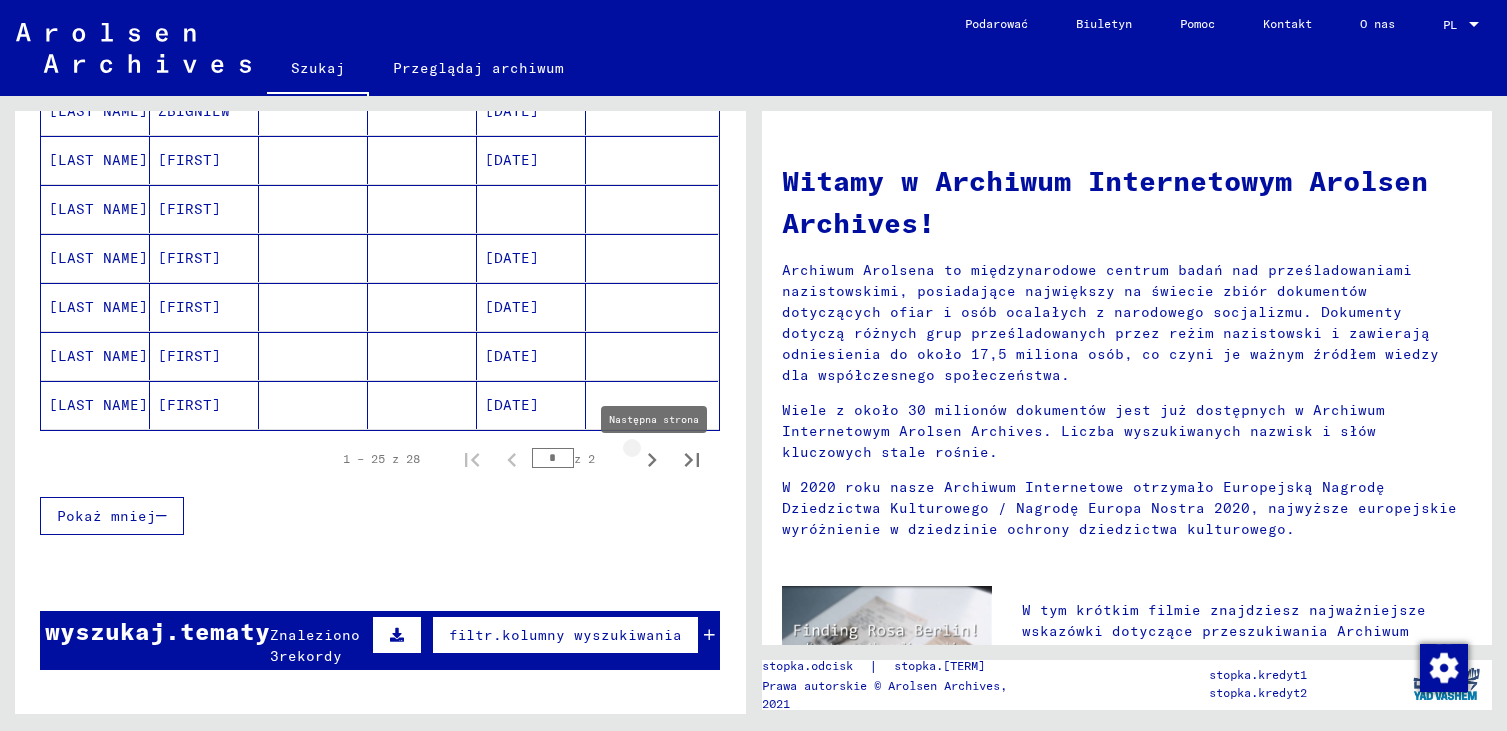 click 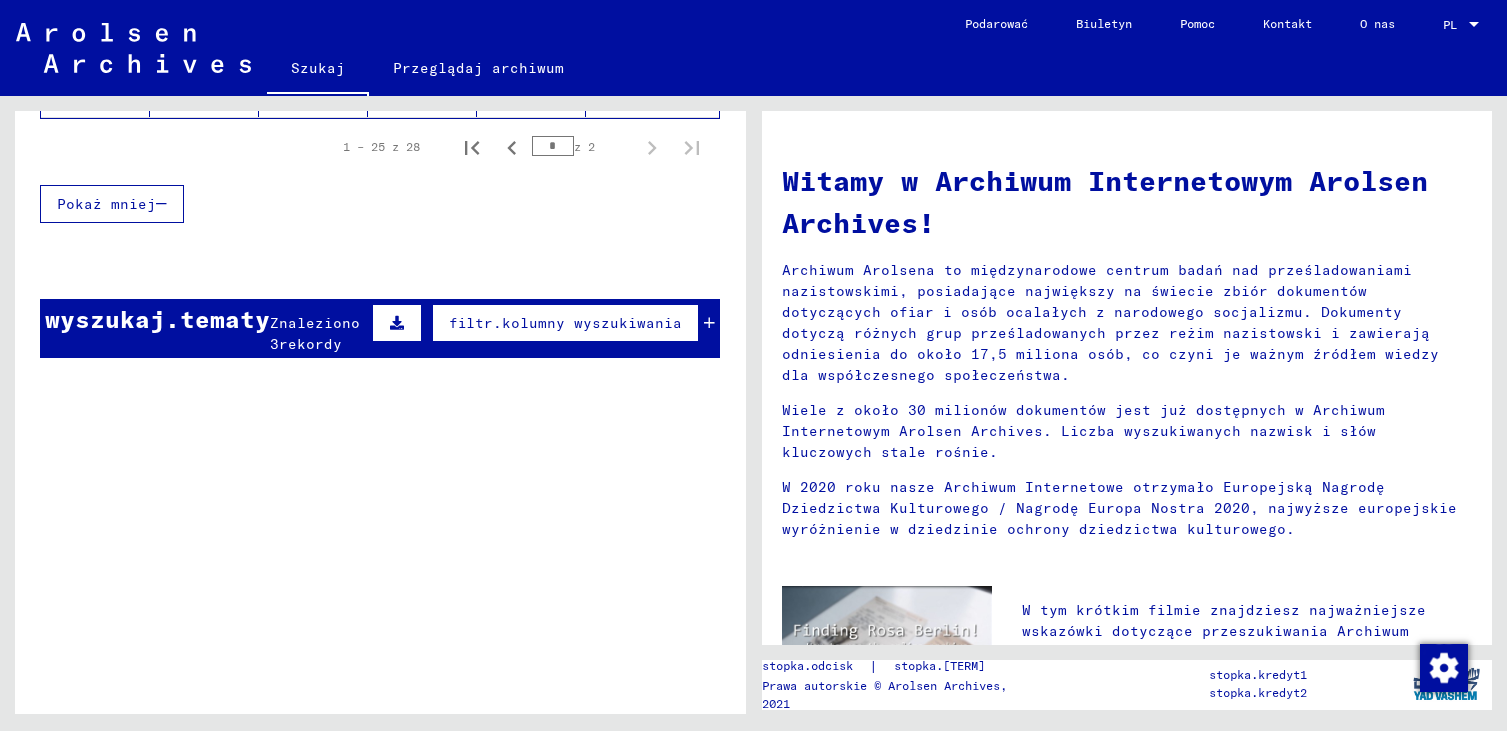 scroll, scrollTop: 42, scrollLeft: 0, axis: vertical 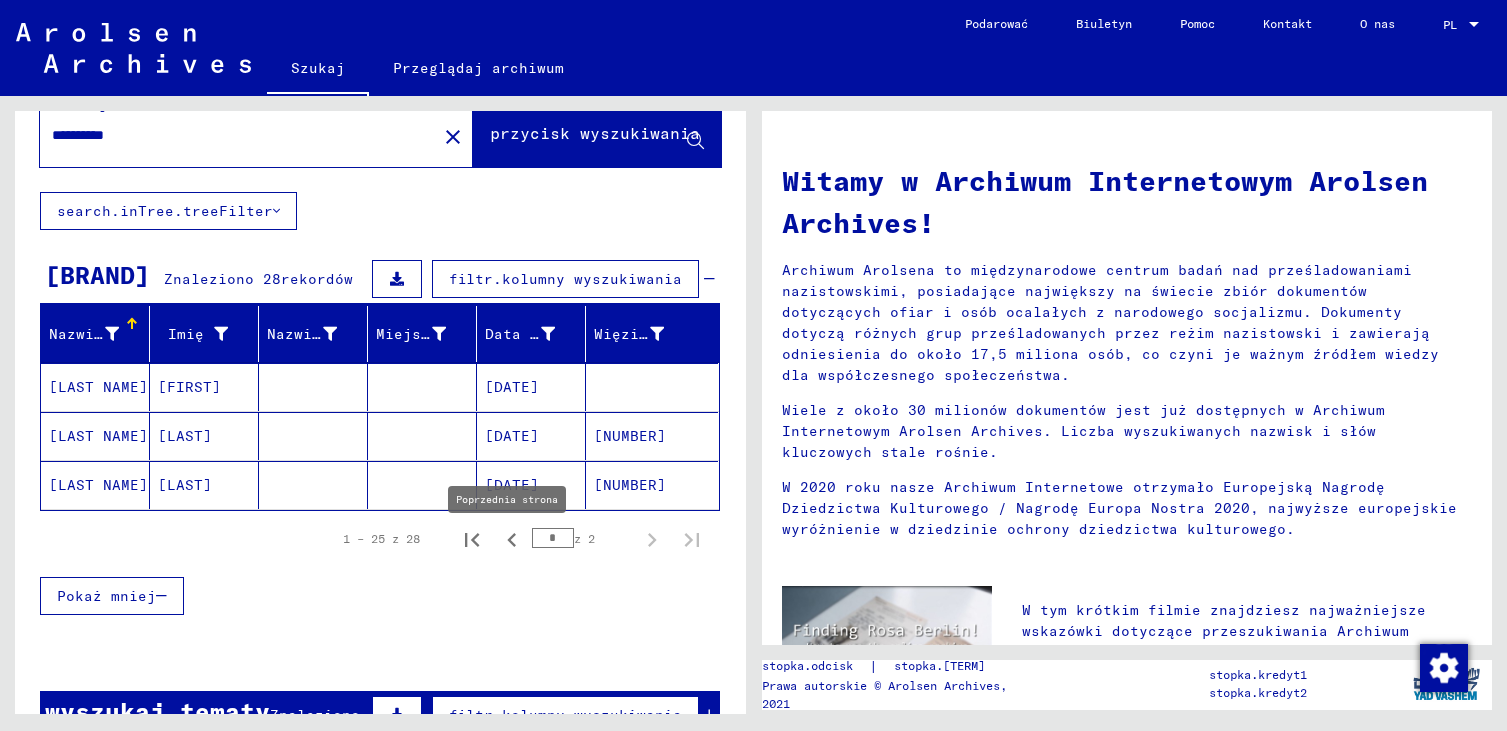click 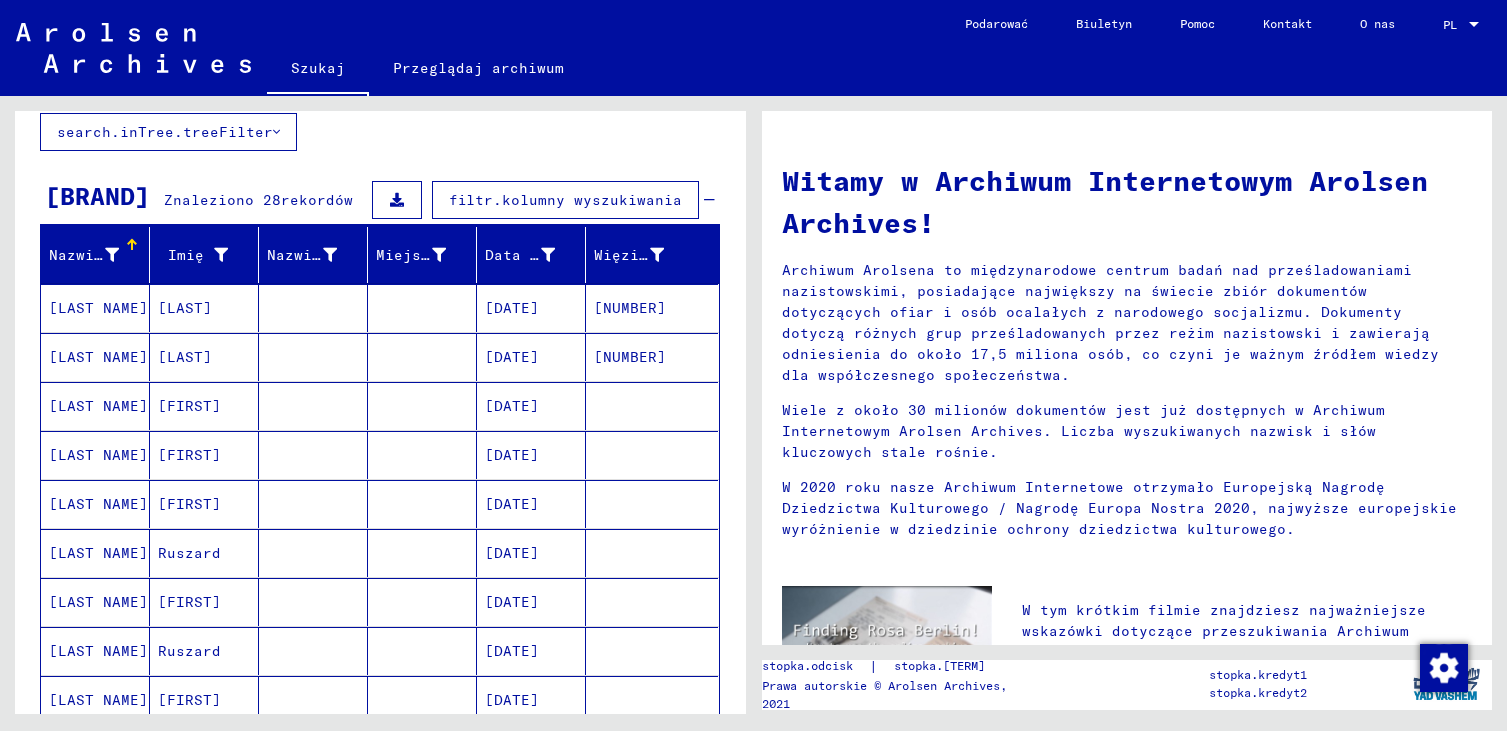 scroll, scrollTop: 0, scrollLeft: 0, axis: both 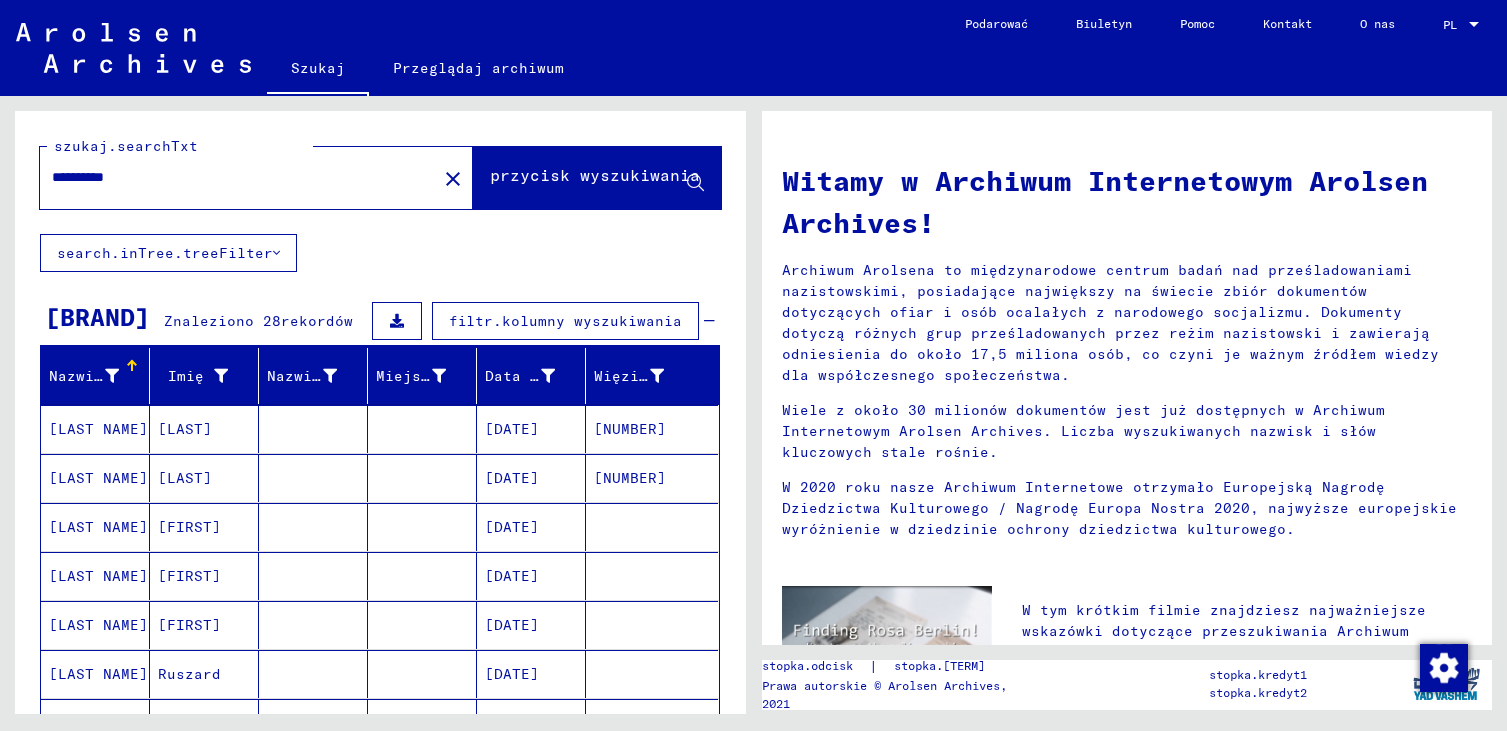 click on "**********" at bounding box center [232, 177] 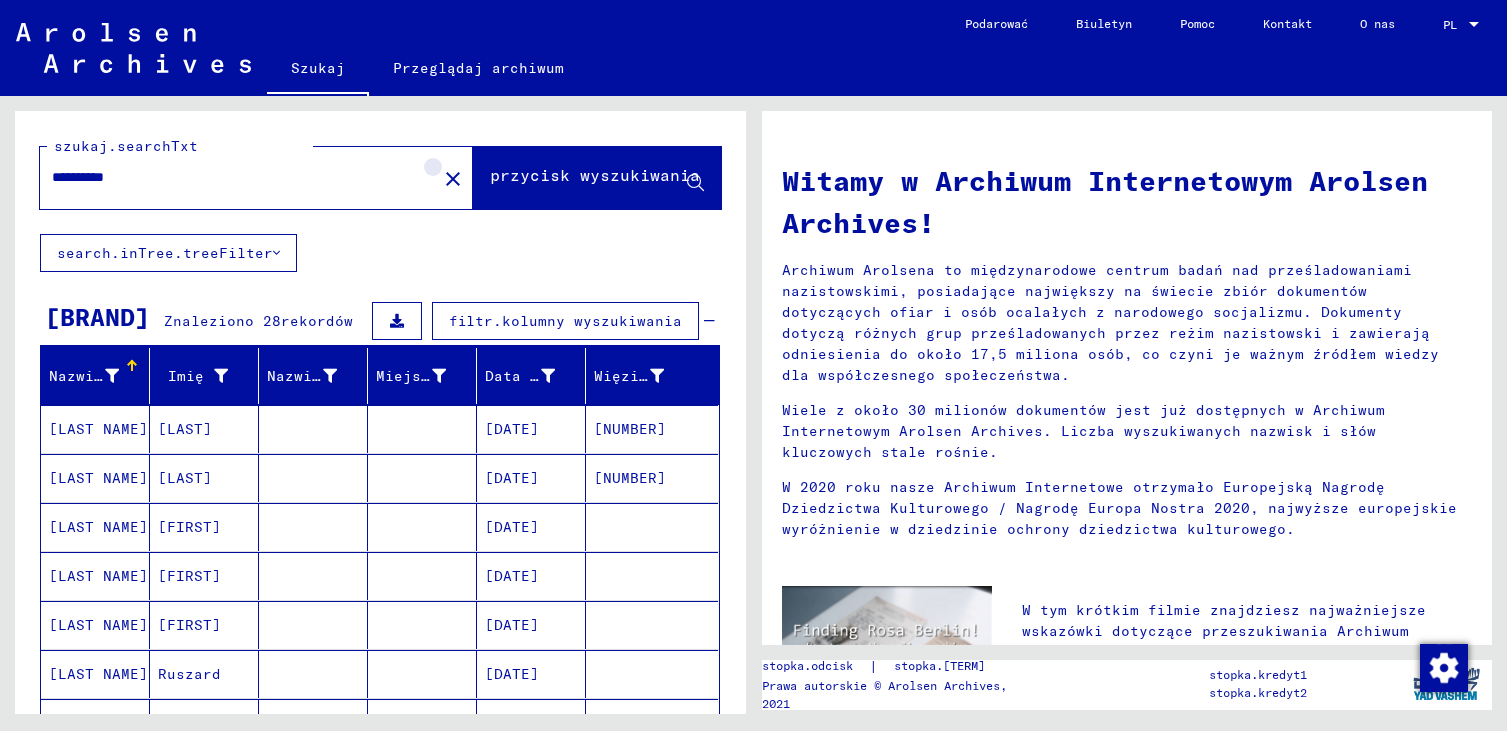 click on "close" 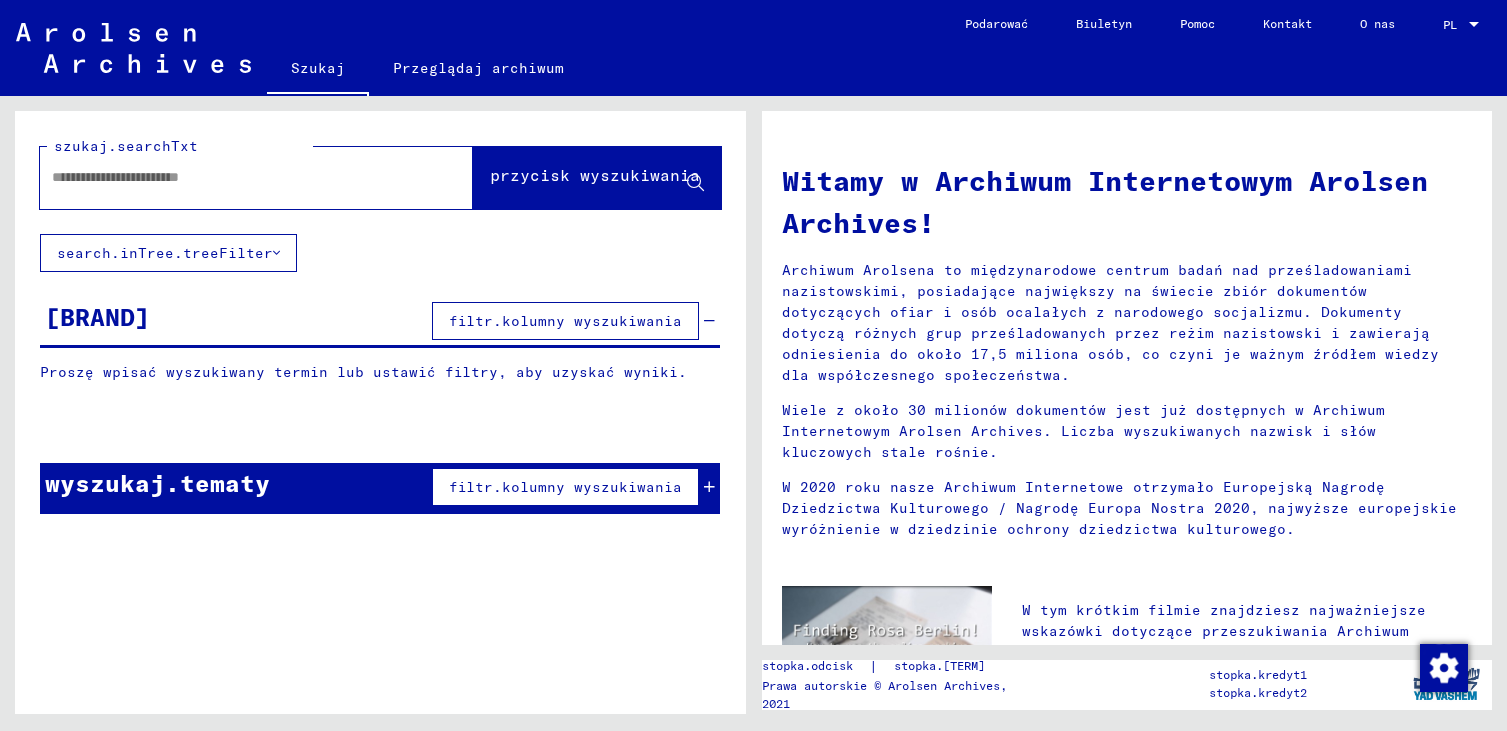 click at bounding box center [232, 177] 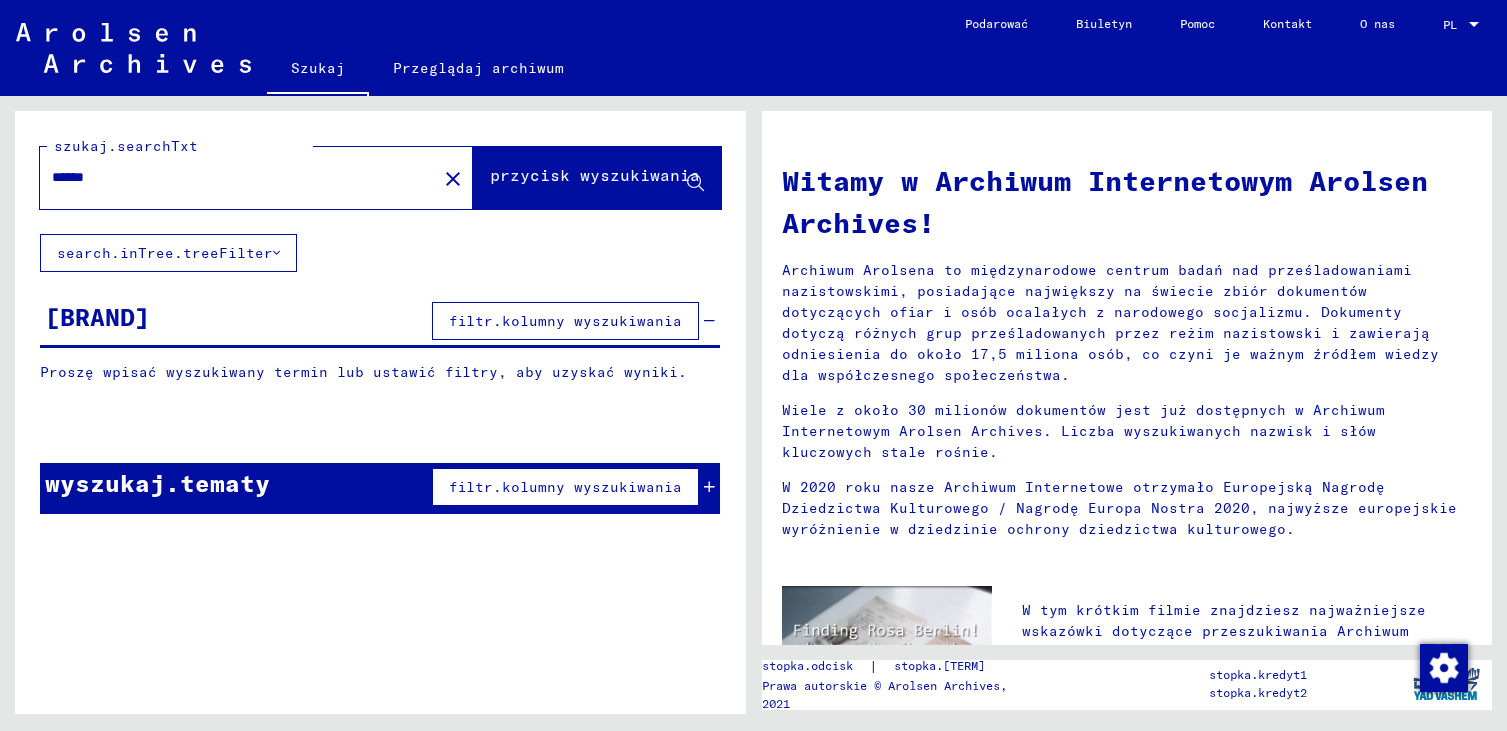 type on "******" 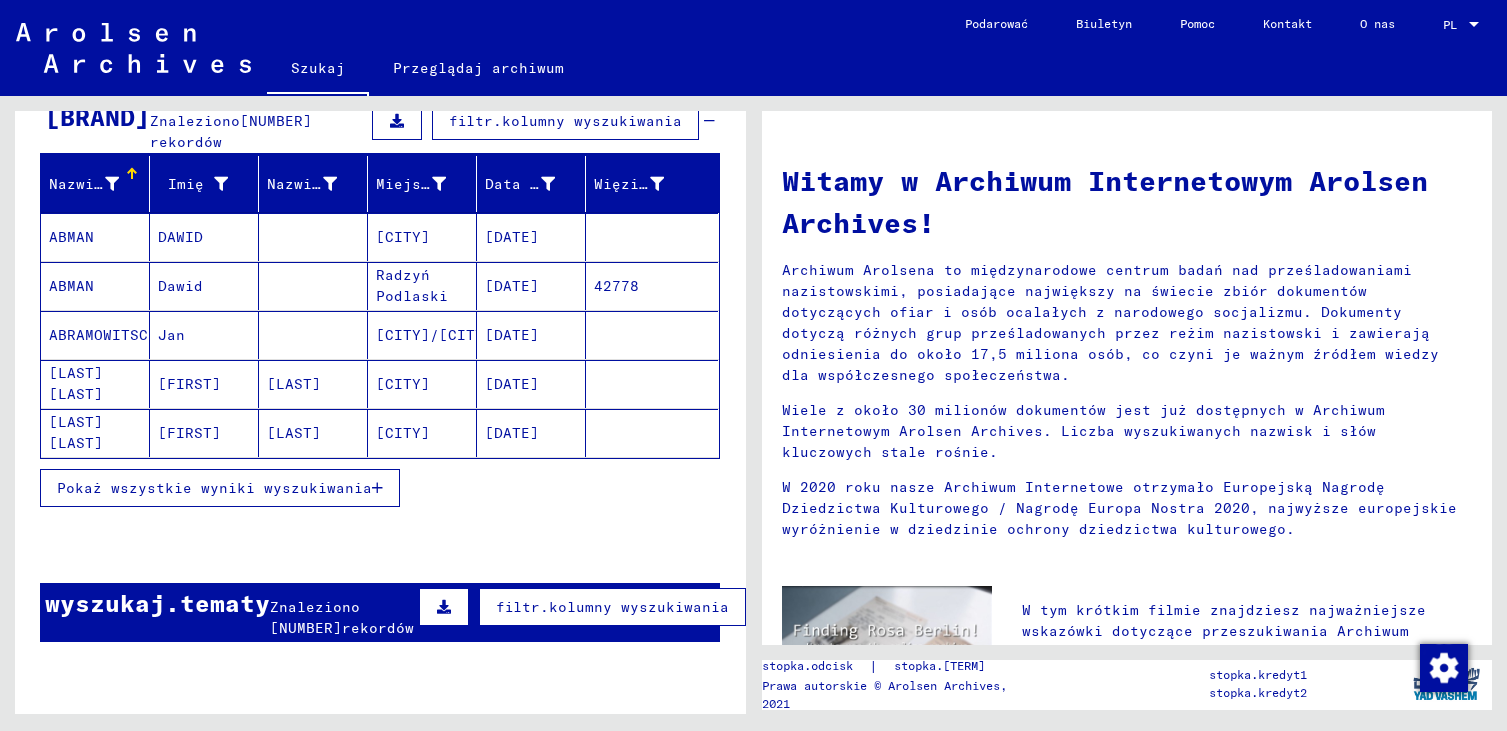 scroll, scrollTop: 300, scrollLeft: 0, axis: vertical 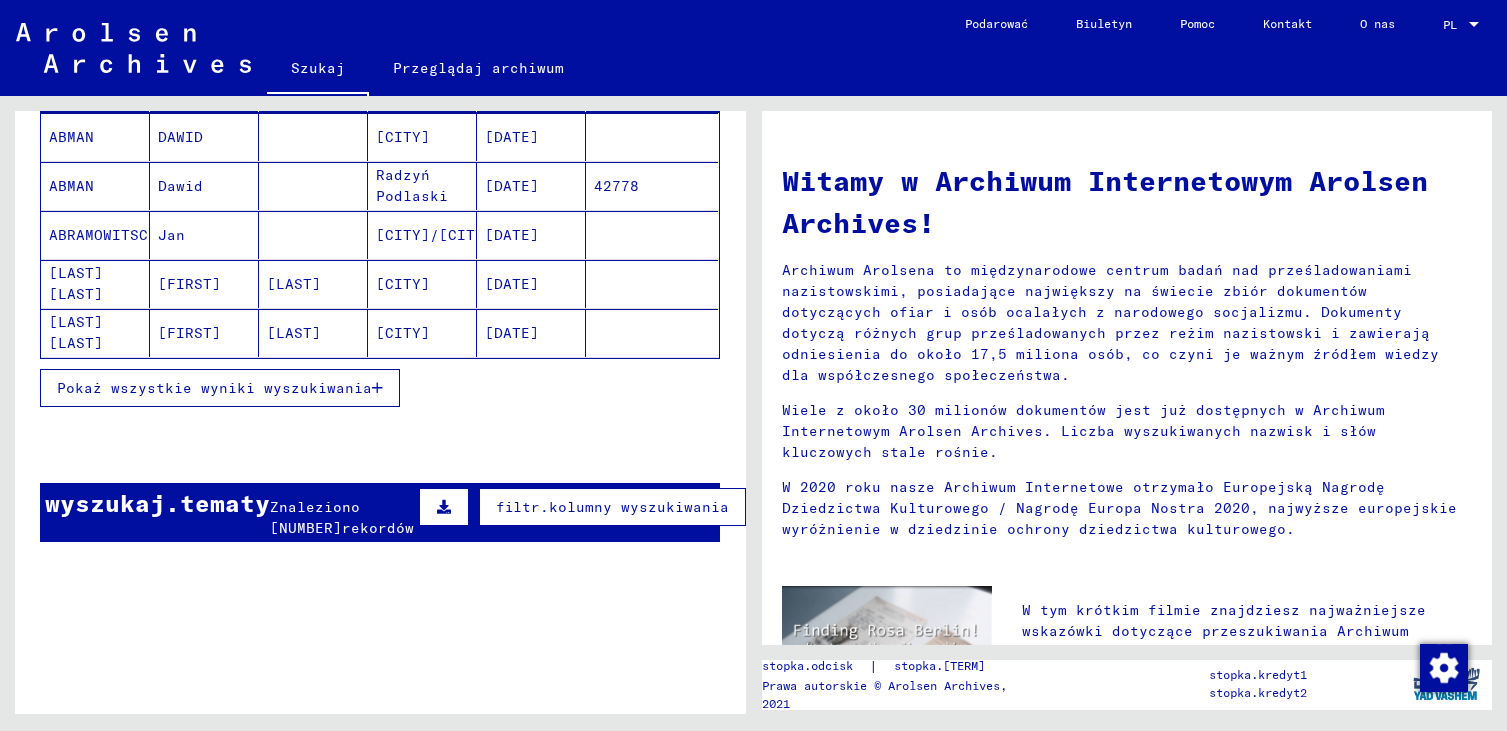 click on "Pokaż wszystkie wyniki wyszukiwania" at bounding box center (214, 388) 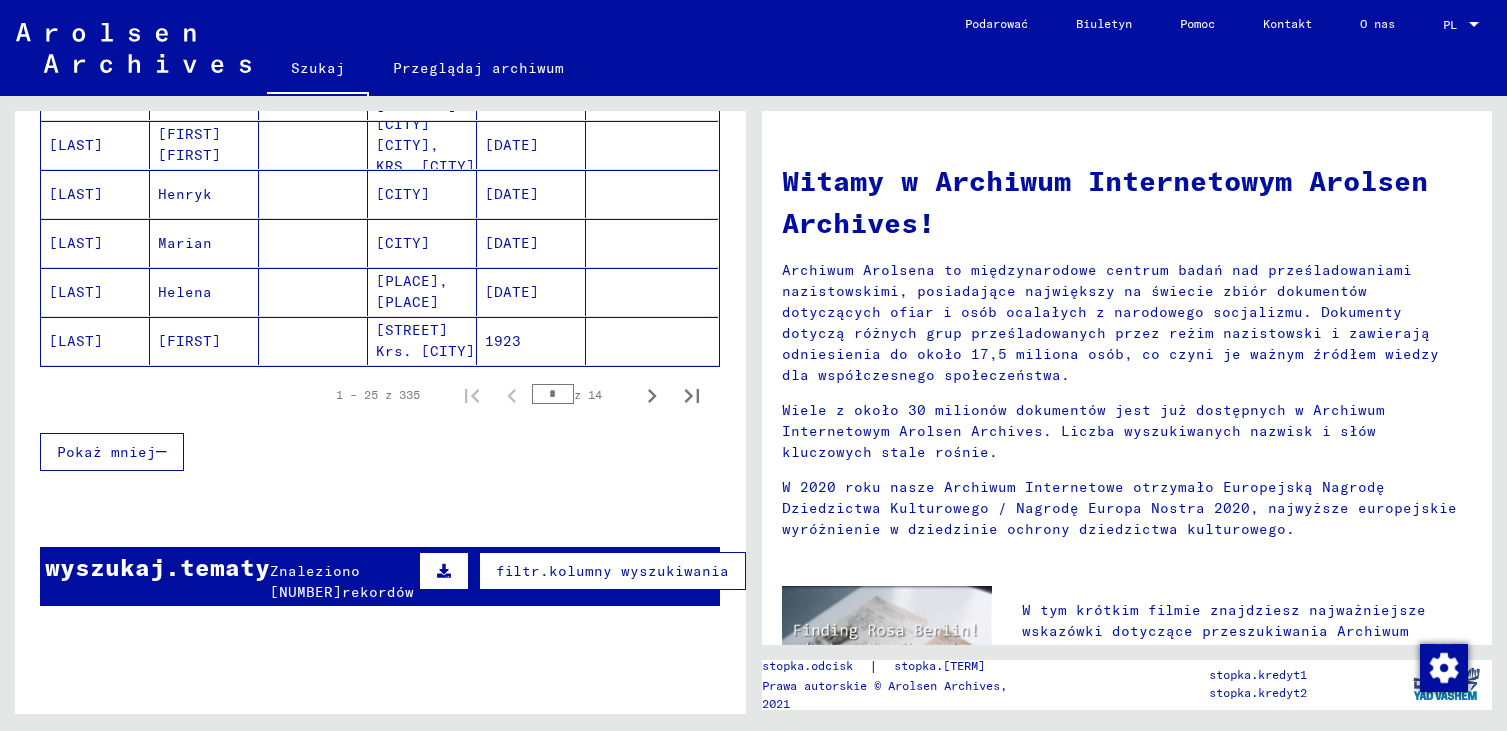 scroll, scrollTop: 1300, scrollLeft: 0, axis: vertical 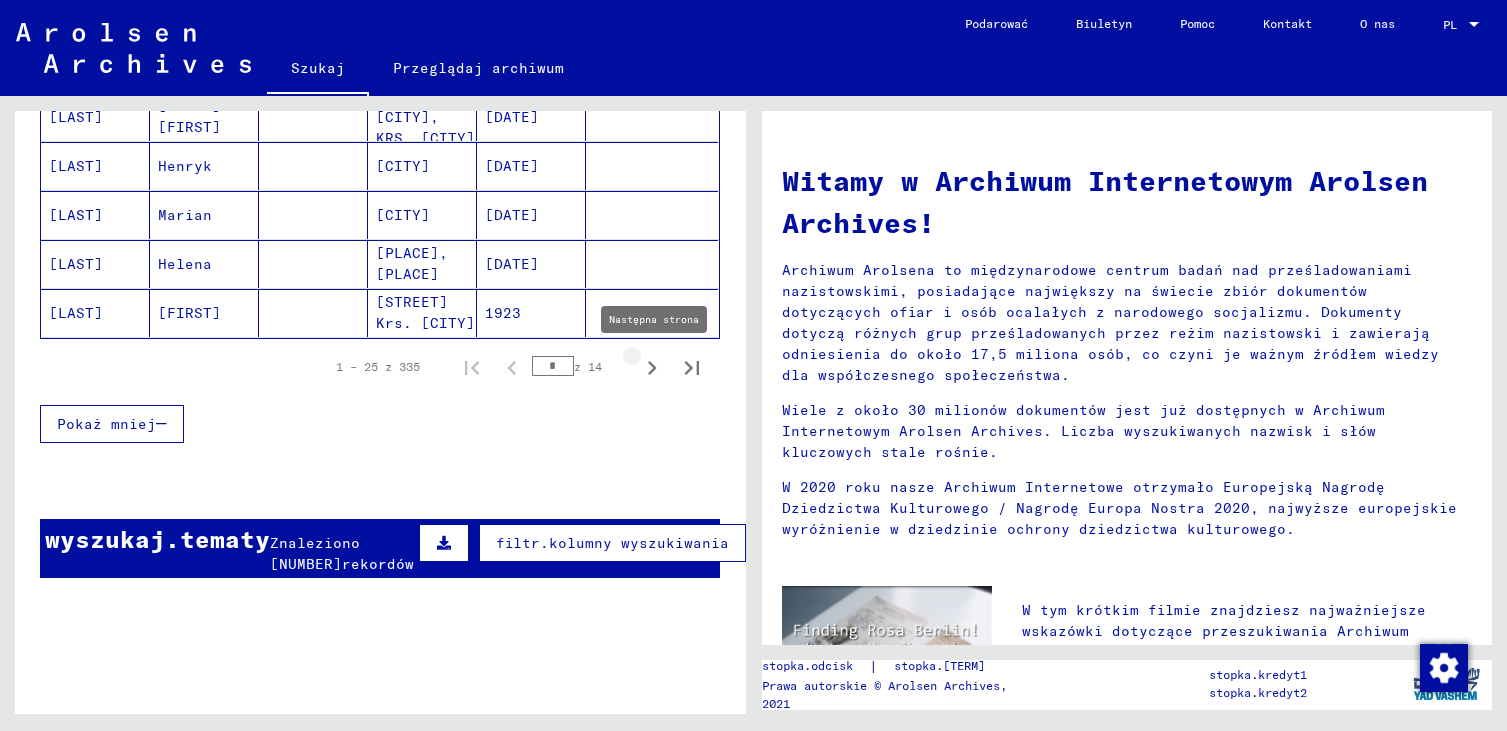 click 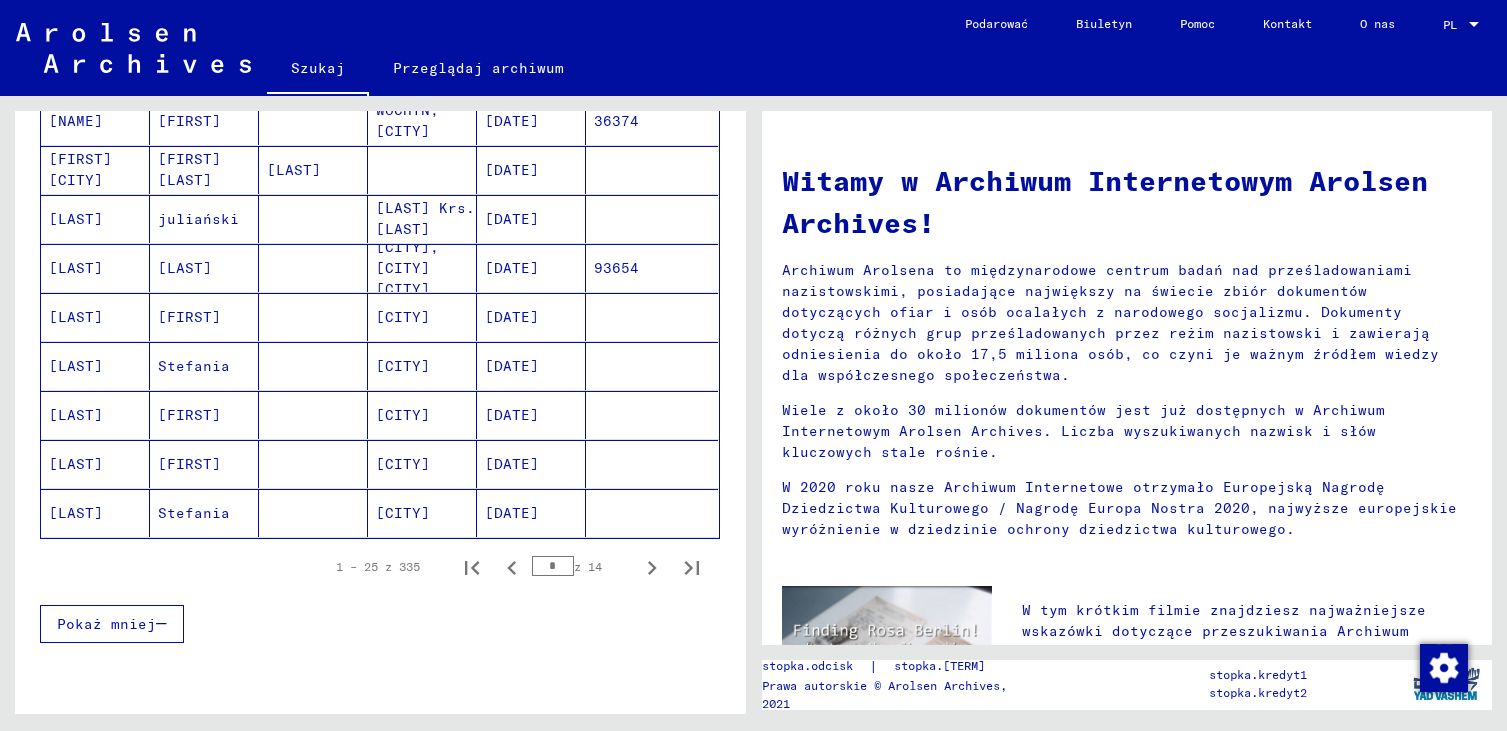 scroll, scrollTop: 1200, scrollLeft: 0, axis: vertical 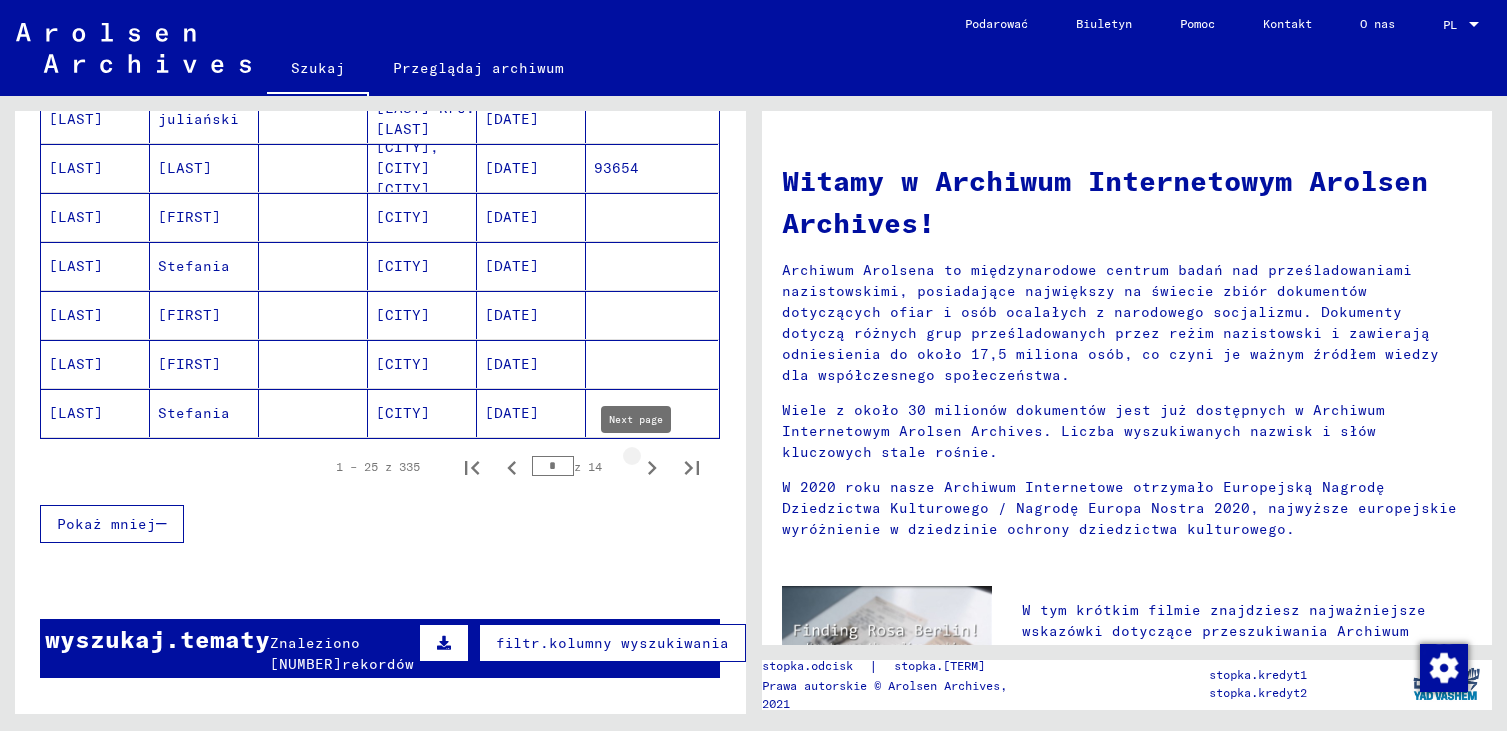 click 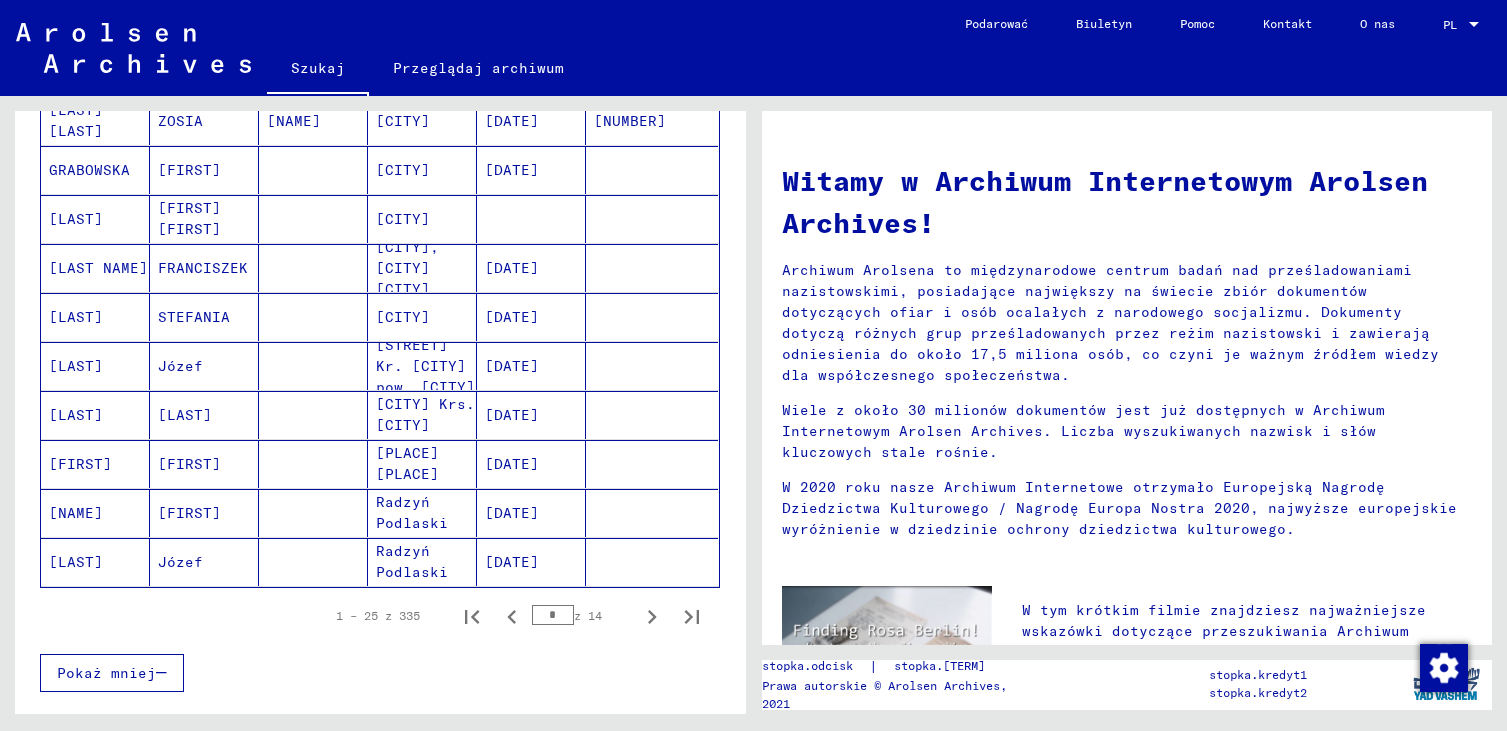 scroll, scrollTop: 1100, scrollLeft: 0, axis: vertical 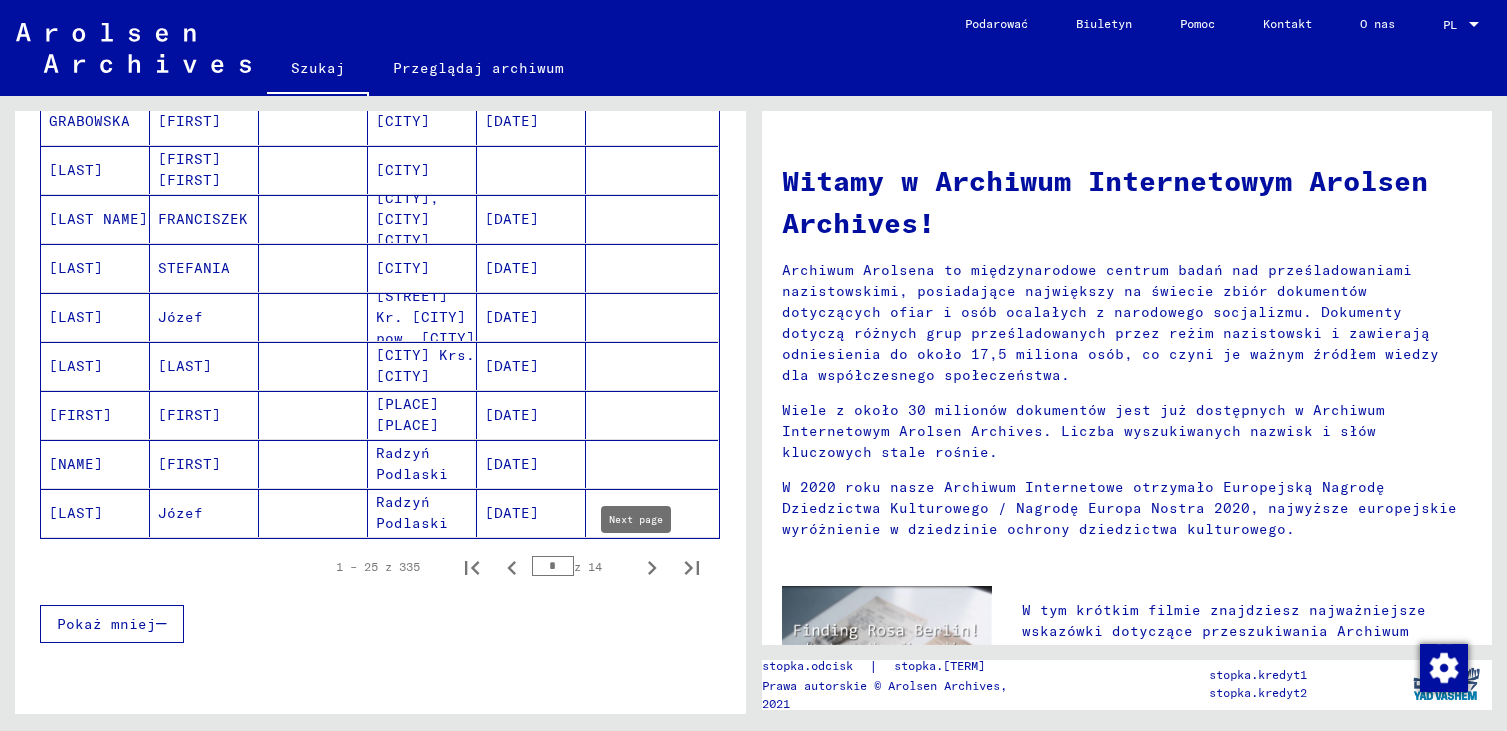 click 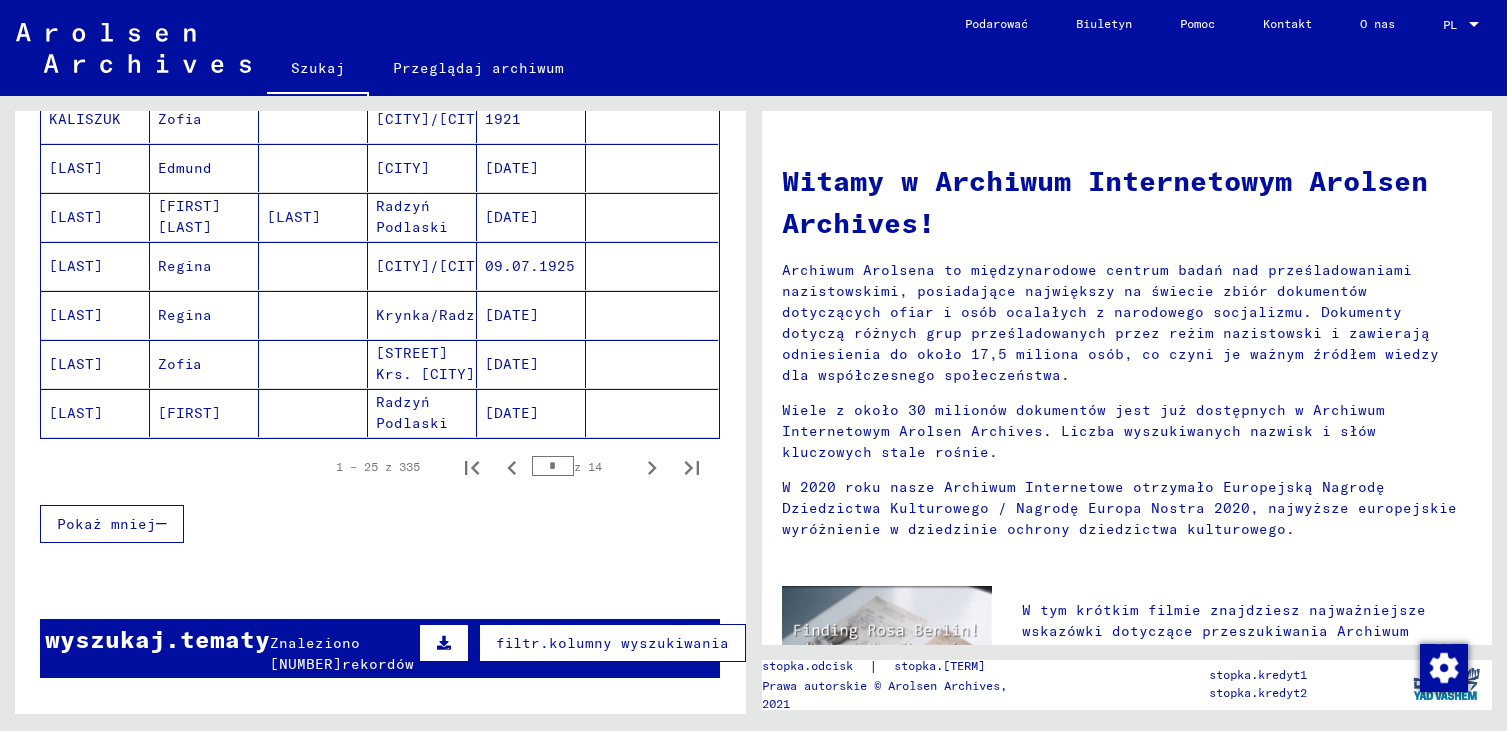 scroll, scrollTop: 1300, scrollLeft: 0, axis: vertical 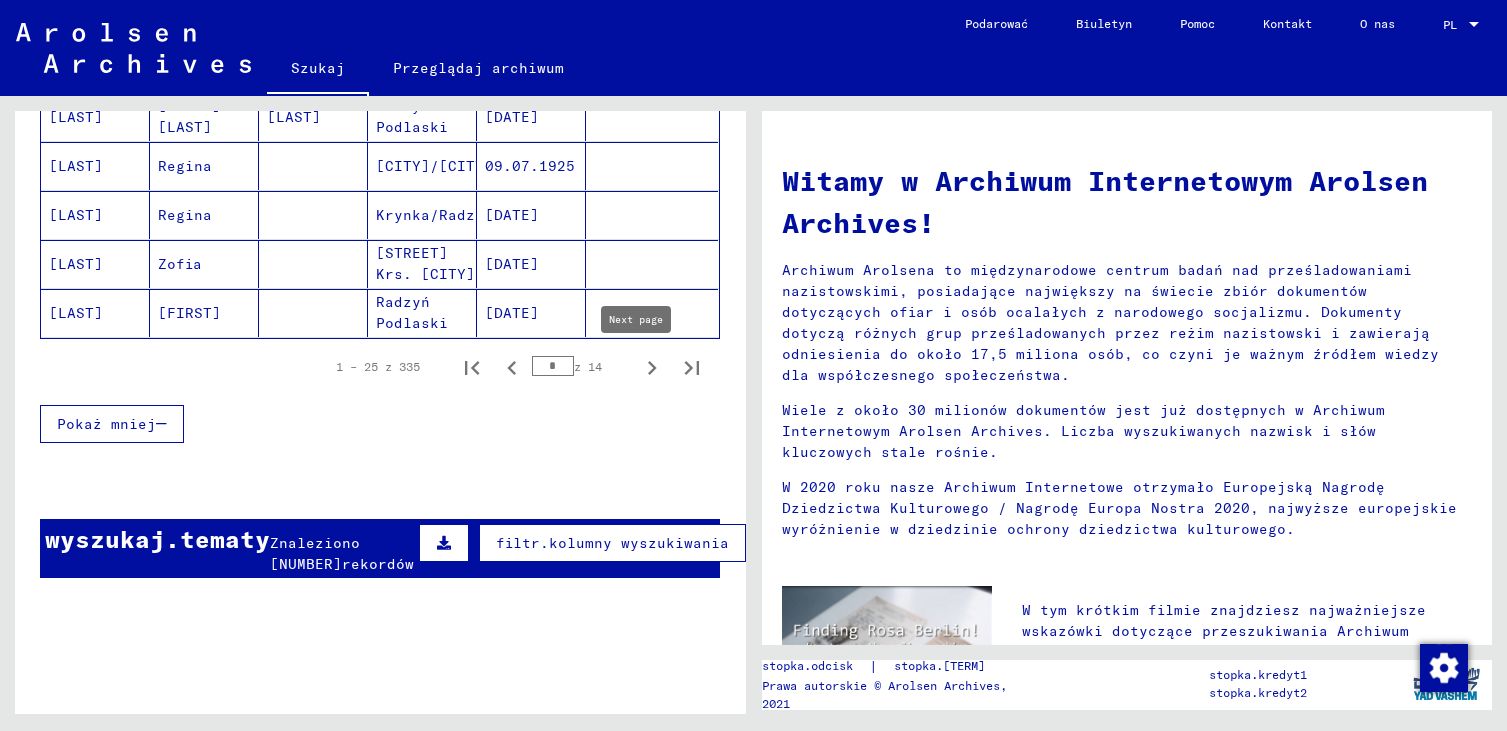 click 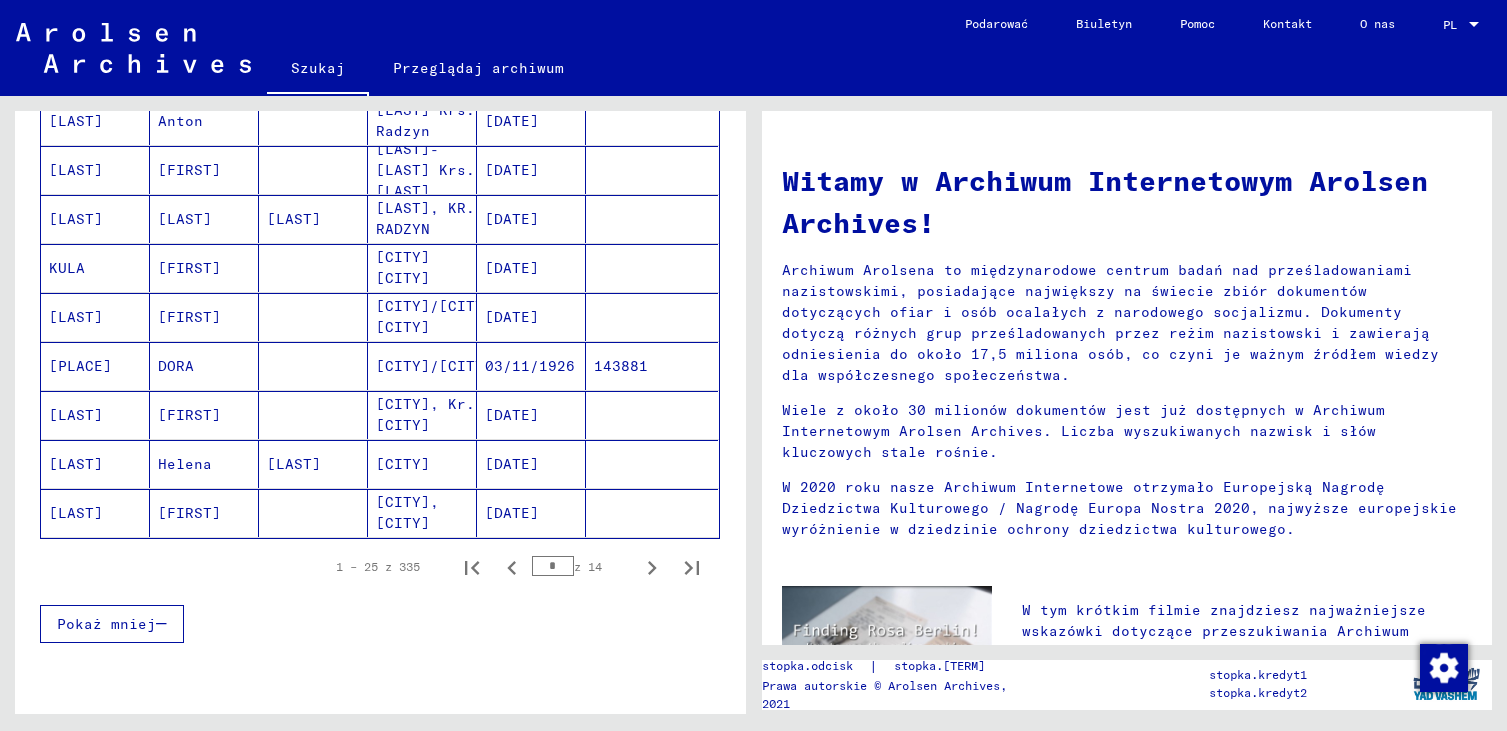 scroll, scrollTop: 1200, scrollLeft: 0, axis: vertical 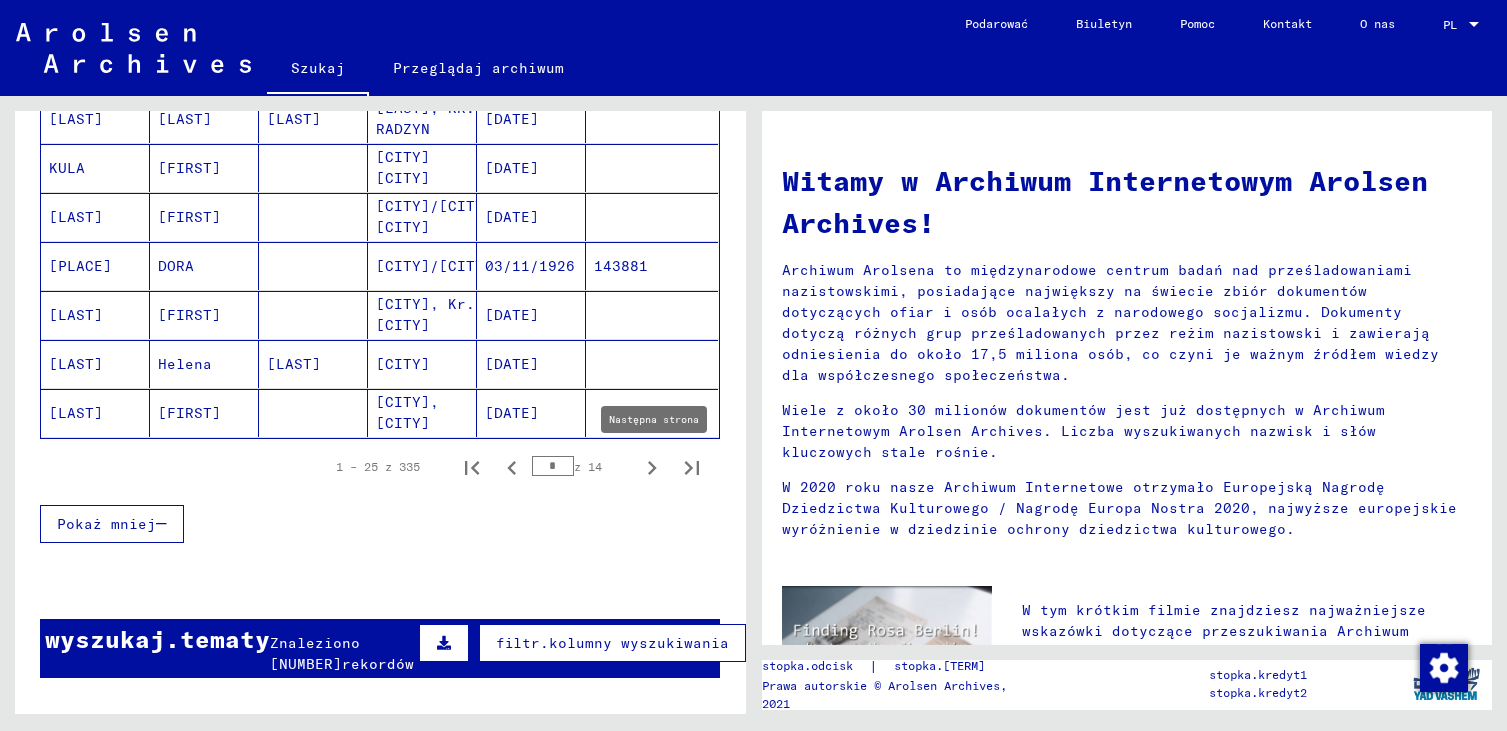 click 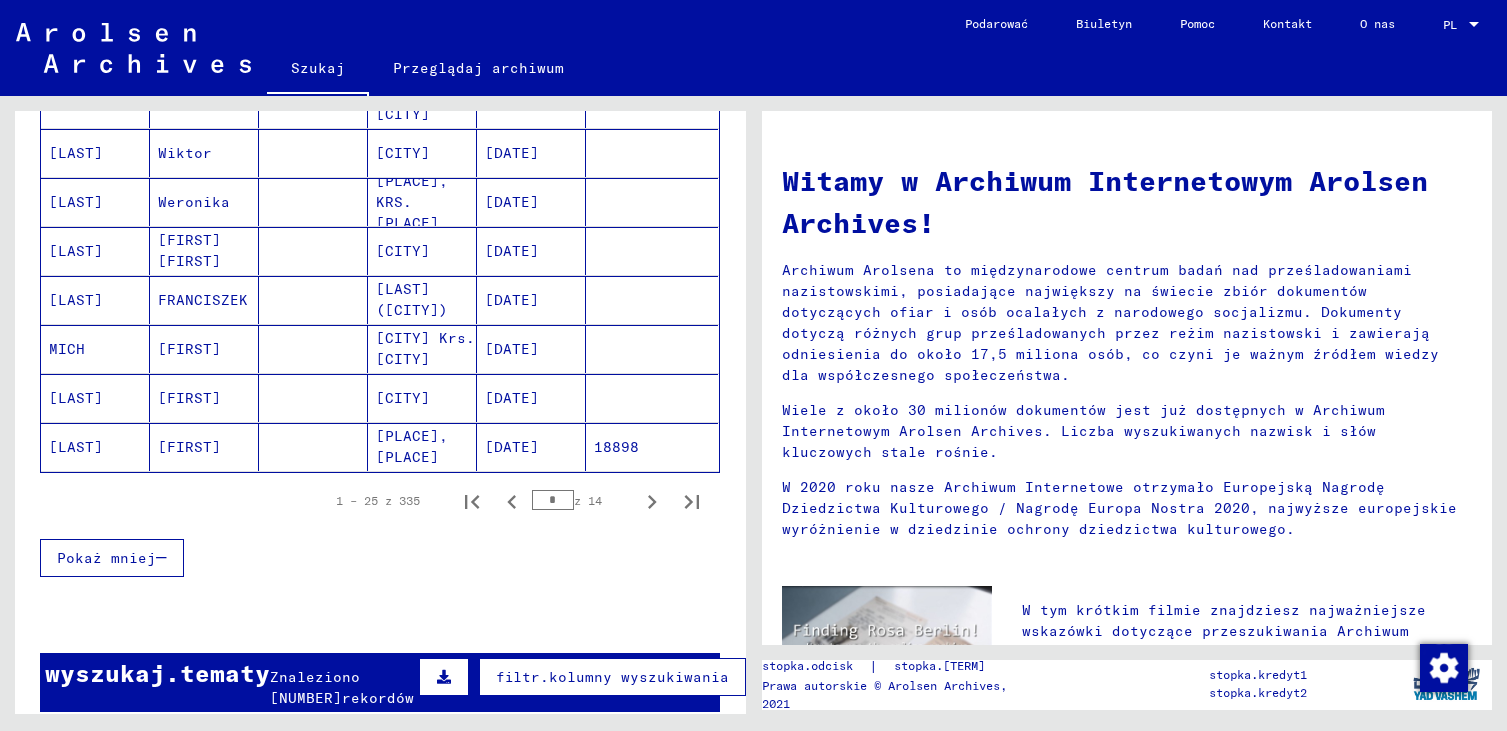 scroll, scrollTop: 1200, scrollLeft: 0, axis: vertical 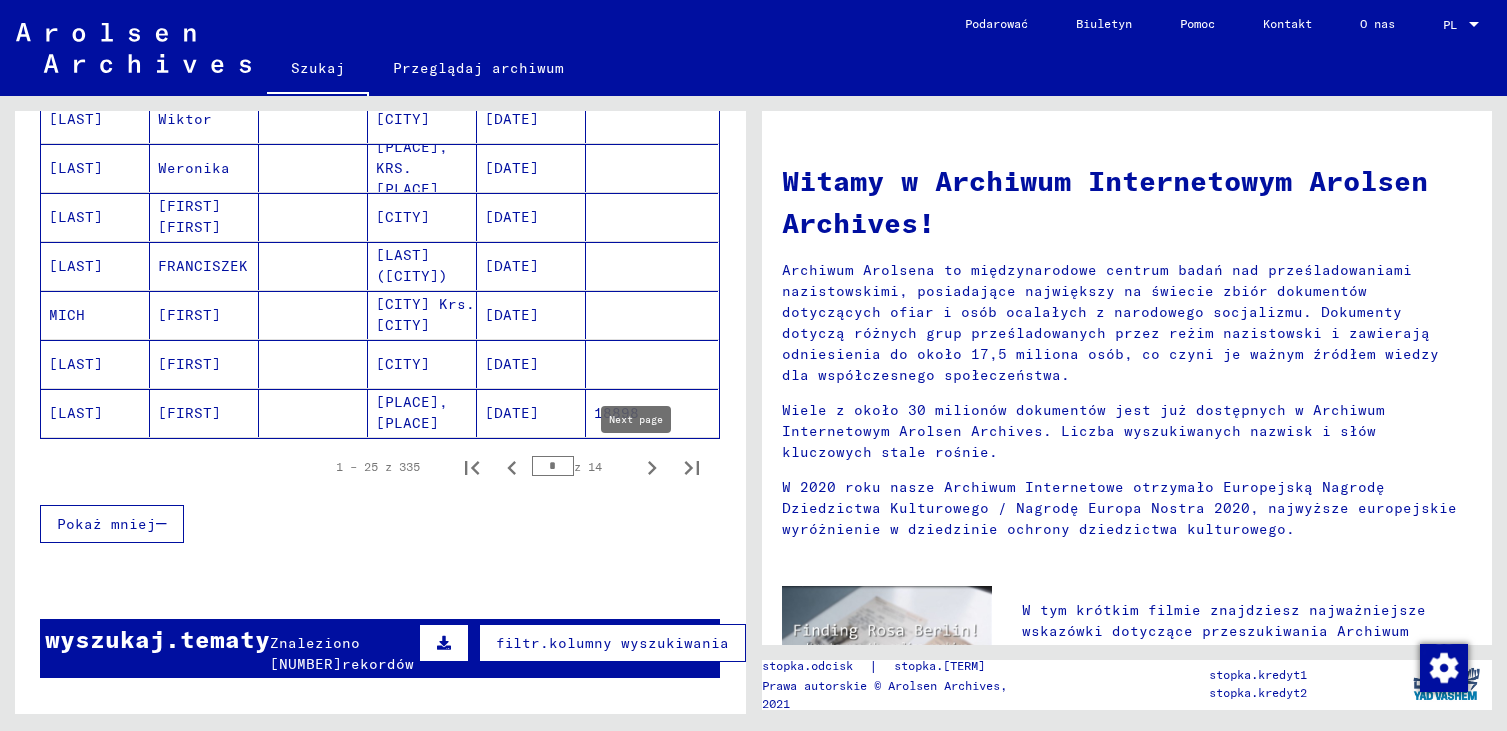click 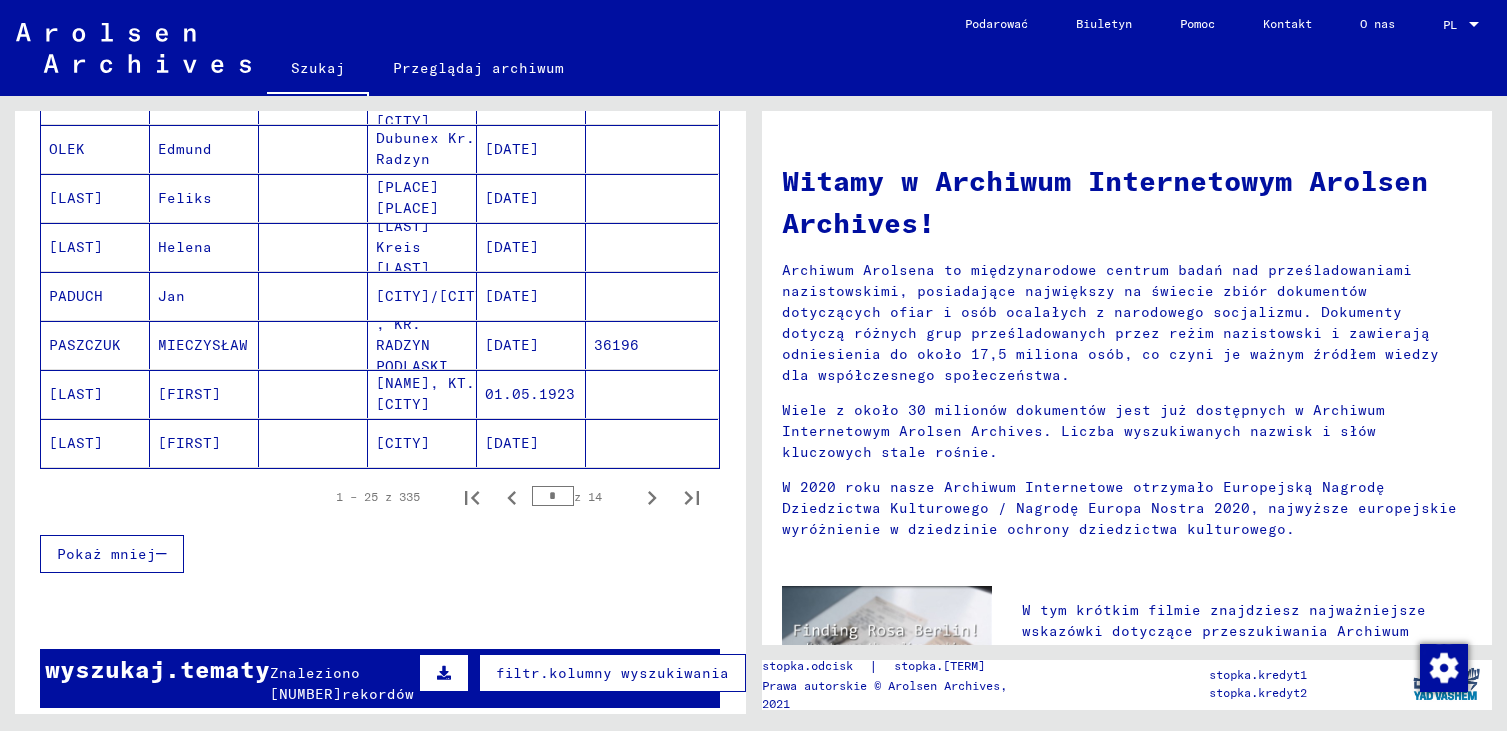 scroll, scrollTop: 1200, scrollLeft: 0, axis: vertical 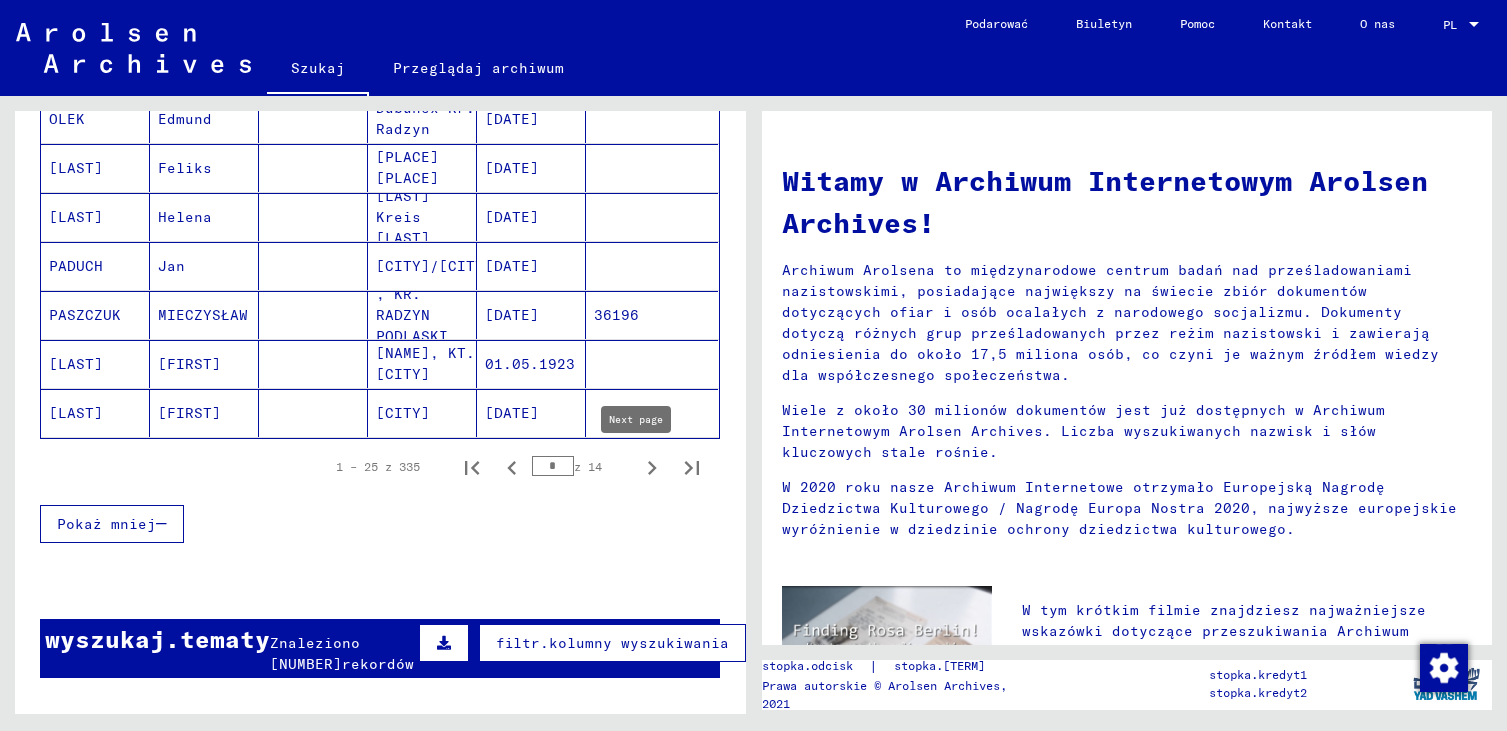 click 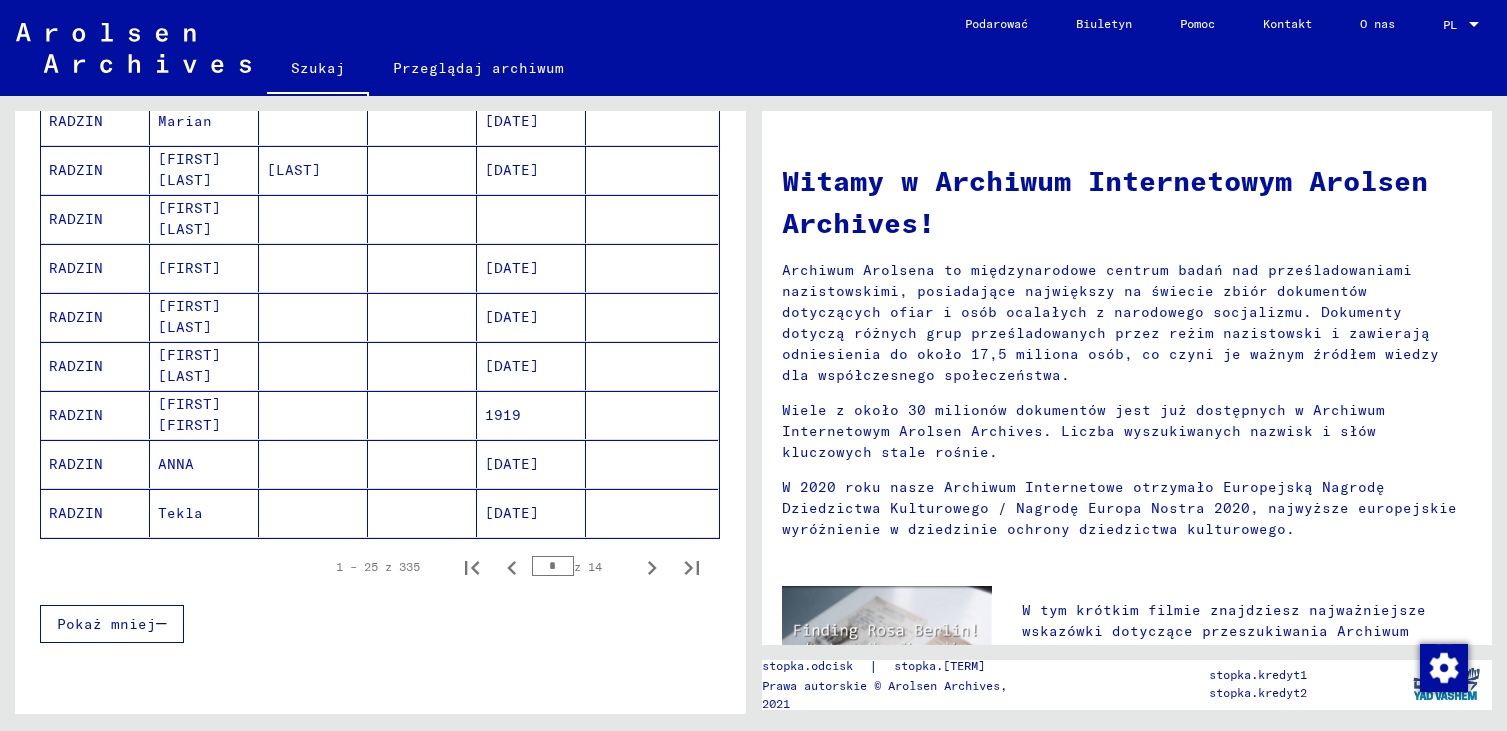 scroll, scrollTop: 1200, scrollLeft: 0, axis: vertical 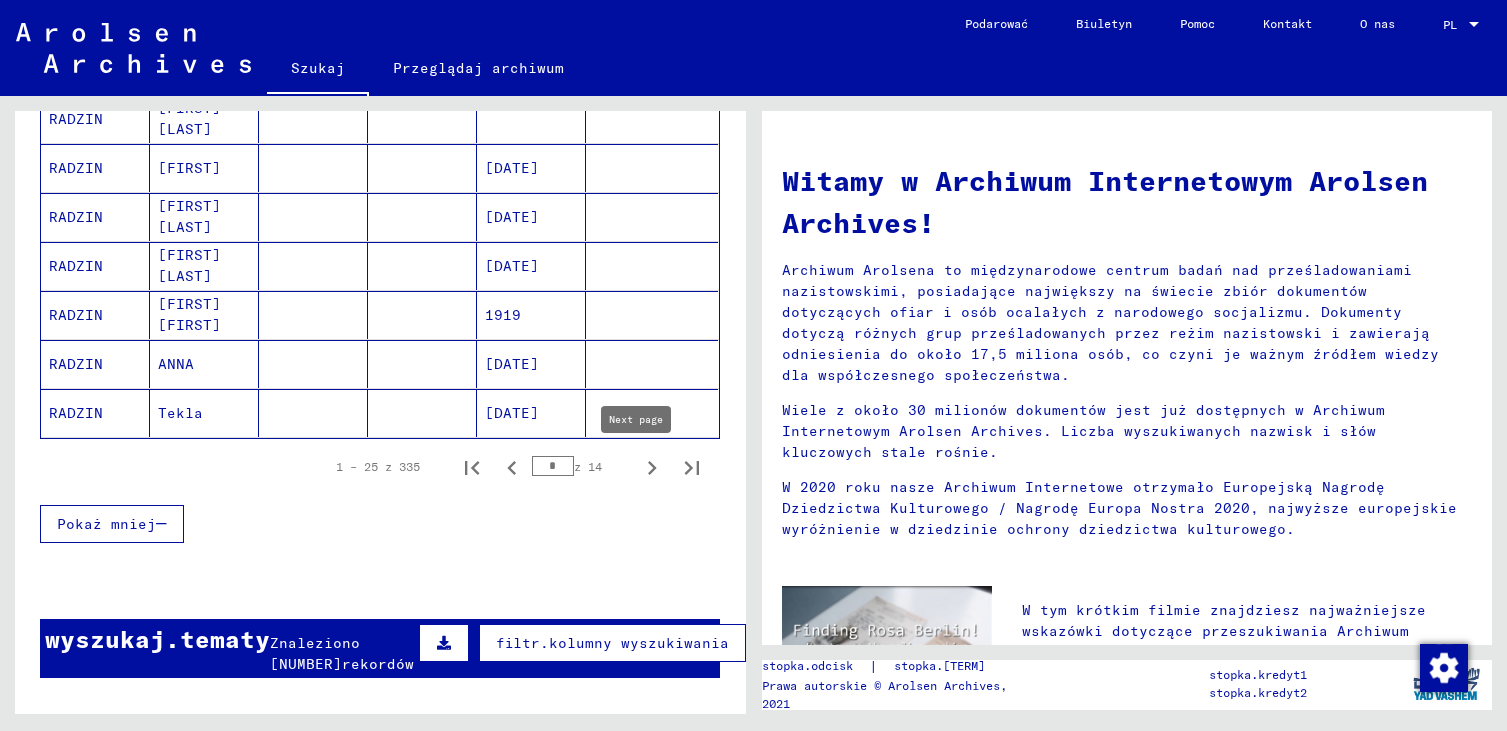 click 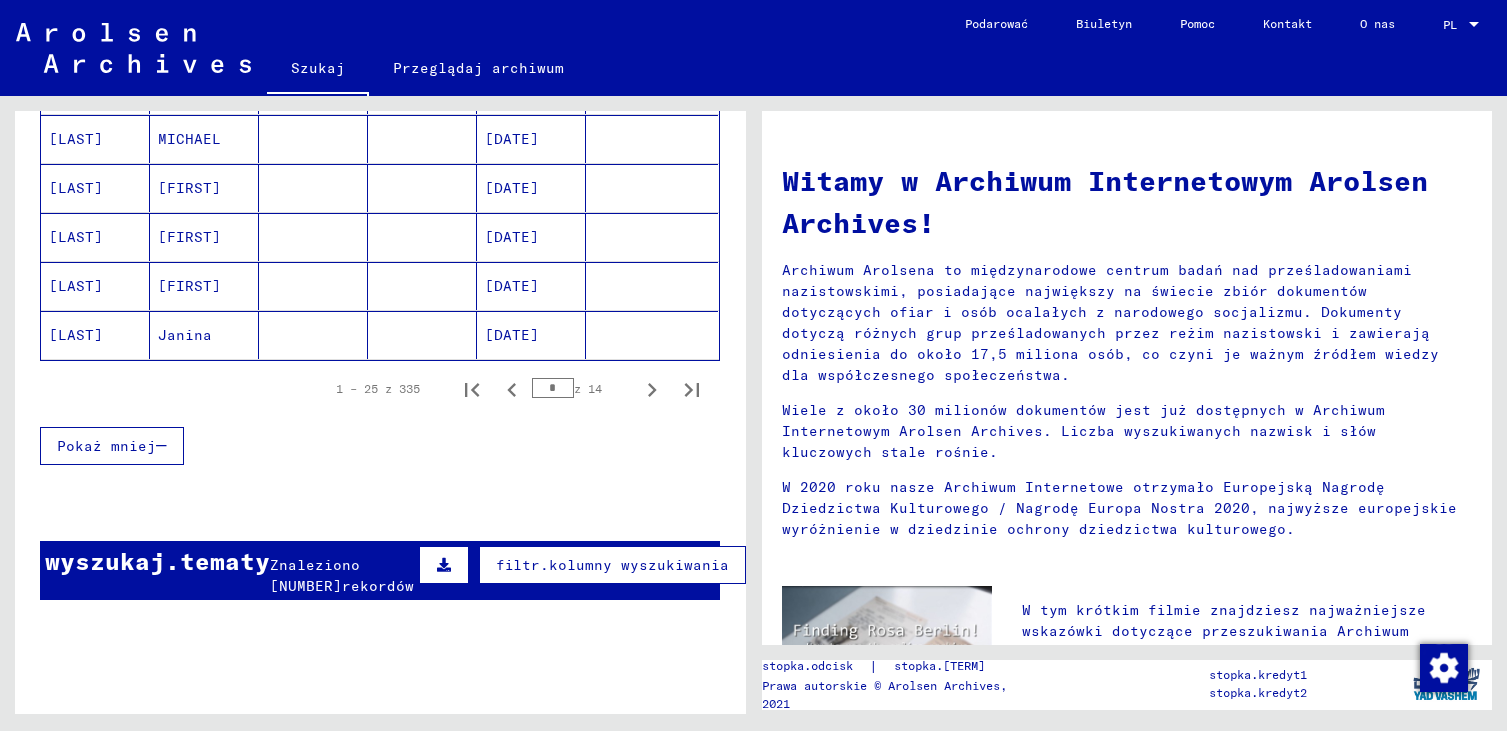 scroll, scrollTop: 1300, scrollLeft: 0, axis: vertical 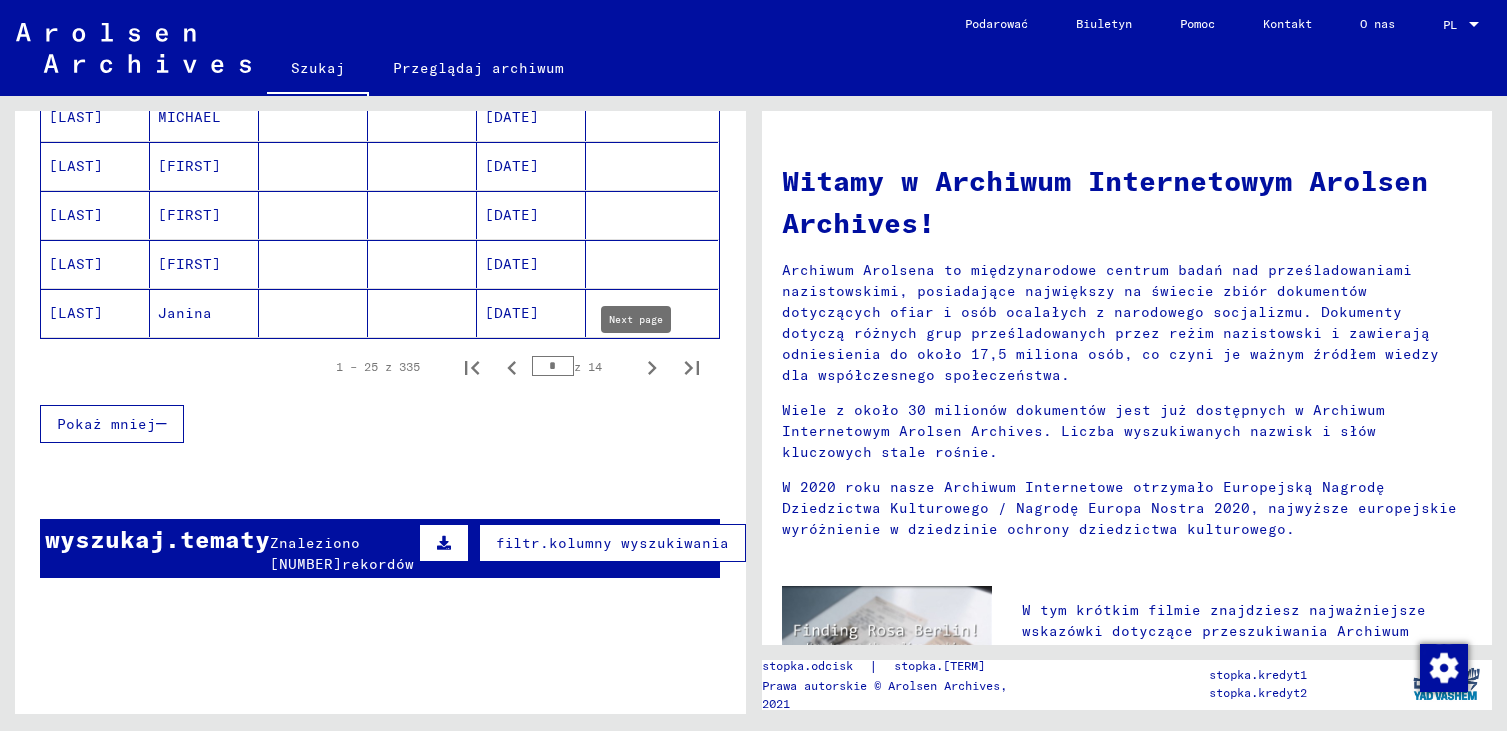 click 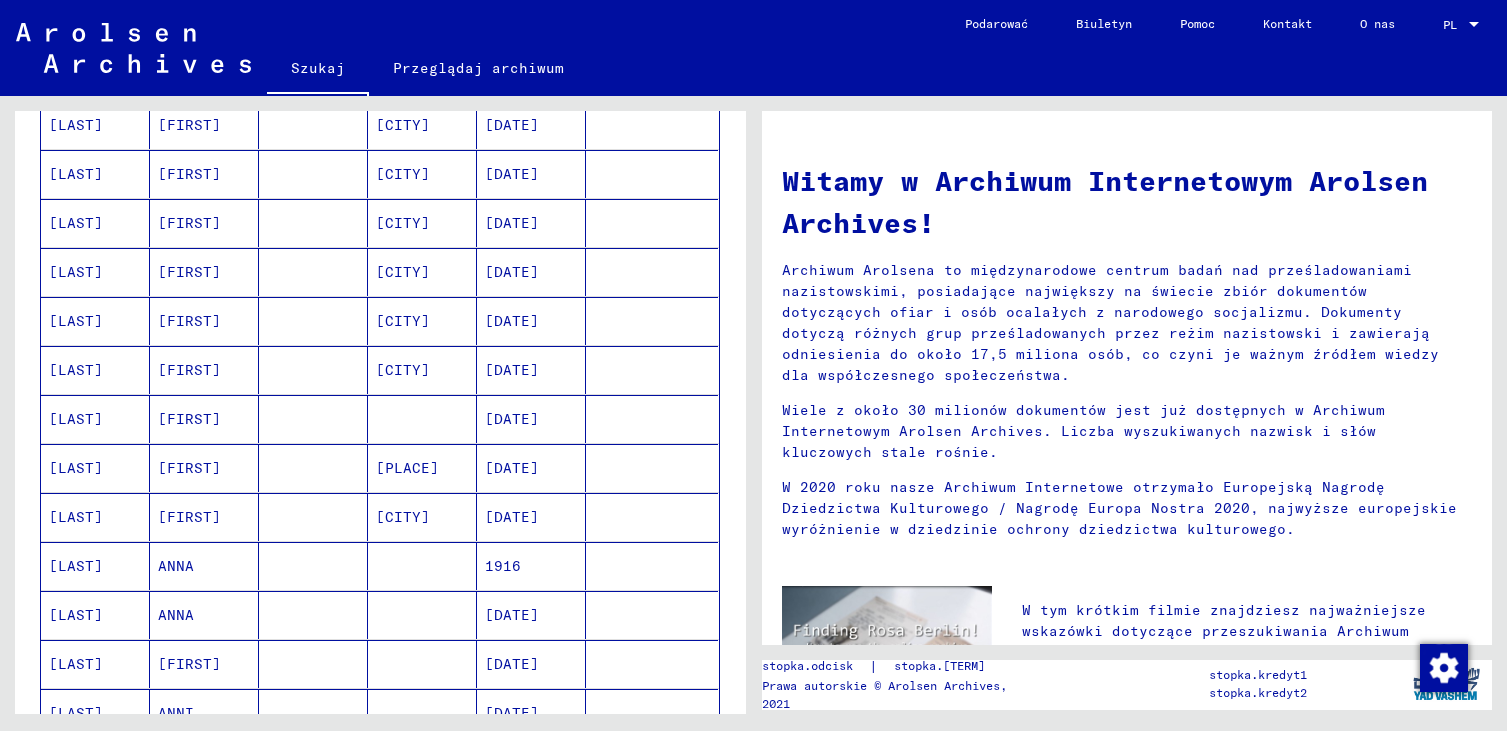 scroll, scrollTop: 1400, scrollLeft: 0, axis: vertical 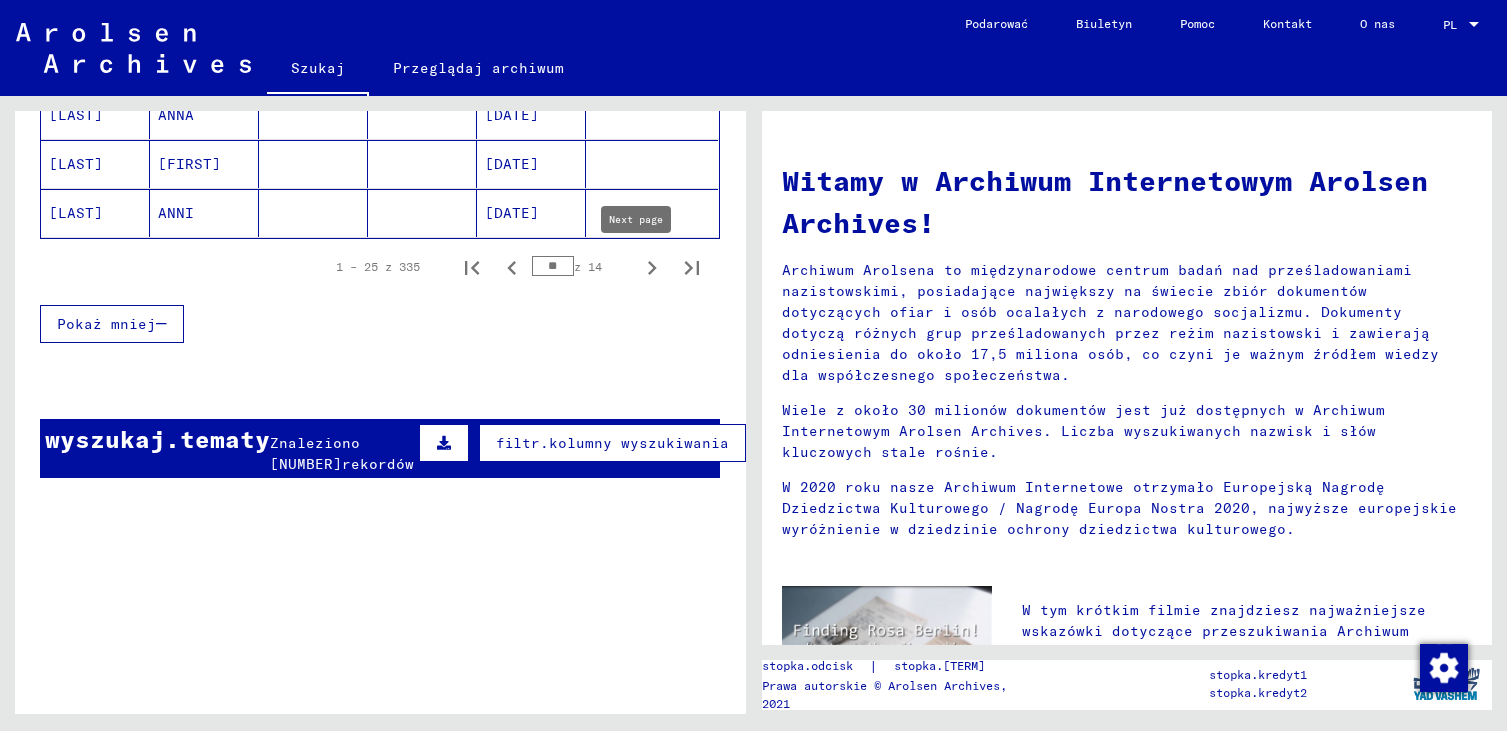 click 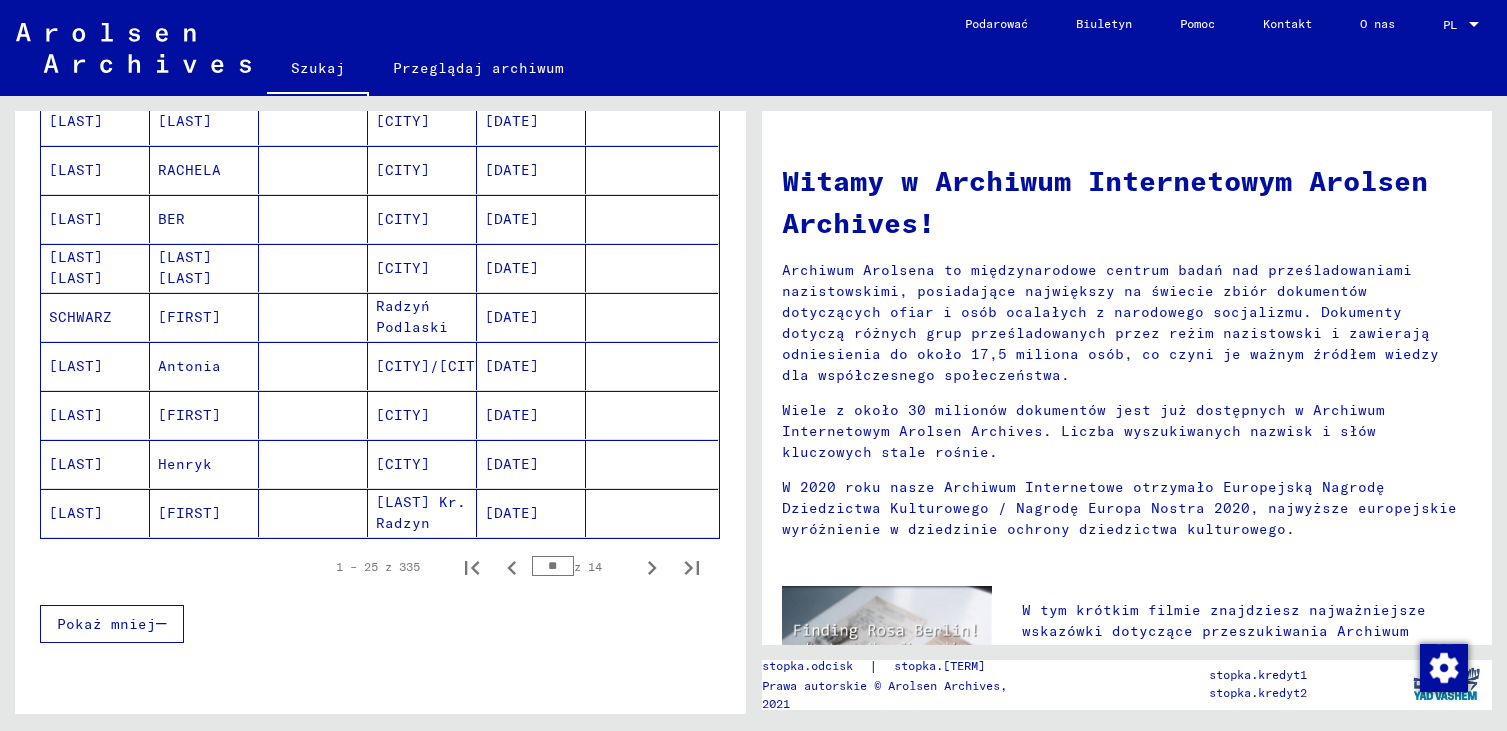scroll, scrollTop: 1200, scrollLeft: 0, axis: vertical 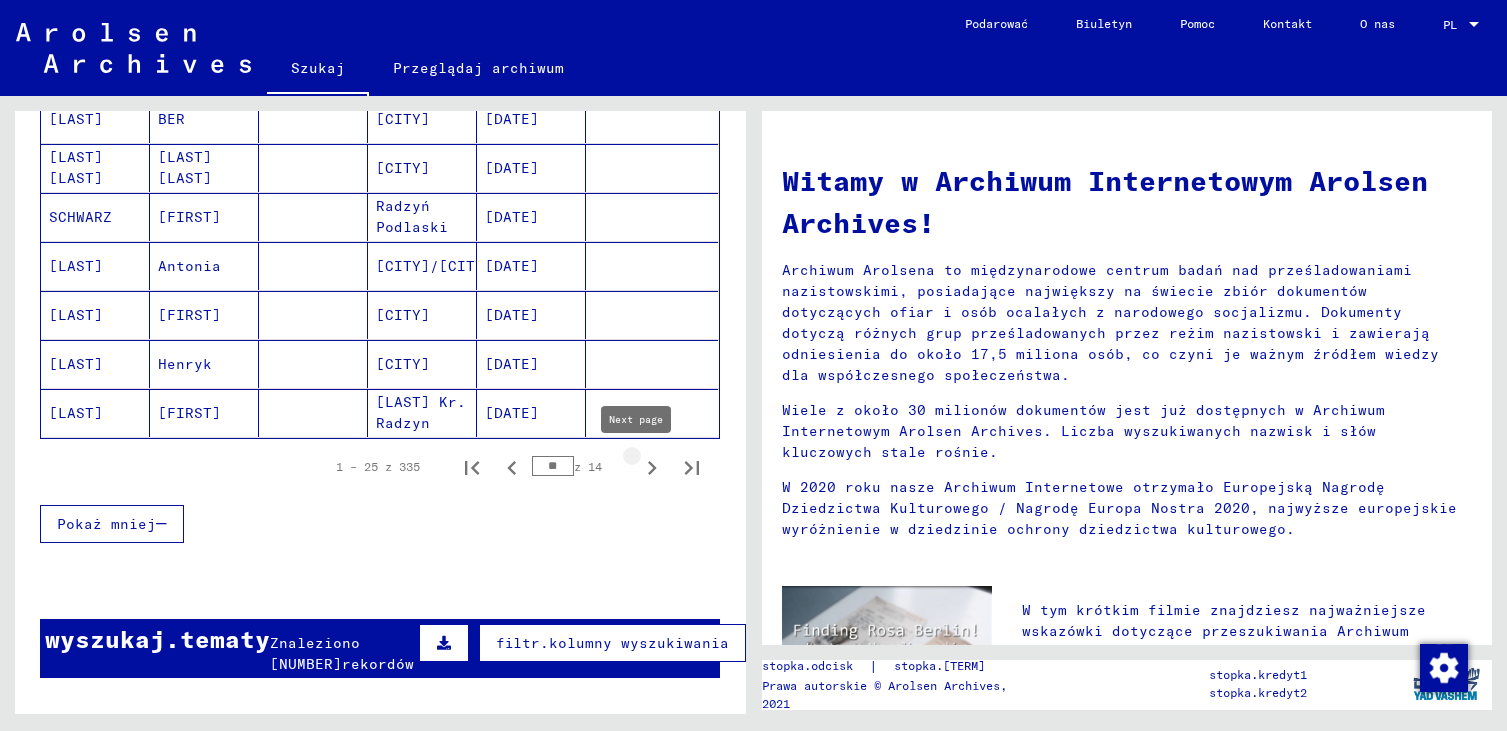 click 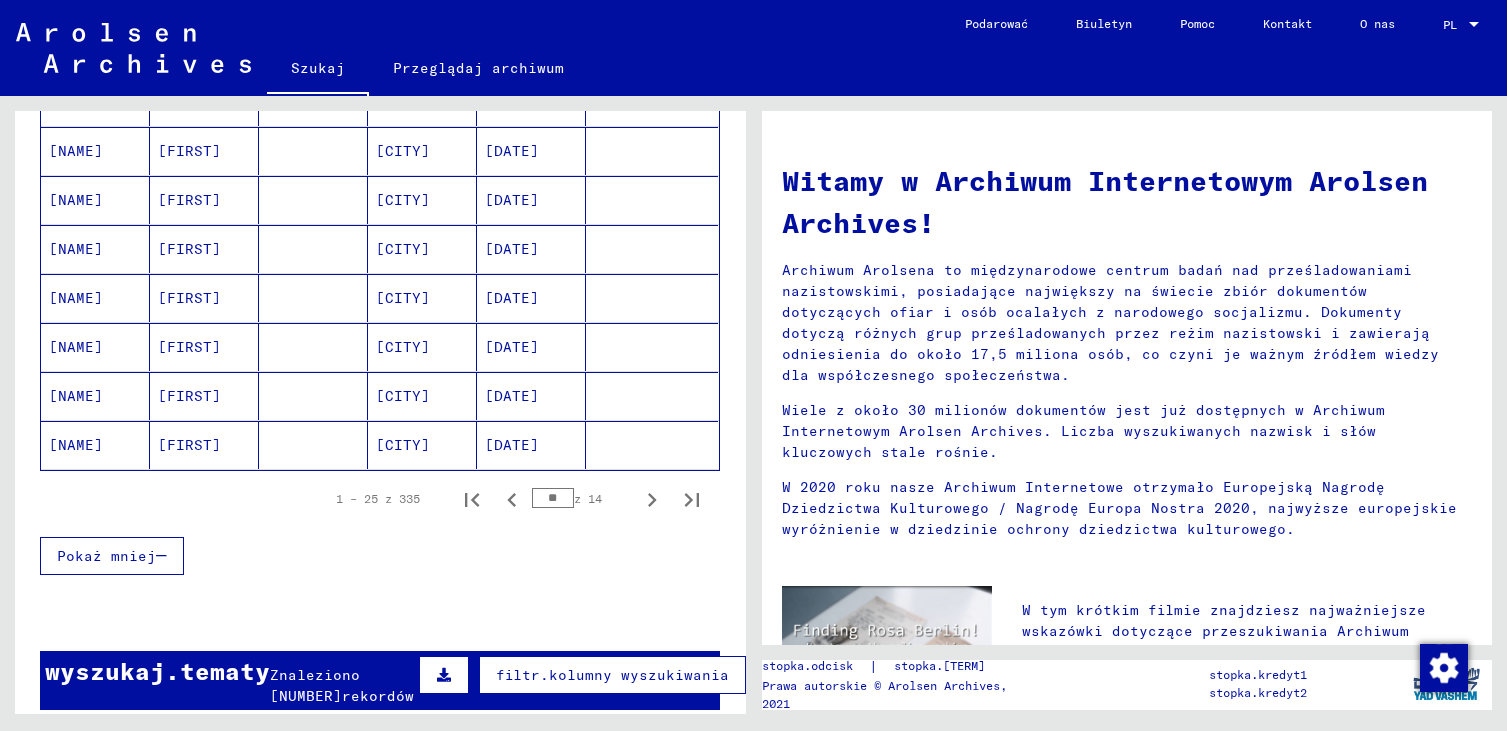 scroll, scrollTop: 1200, scrollLeft: 0, axis: vertical 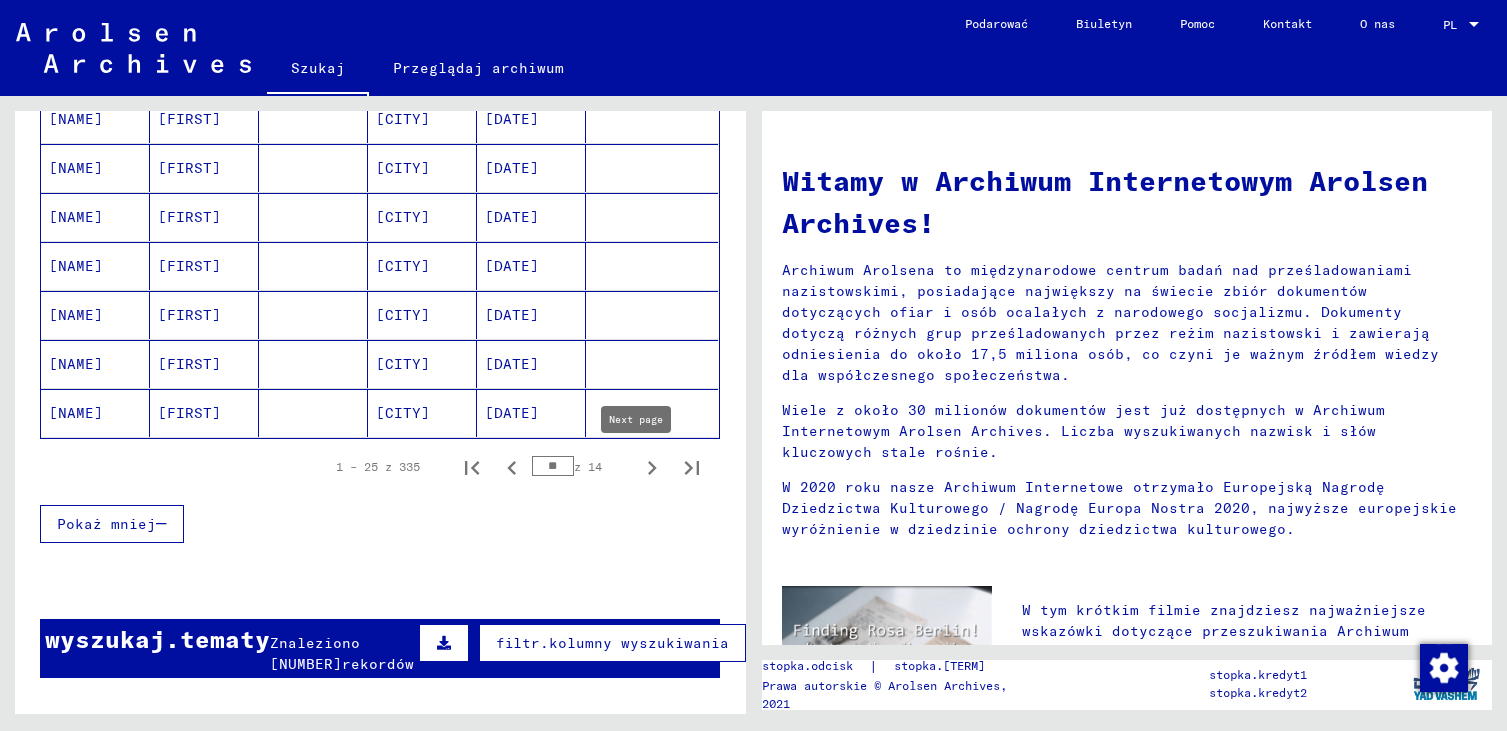 click 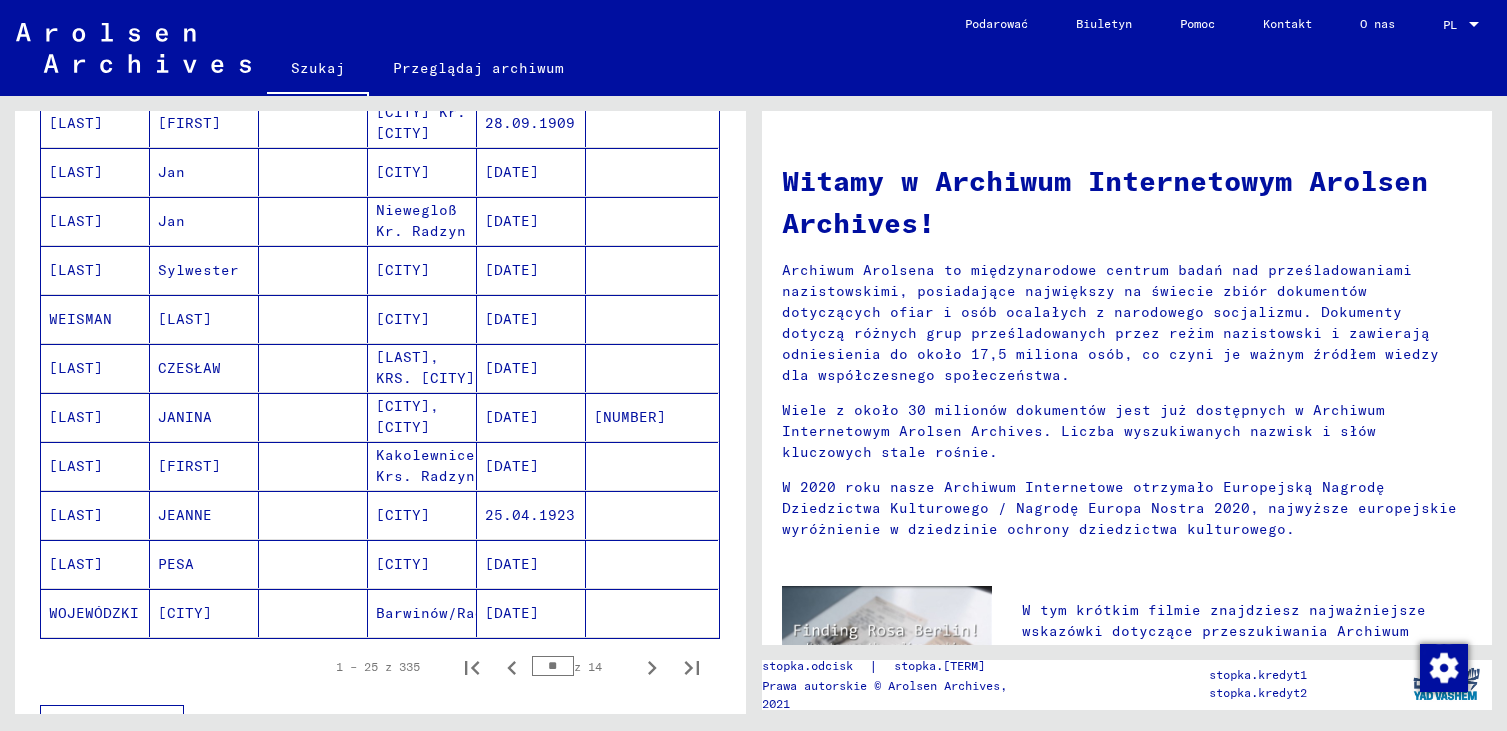 scroll, scrollTop: 1100, scrollLeft: 0, axis: vertical 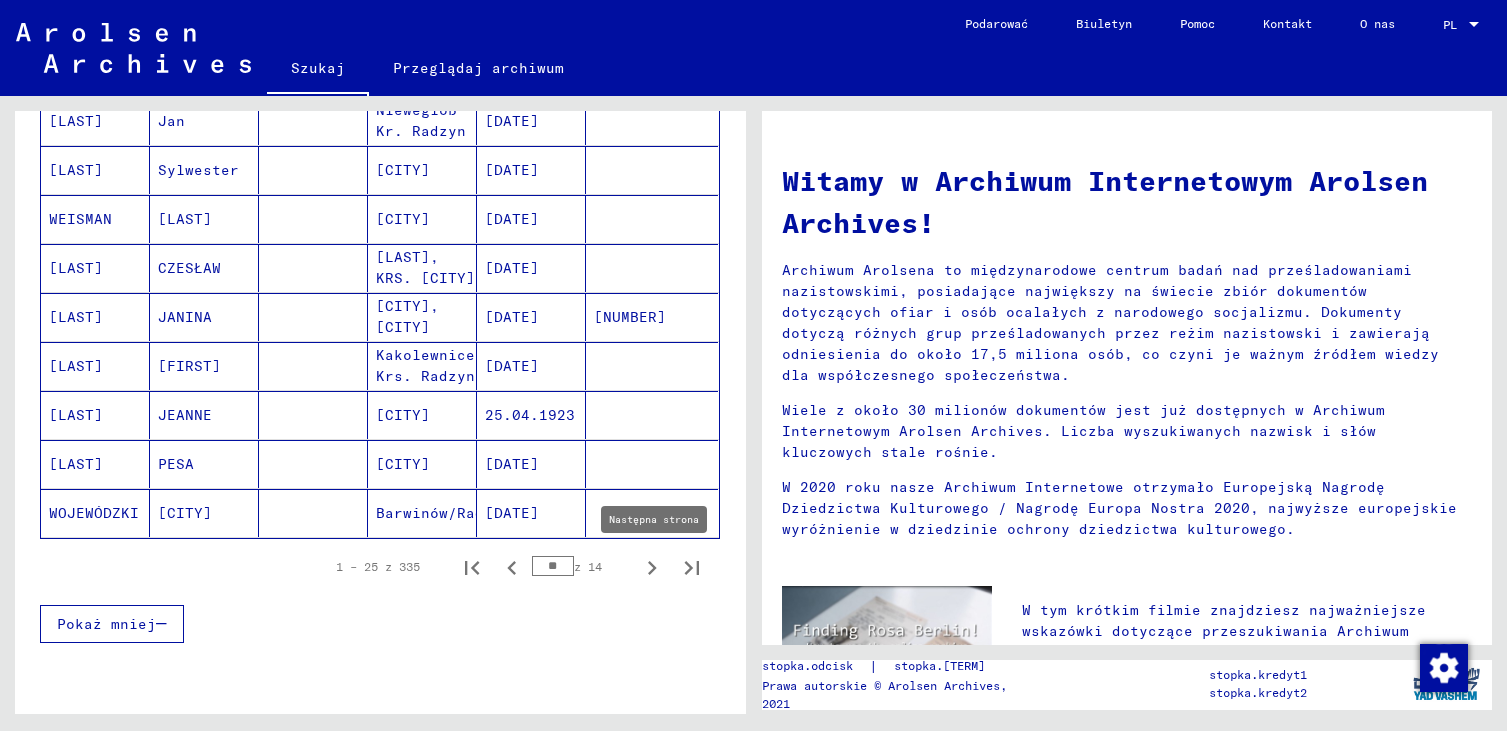 click 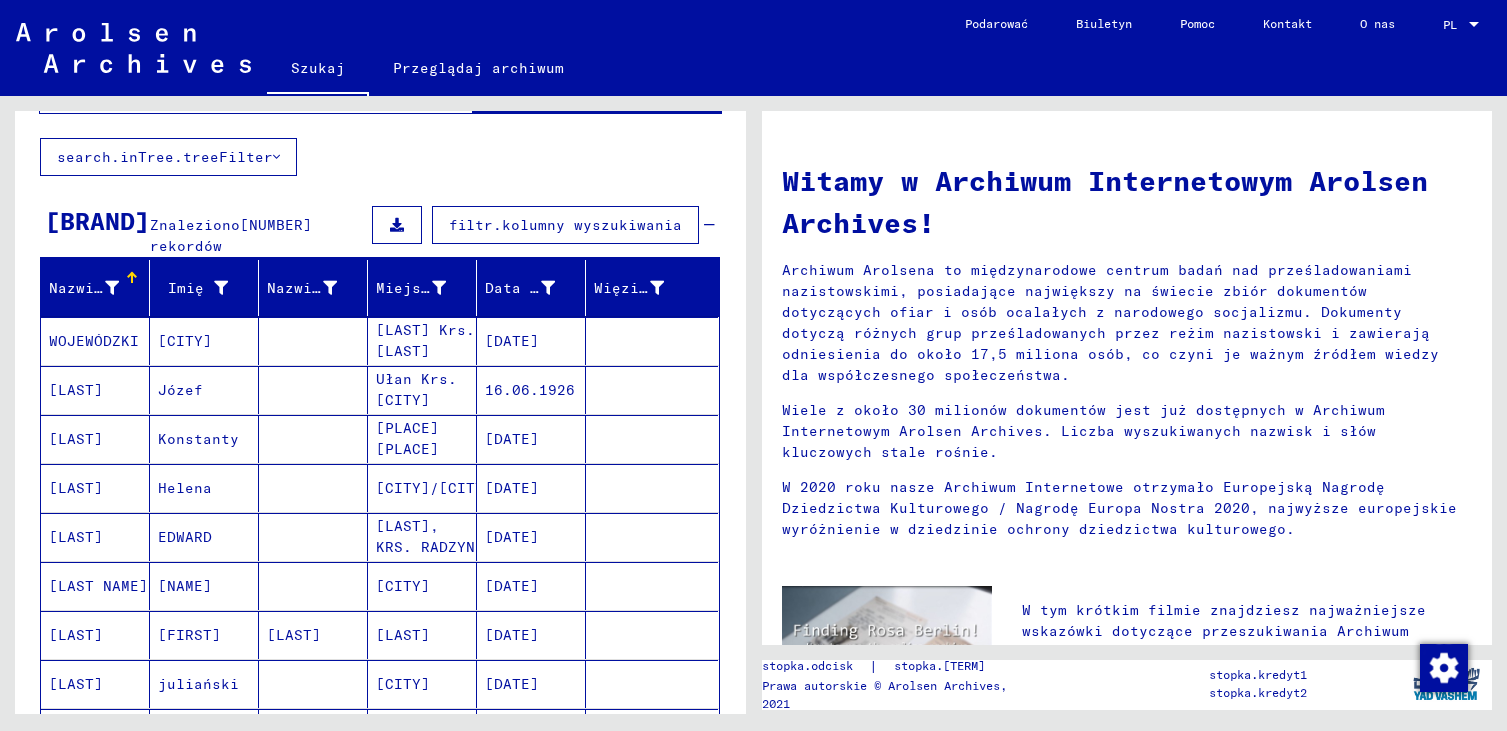 scroll, scrollTop: 0, scrollLeft: 0, axis: both 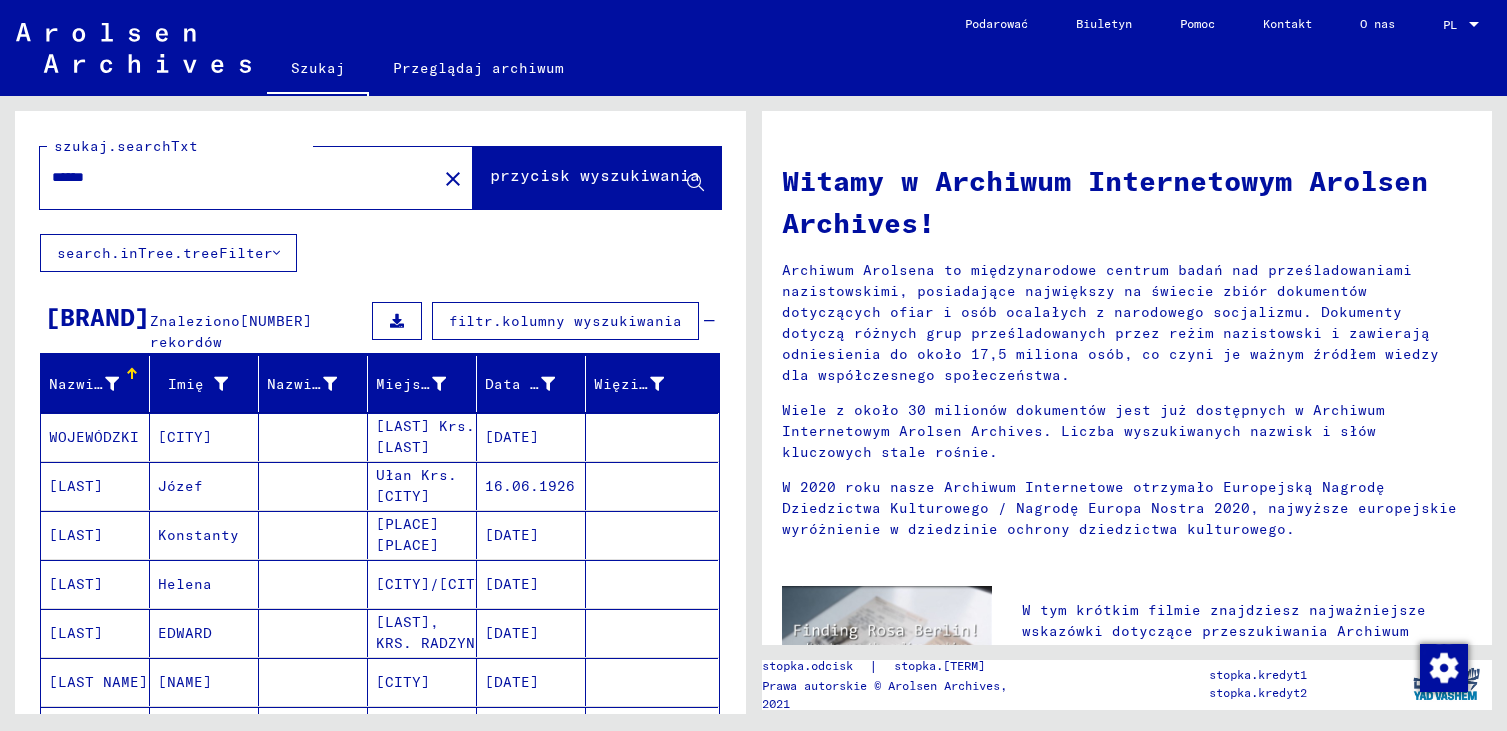 click on "******" at bounding box center [232, 177] 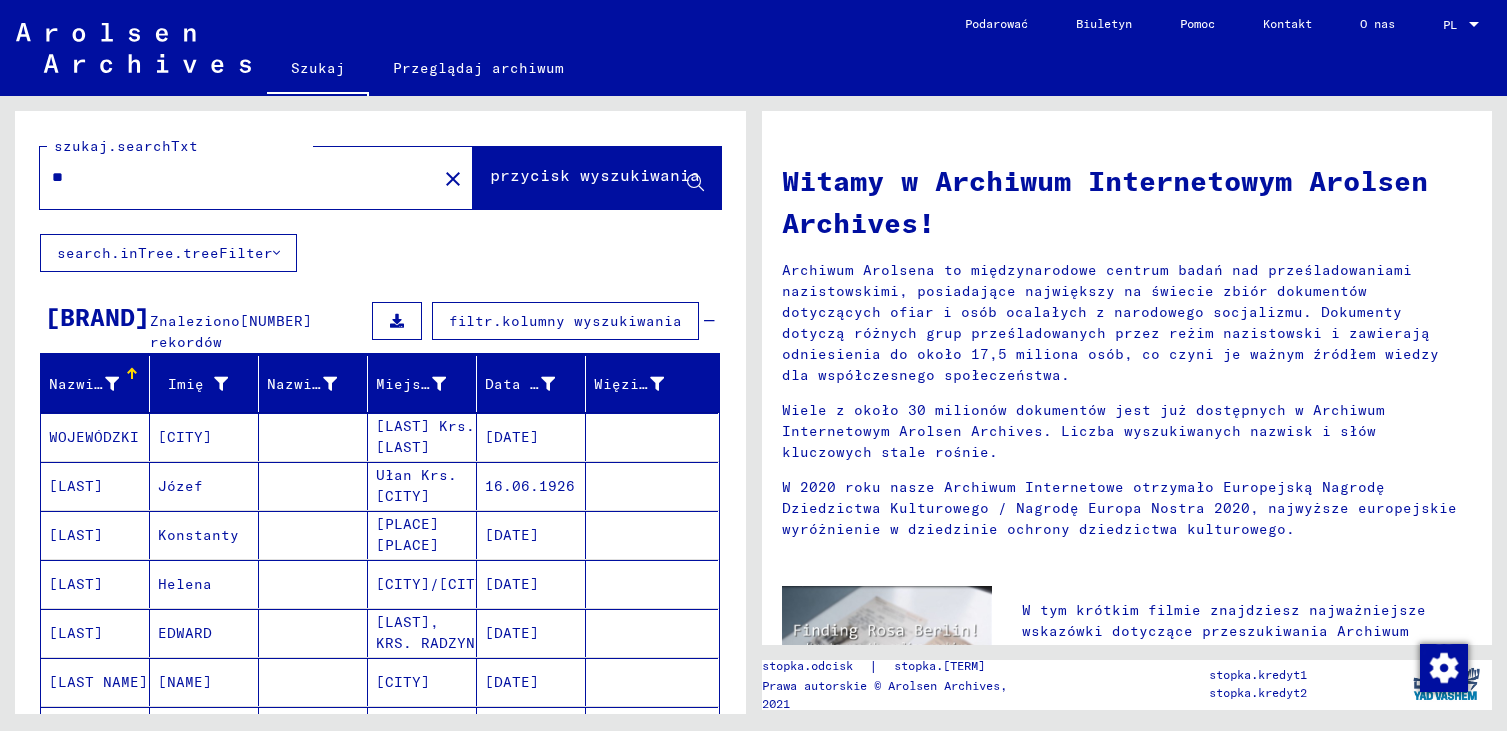 type on "*" 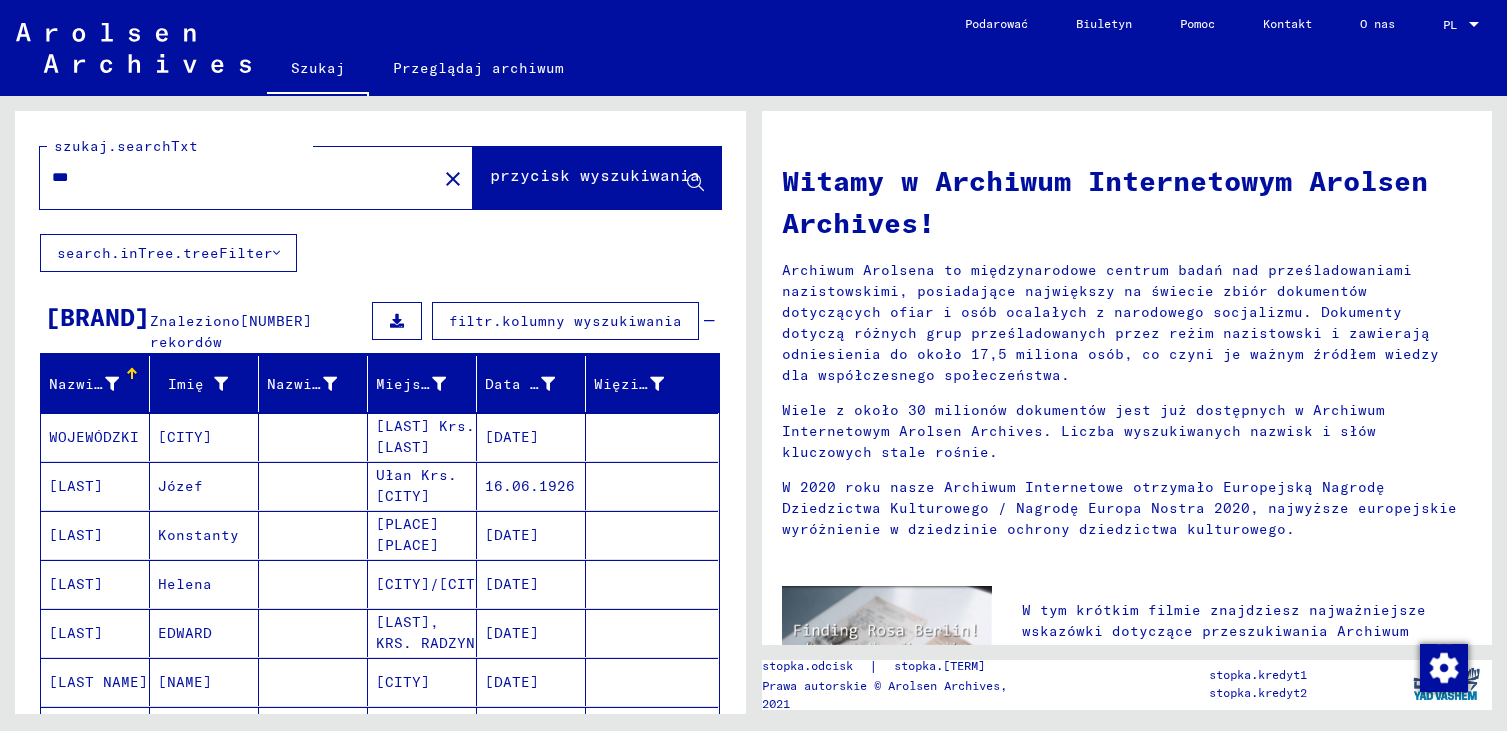 click on "przycisk wyszukiwania" 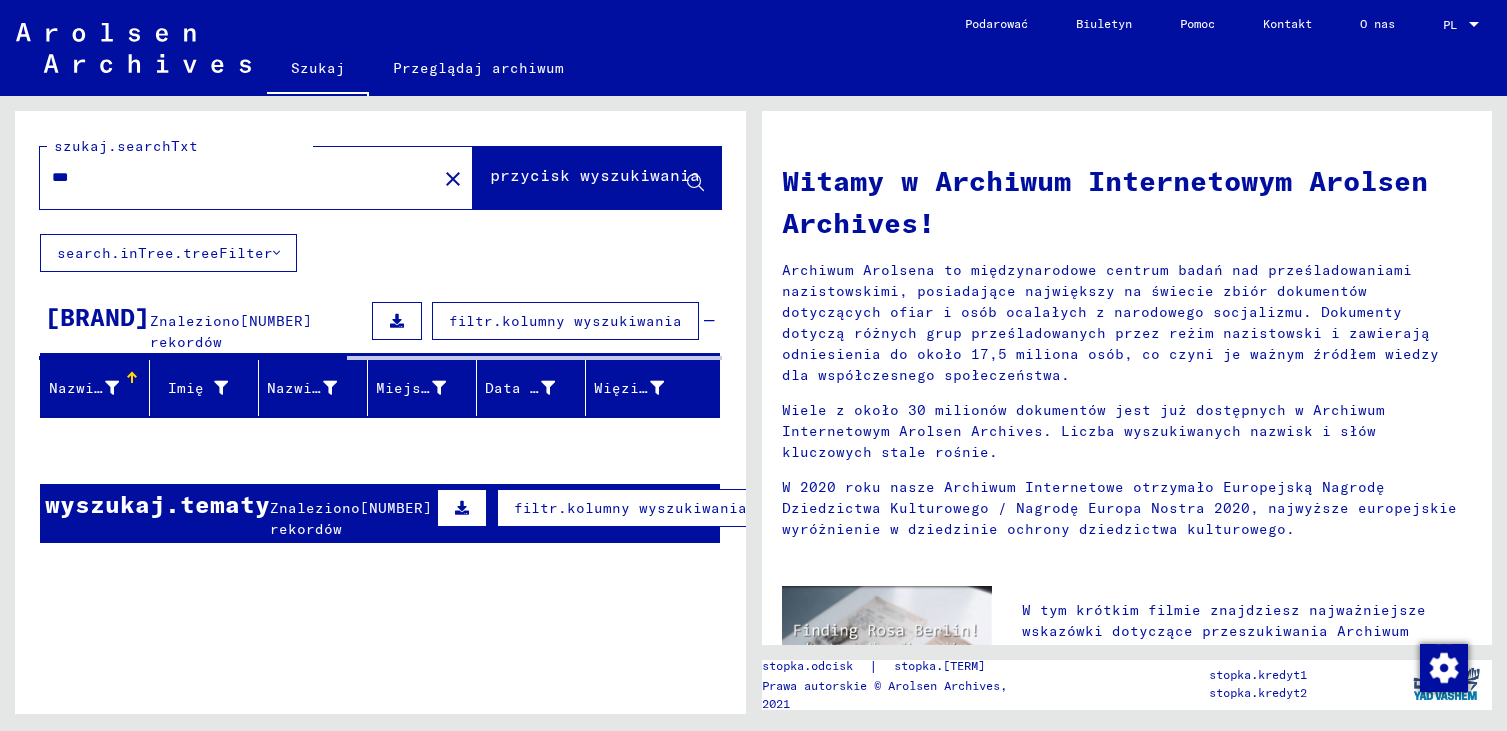 click on "***" at bounding box center [232, 177] 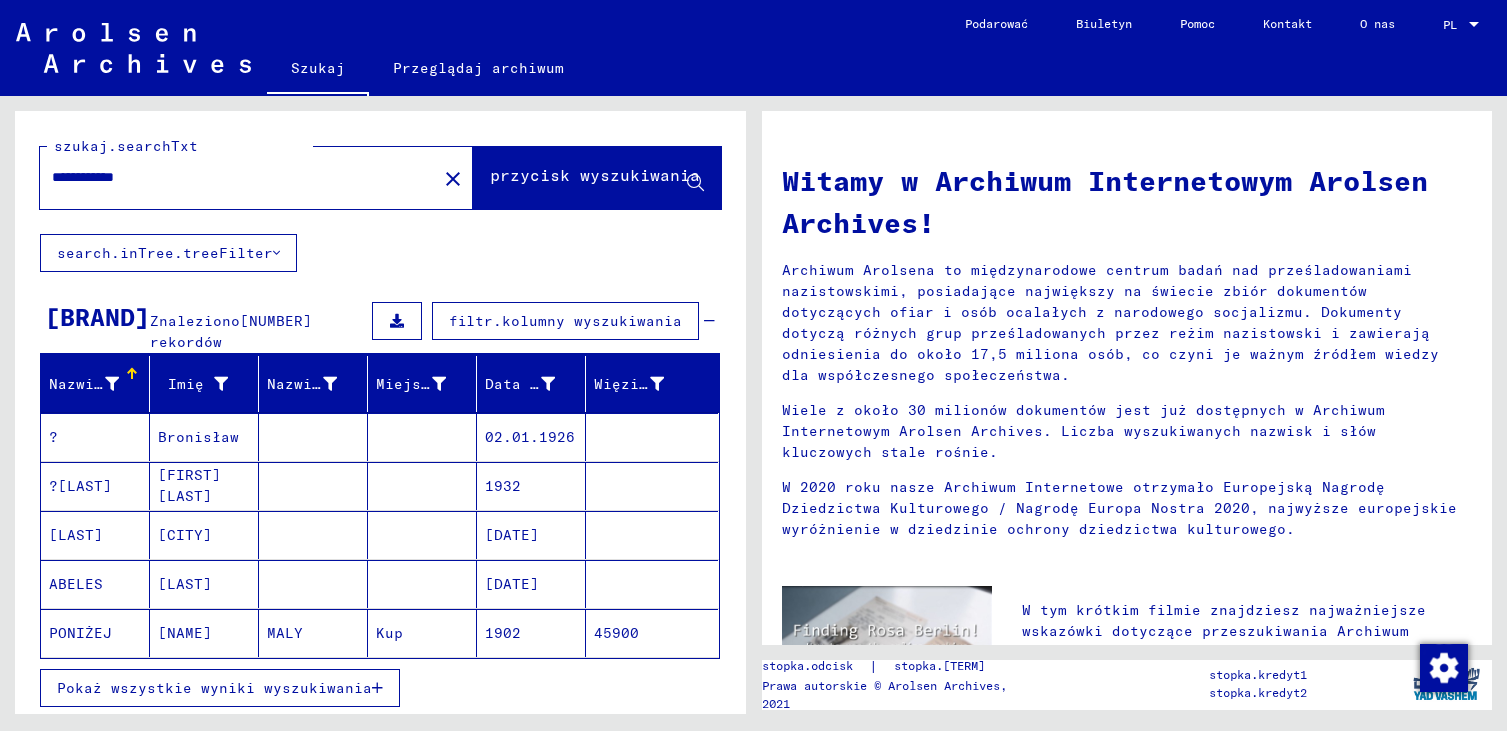 click on "**********" at bounding box center [232, 177] 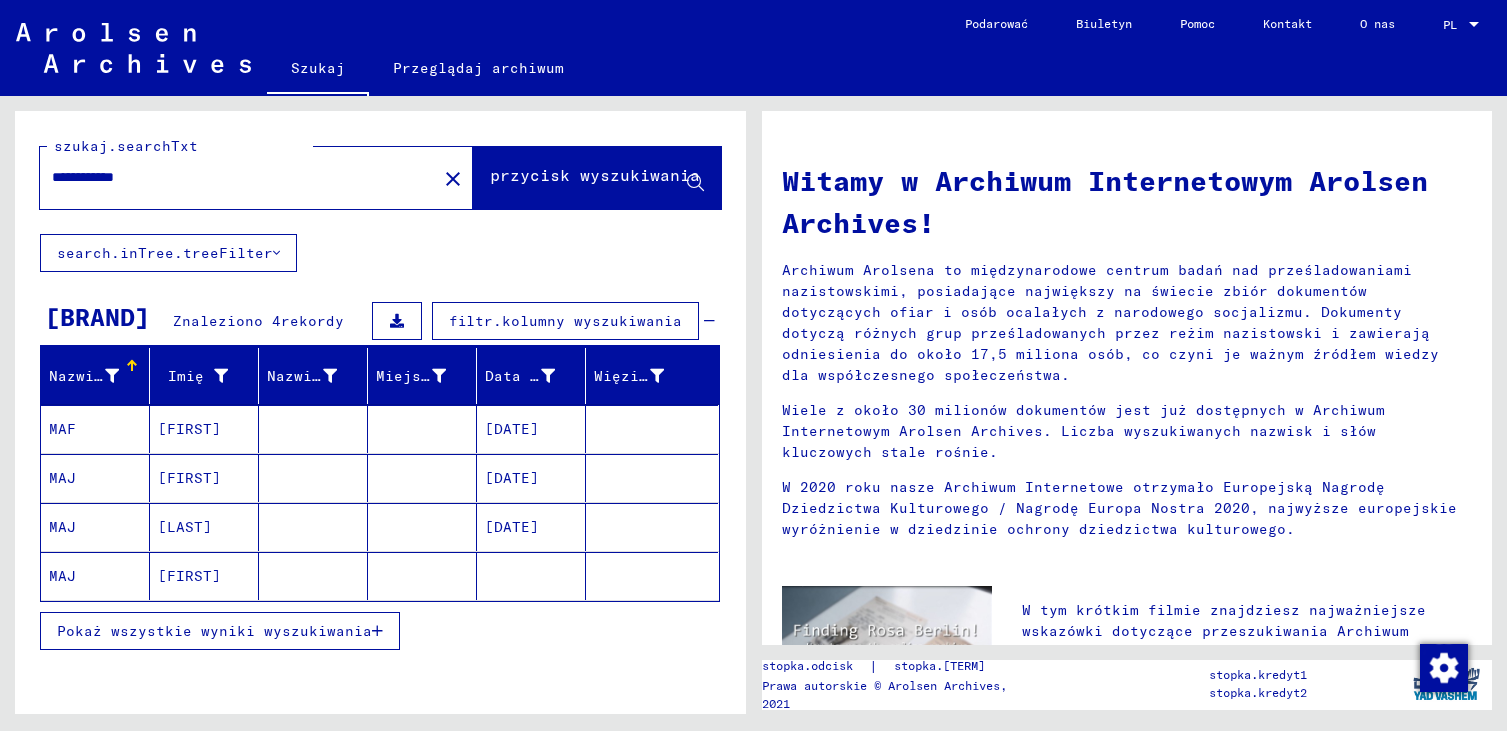 click on "[FIRST]" at bounding box center (189, 478) 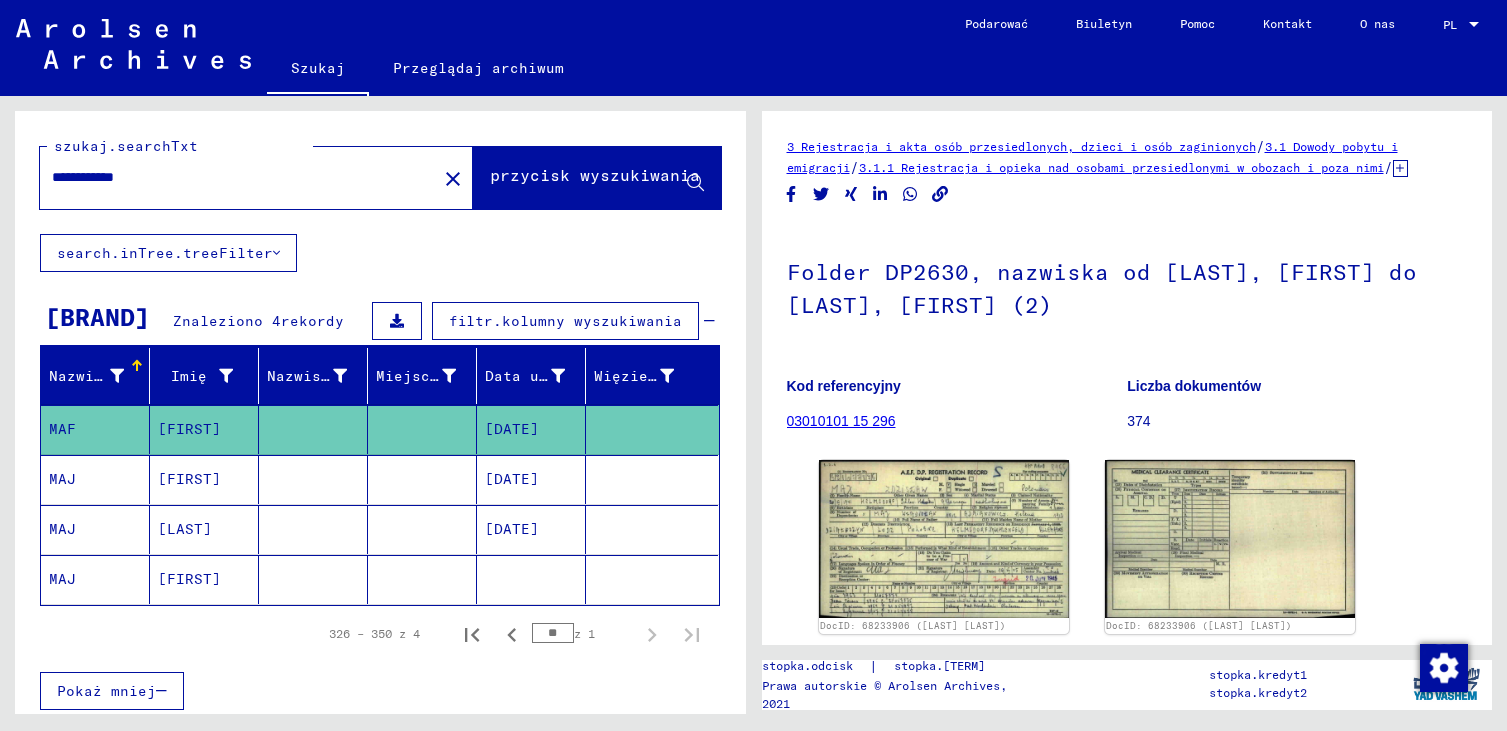 scroll, scrollTop: 0, scrollLeft: 0, axis: both 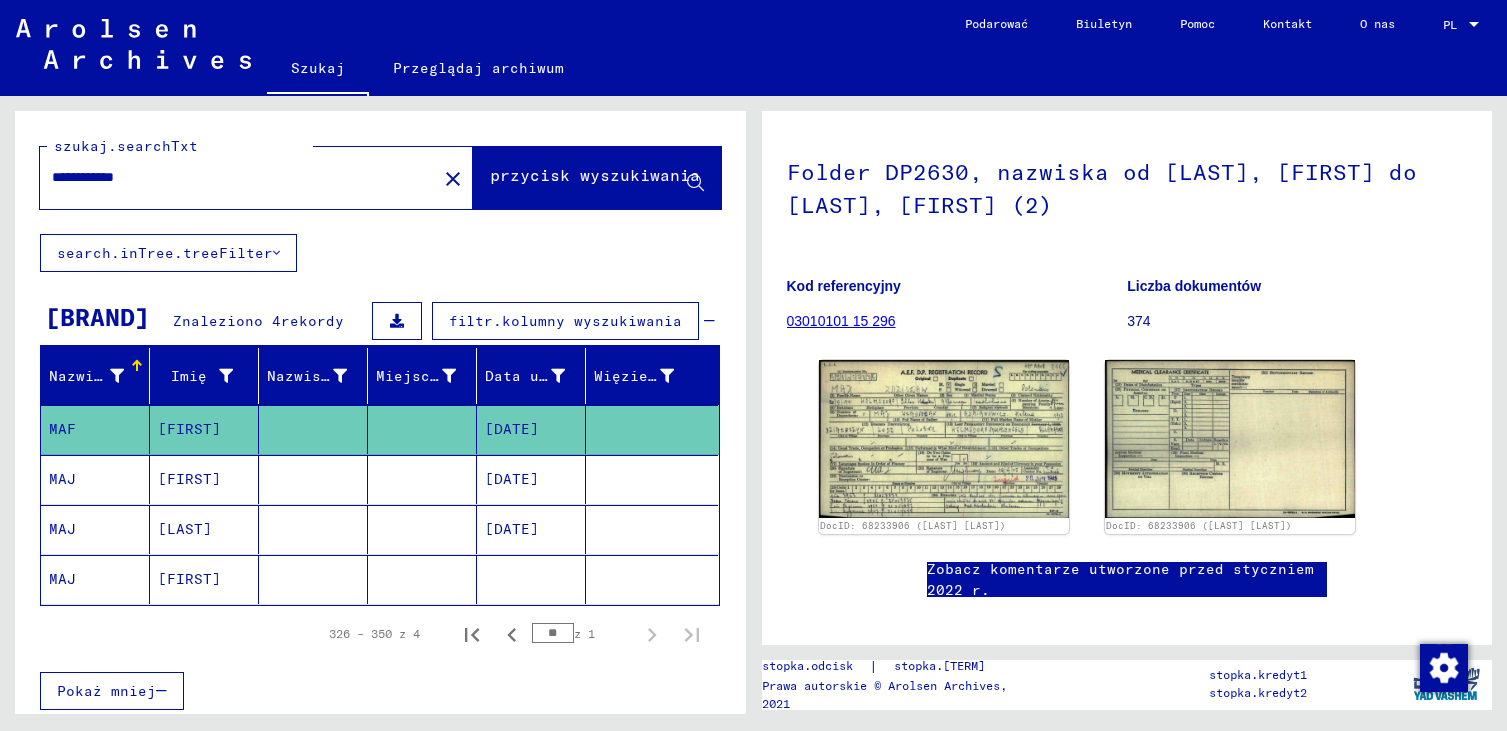 click on "[FIRST]" at bounding box center [185, 529] 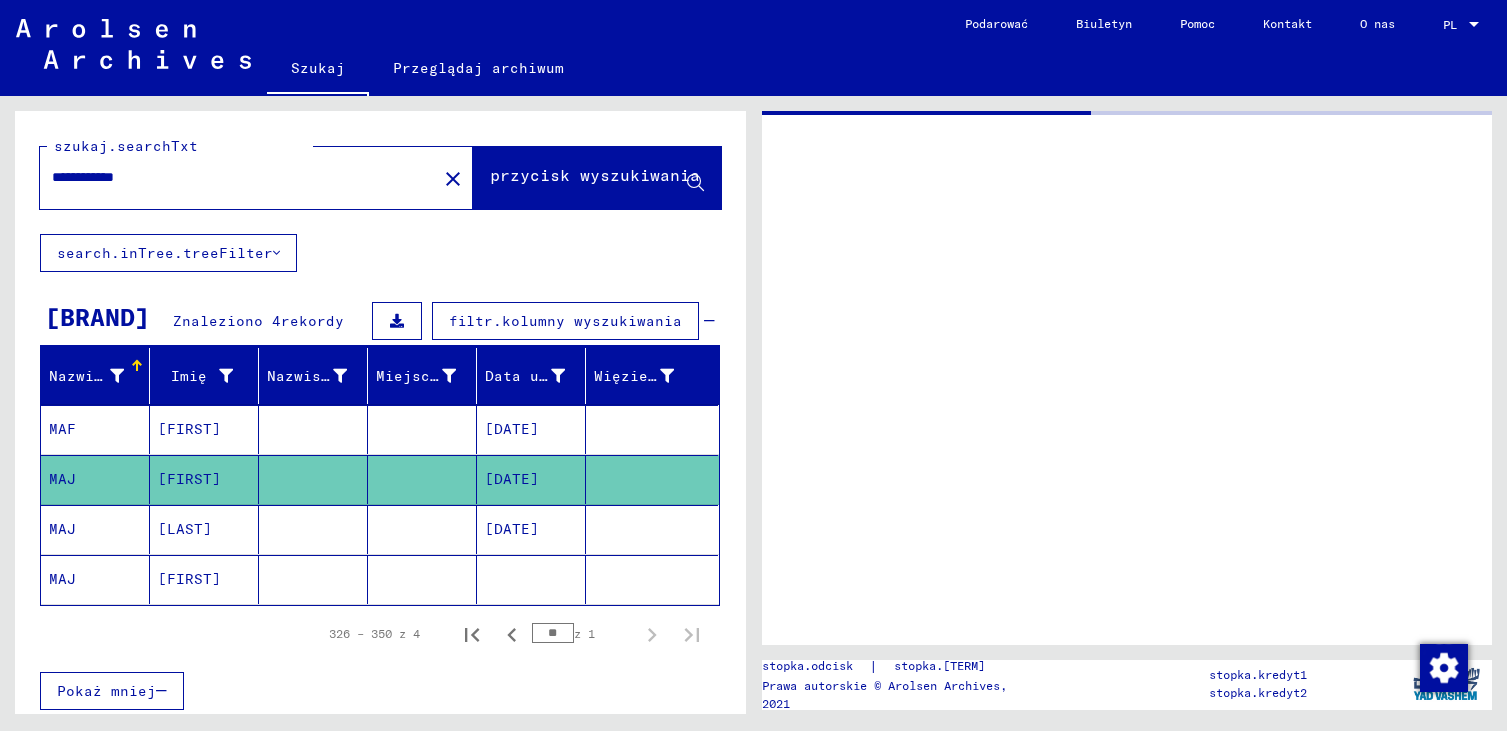 scroll, scrollTop: 0, scrollLeft: 0, axis: both 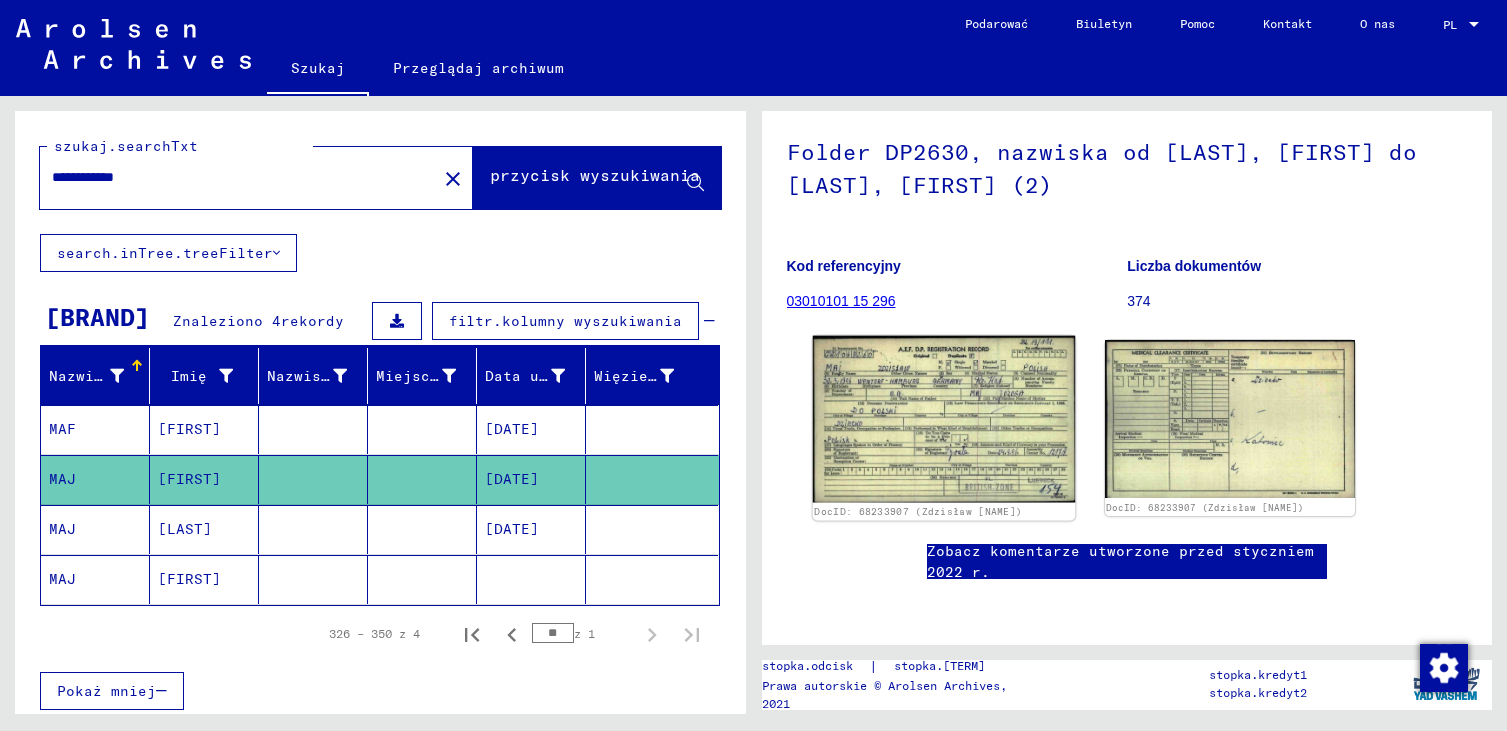 click 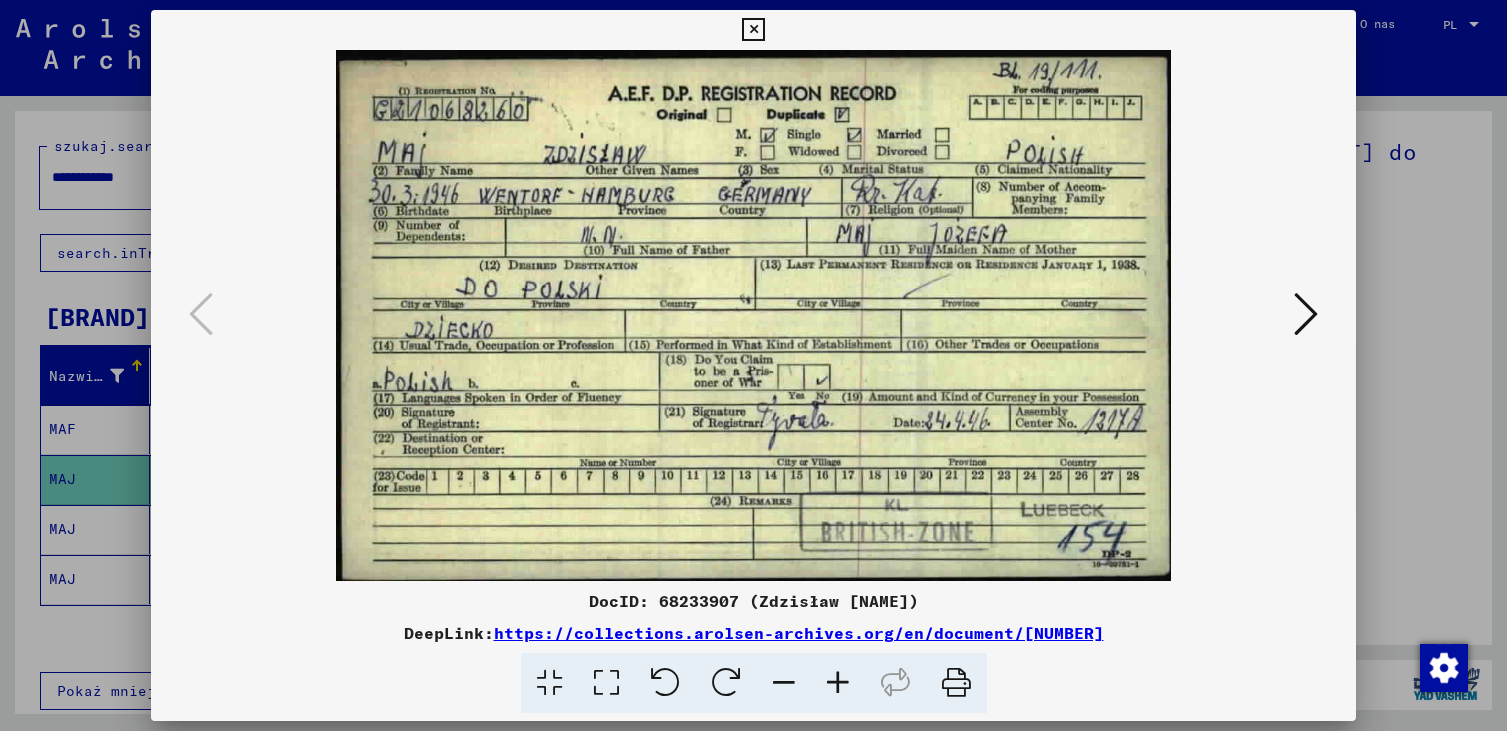 click at bounding box center (1306, 314) 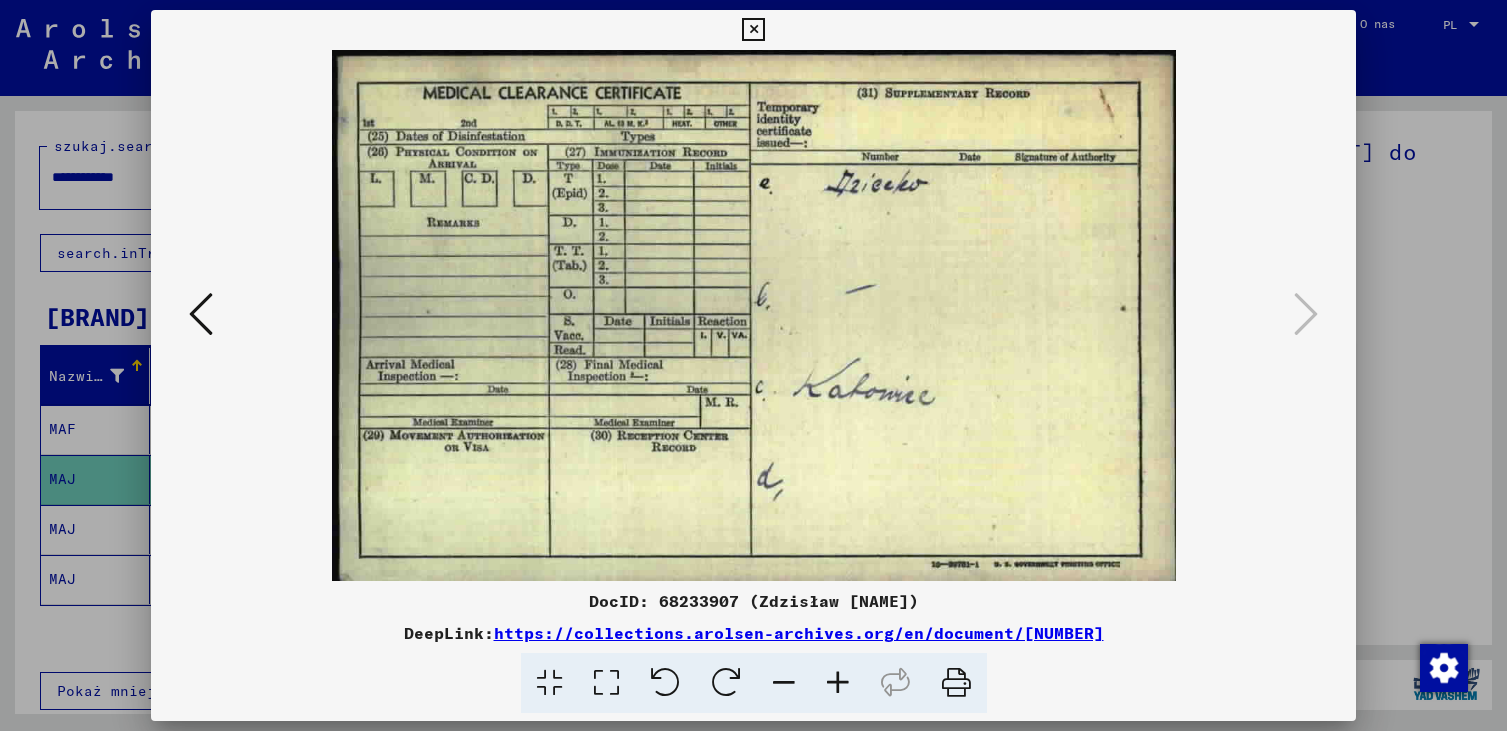 click at bounding box center (753, 30) 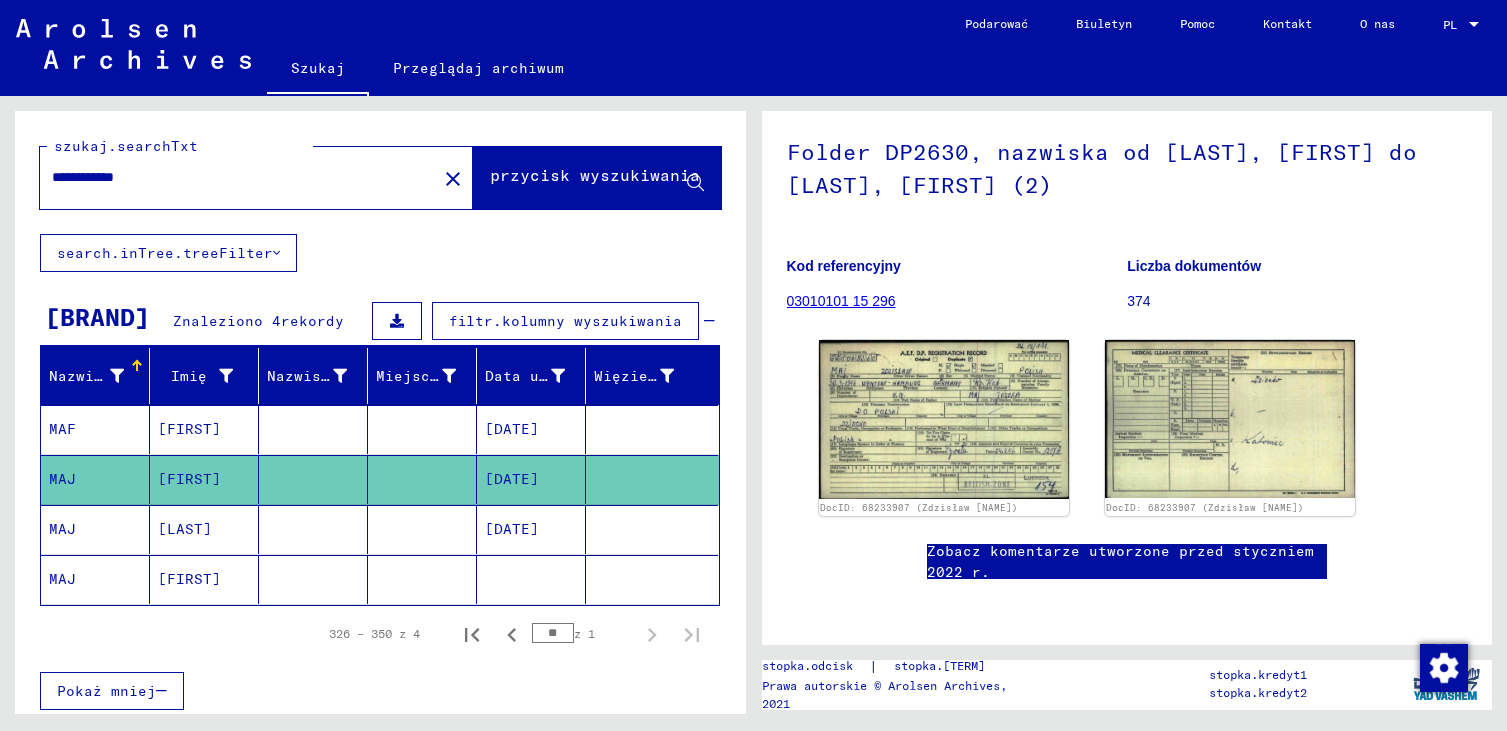 drag, startPoint x: 166, startPoint y: 181, endPoint x: 13, endPoint y: 168, distance: 153.5513 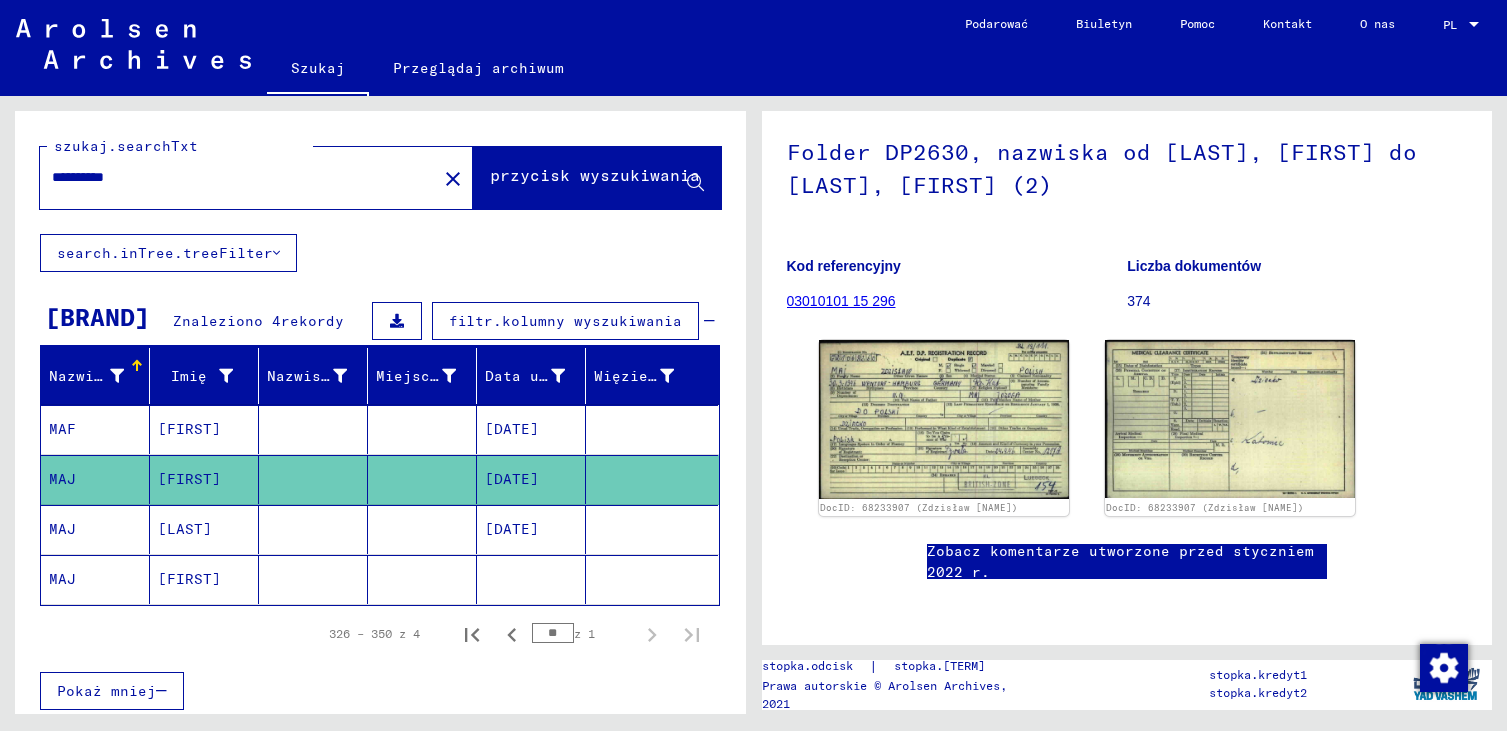 click on "przycisk wyszukiwania" 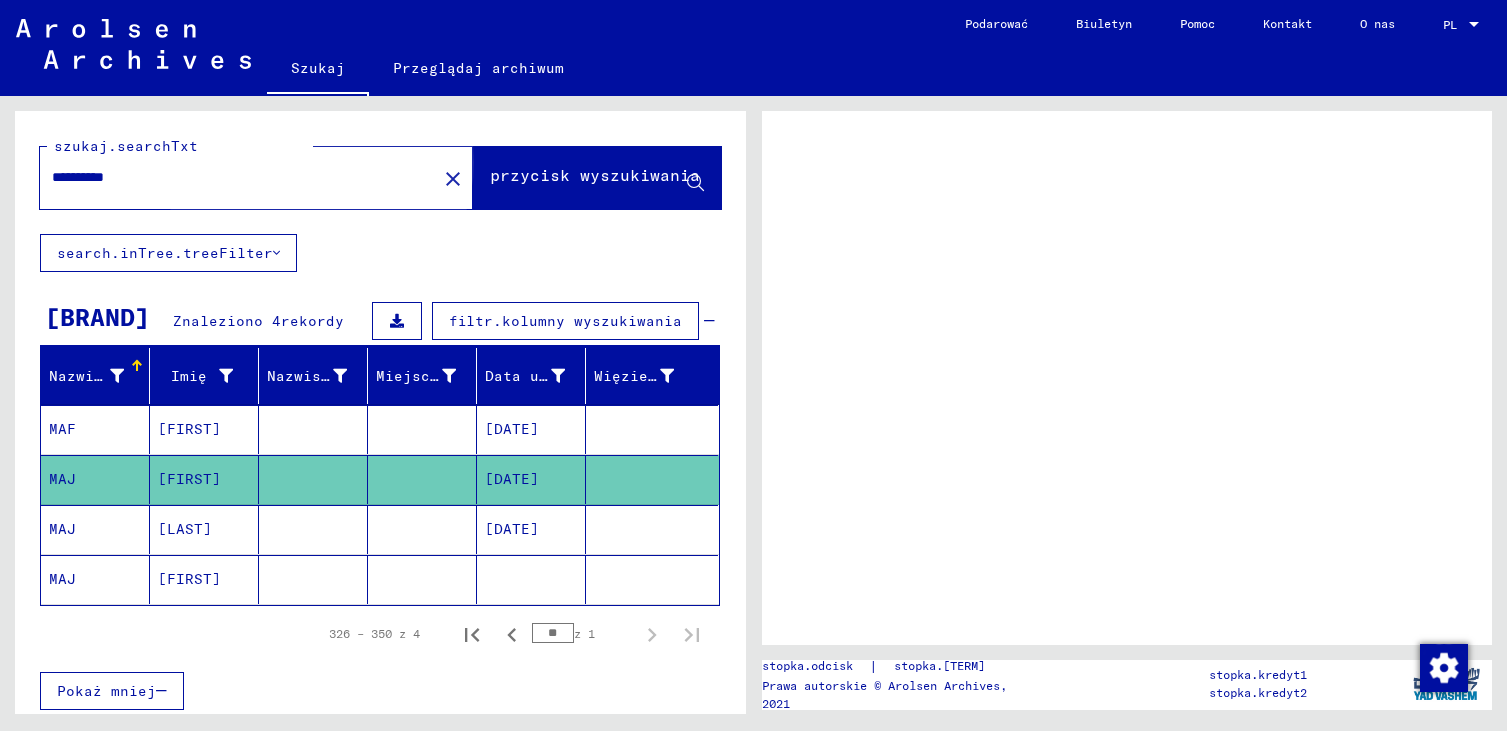 scroll, scrollTop: 0, scrollLeft: 0, axis: both 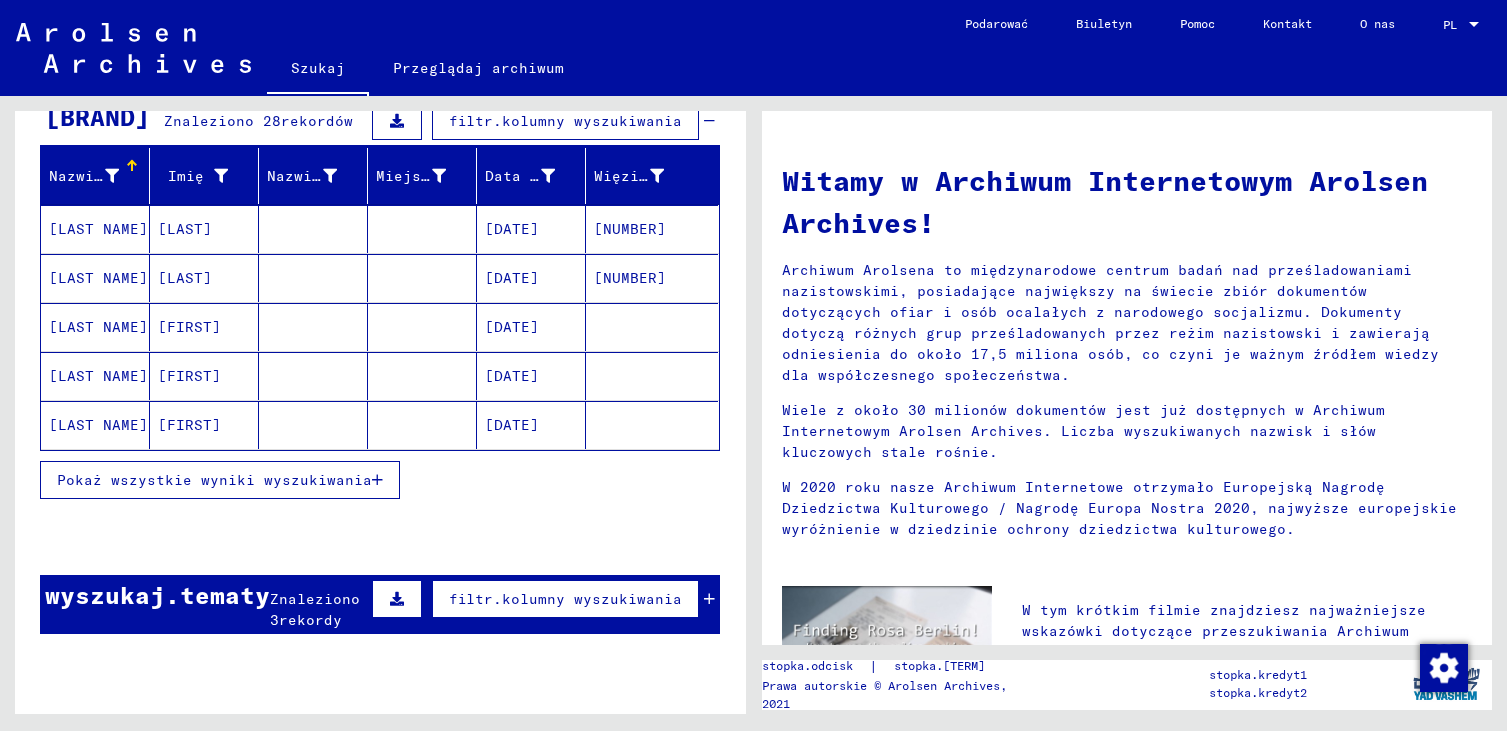 click on "[LAST NAME]" 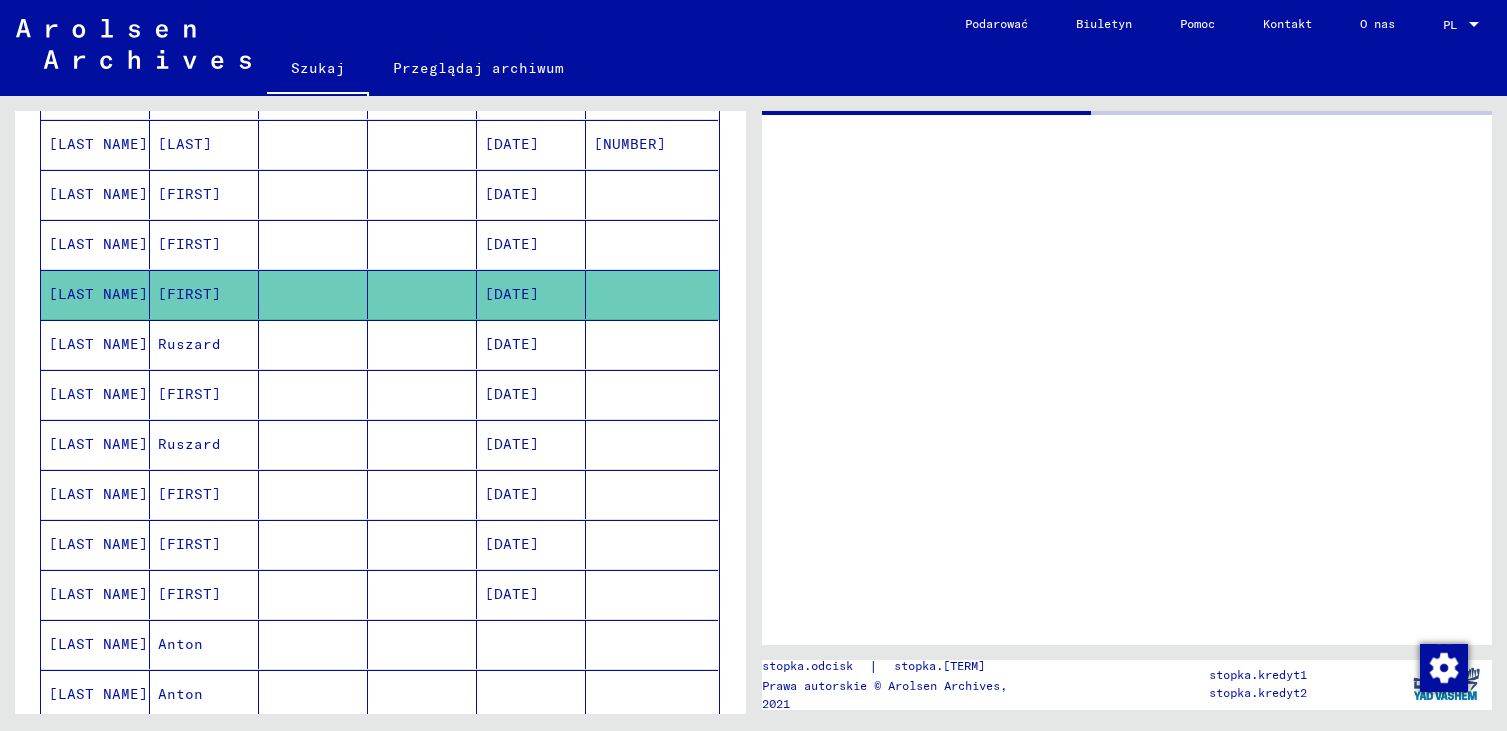 scroll, scrollTop: 500, scrollLeft: 0, axis: vertical 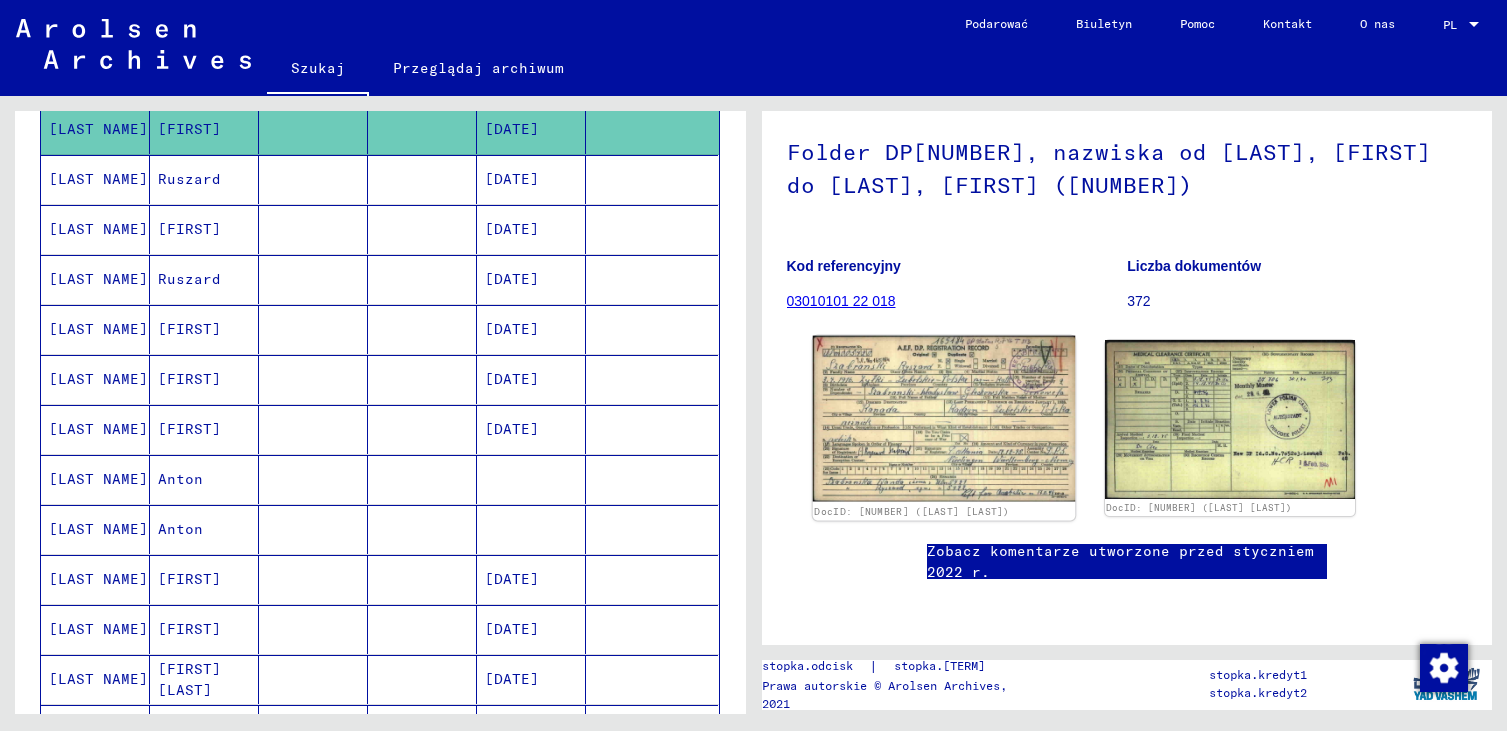 click 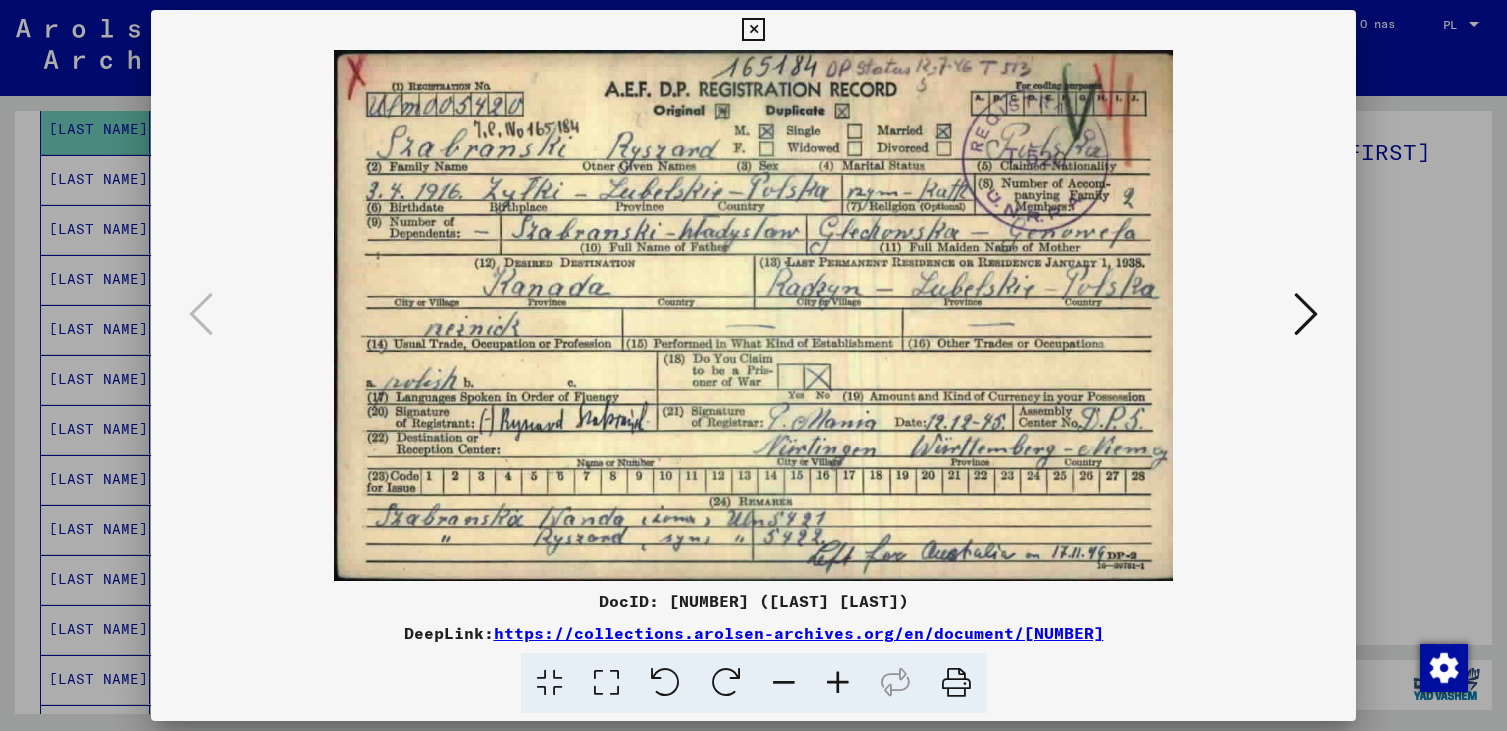 click at bounding box center [1306, 314] 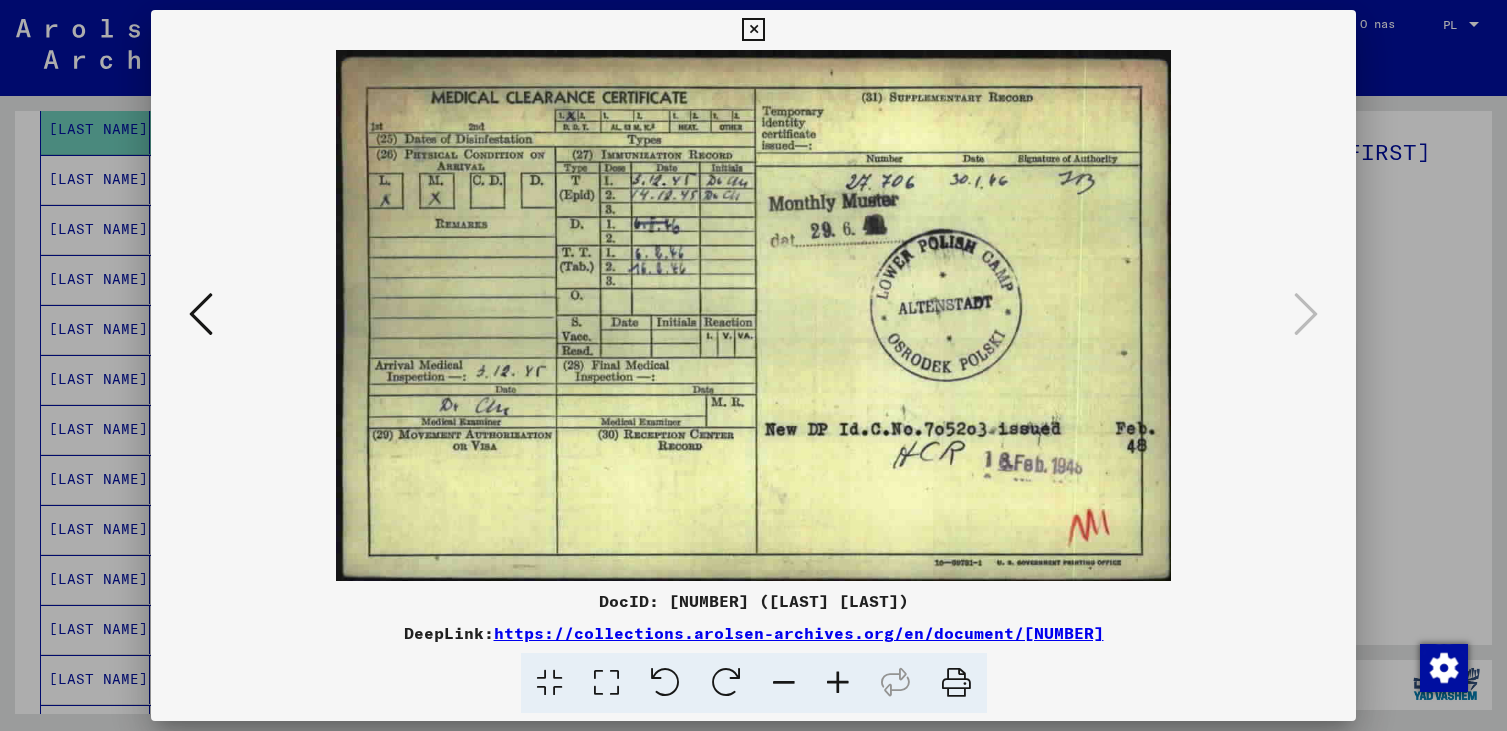 click at bounding box center (753, 30) 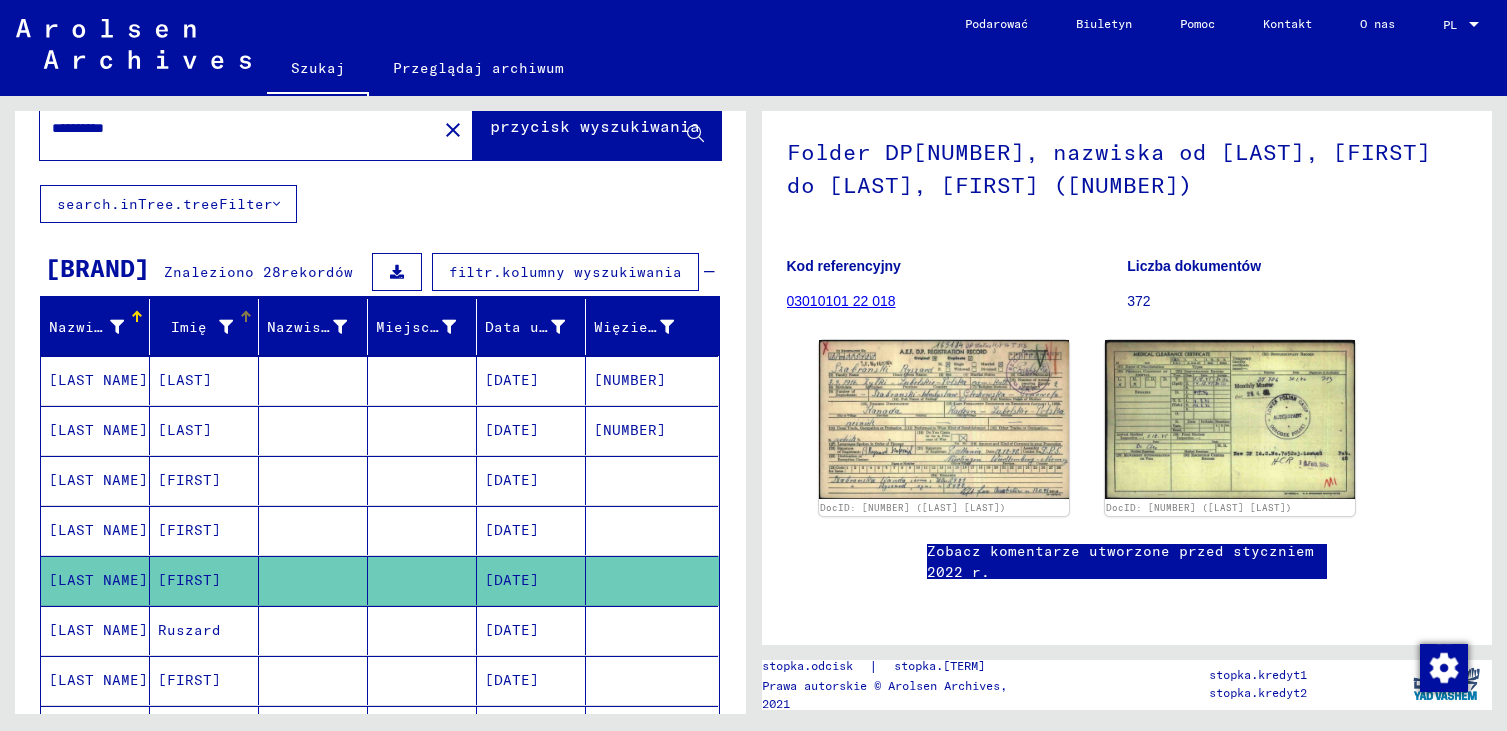 scroll, scrollTop: 0, scrollLeft: 0, axis: both 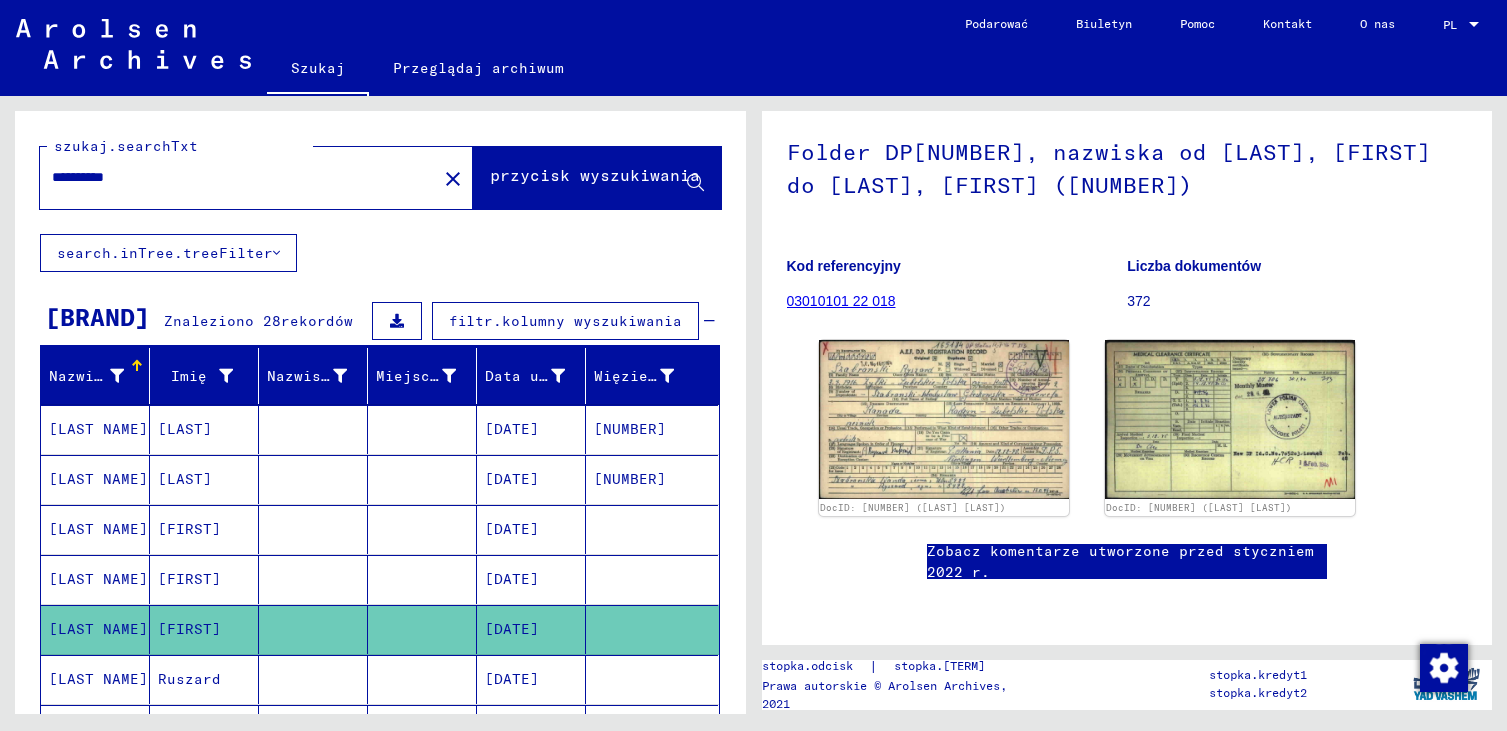 click on "**********" at bounding box center [238, 177] 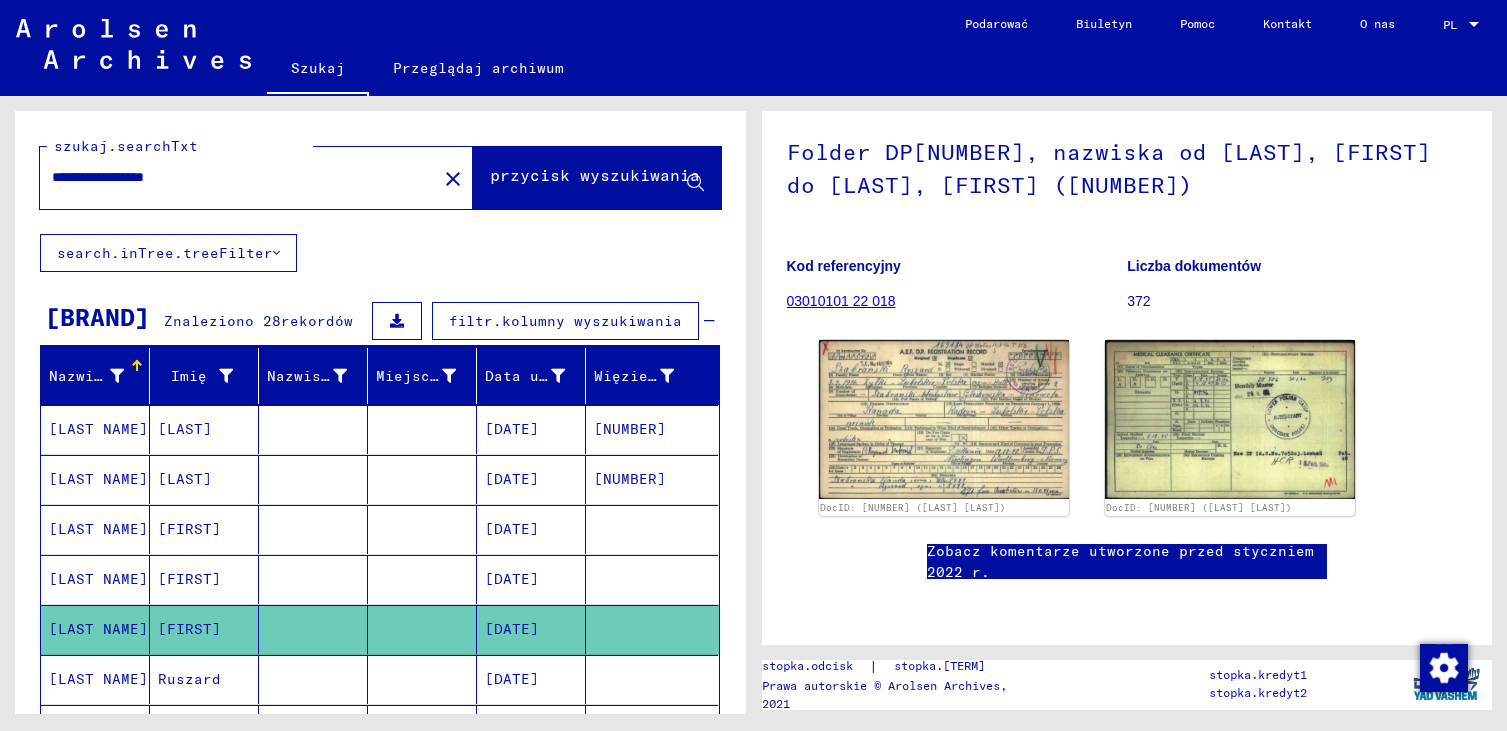 click on "przycisk wyszukiwania" 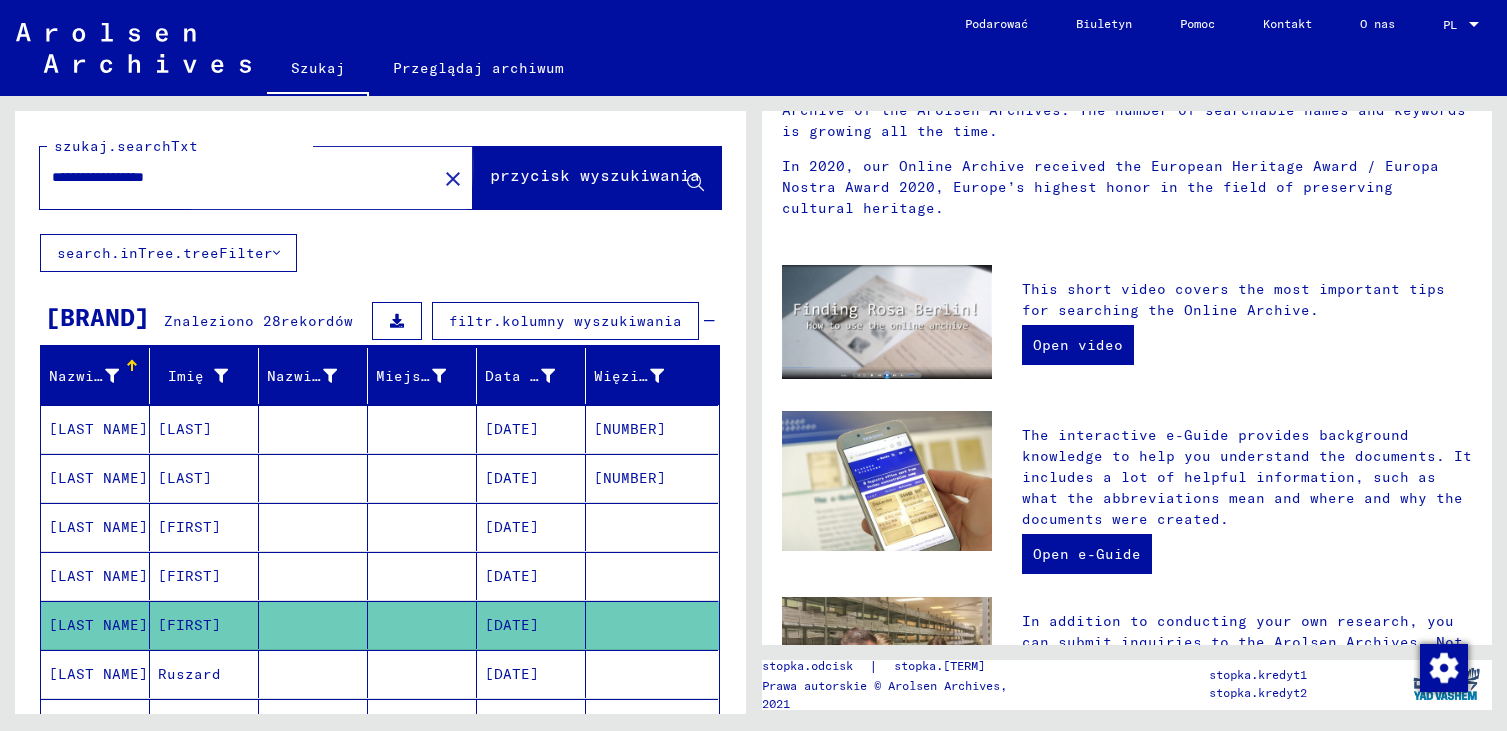 scroll, scrollTop: 0, scrollLeft: 0, axis: both 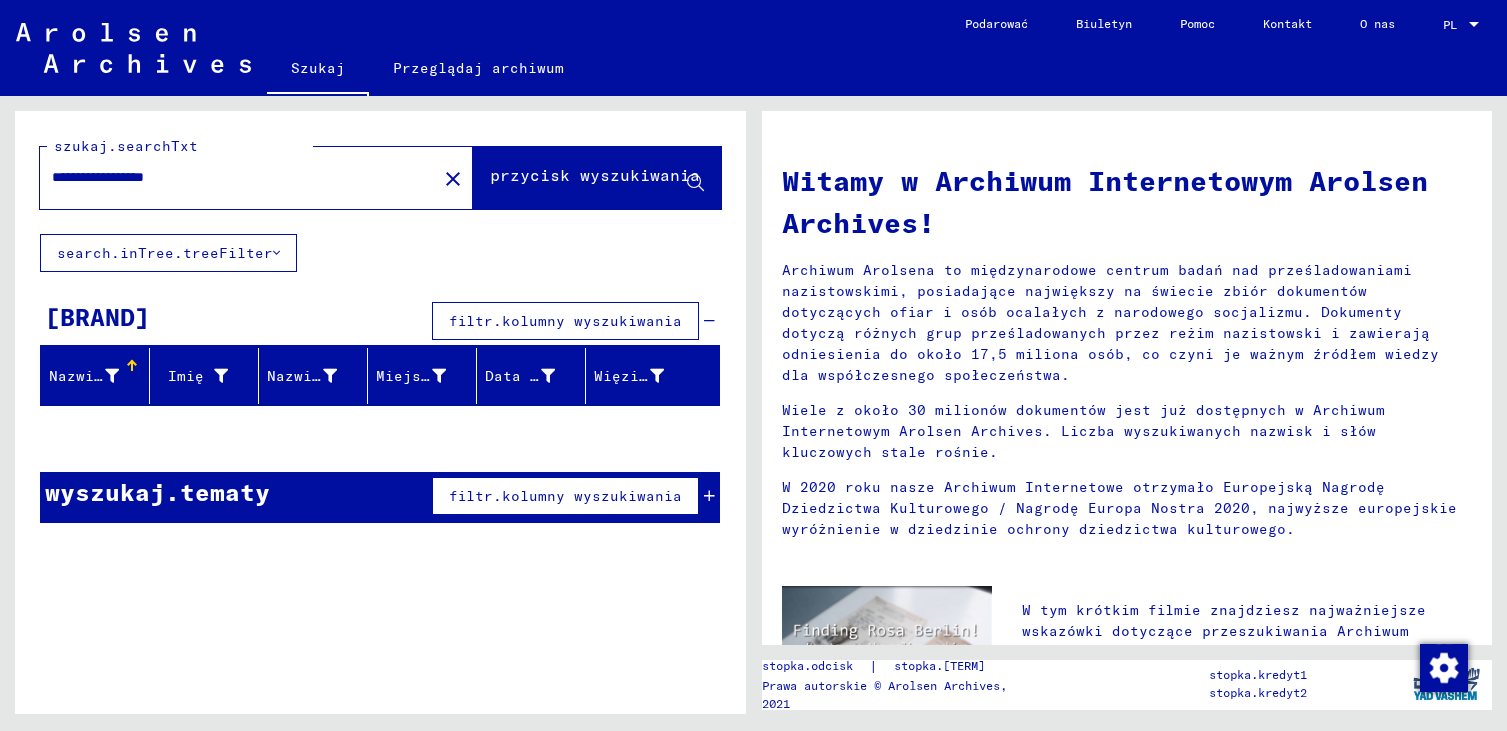 click on "Nazwisko" at bounding box center (85, 376) 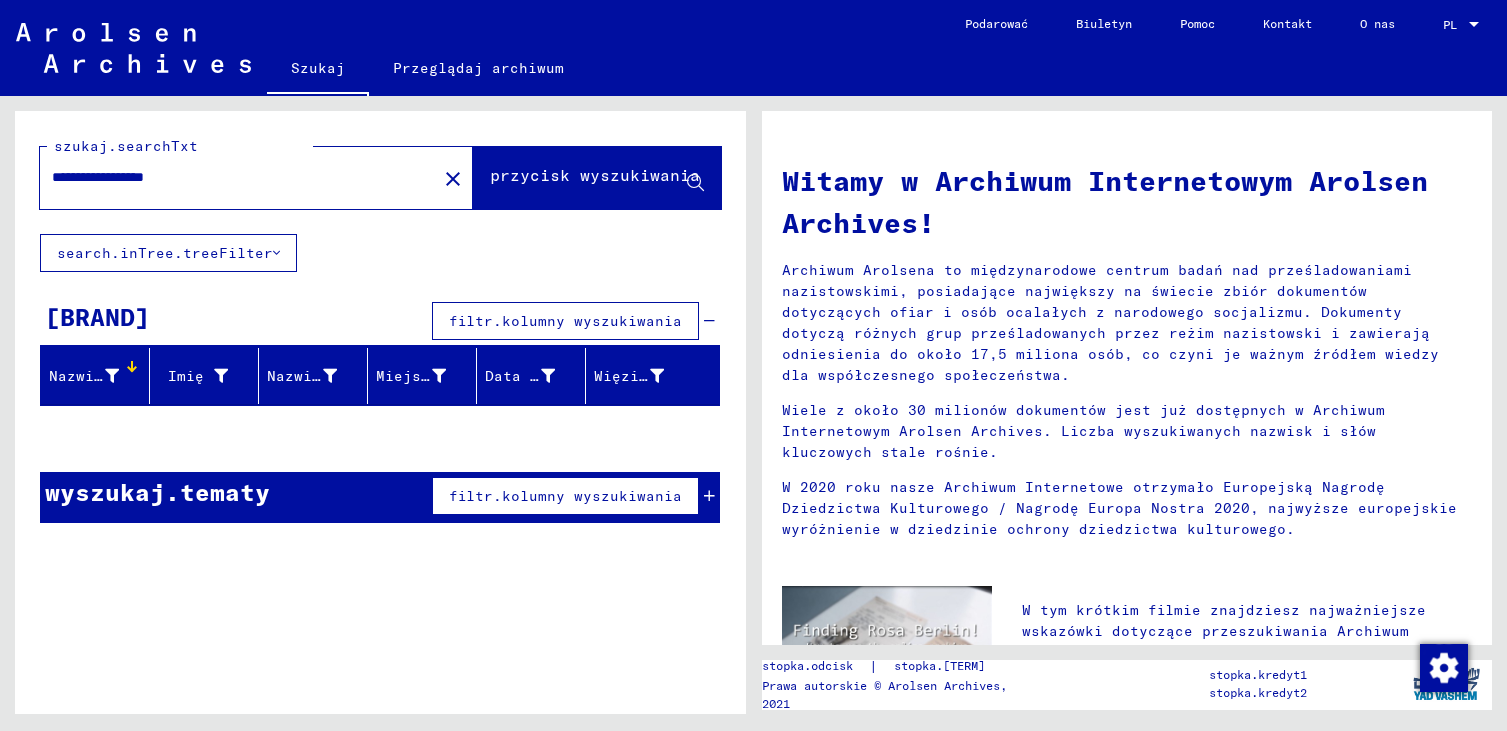 drag, startPoint x: 224, startPoint y: 179, endPoint x: 52, endPoint y: 179, distance: 172 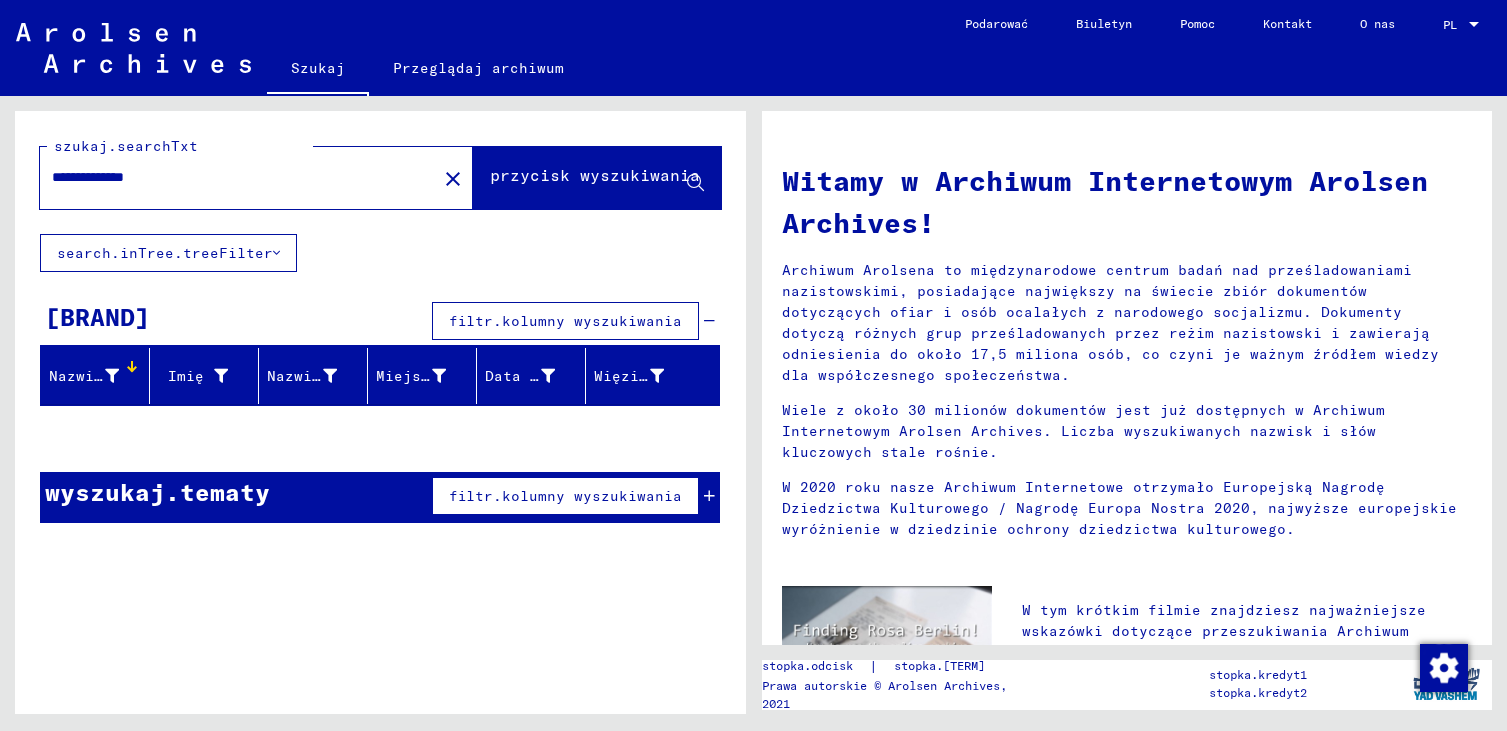 type on "**********" 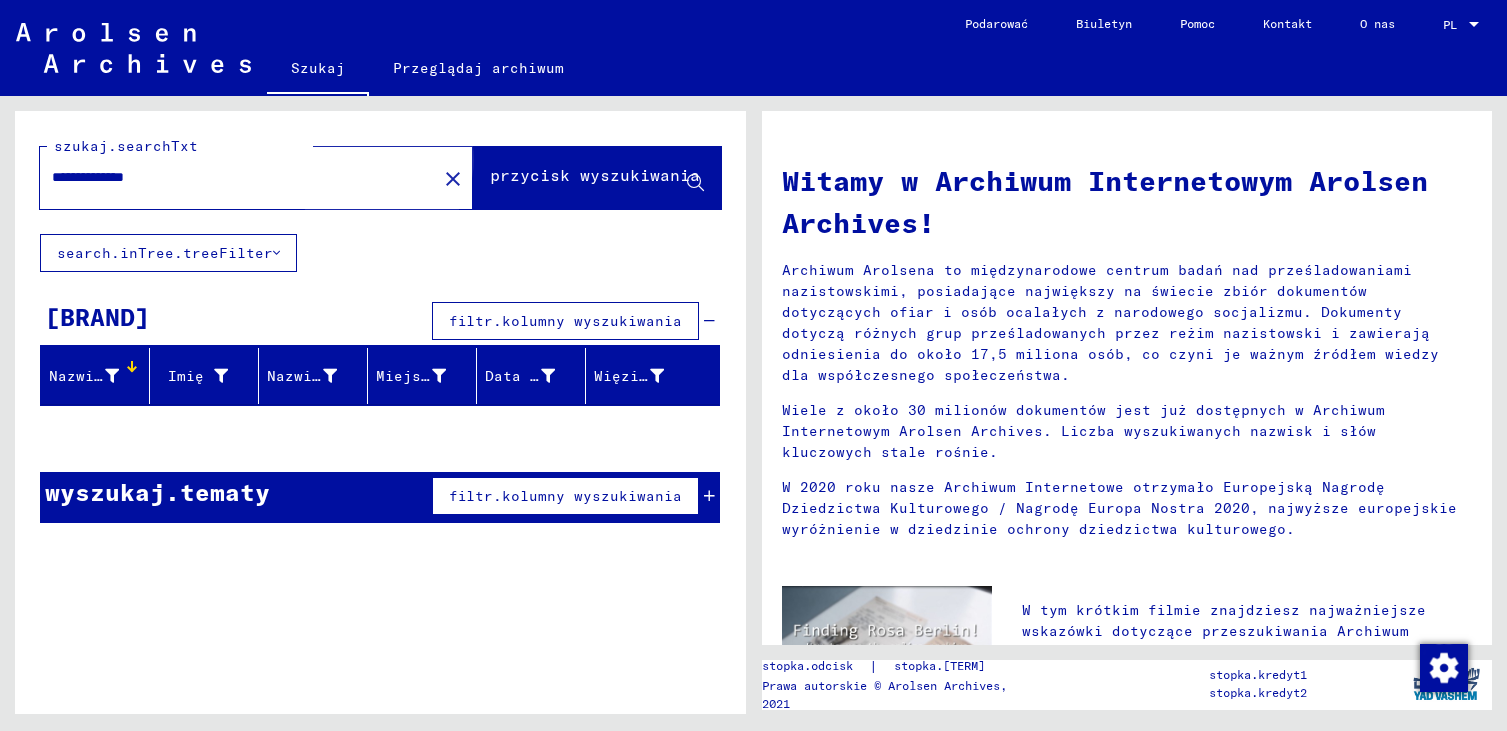 click on "przycisk wyszukiwania" 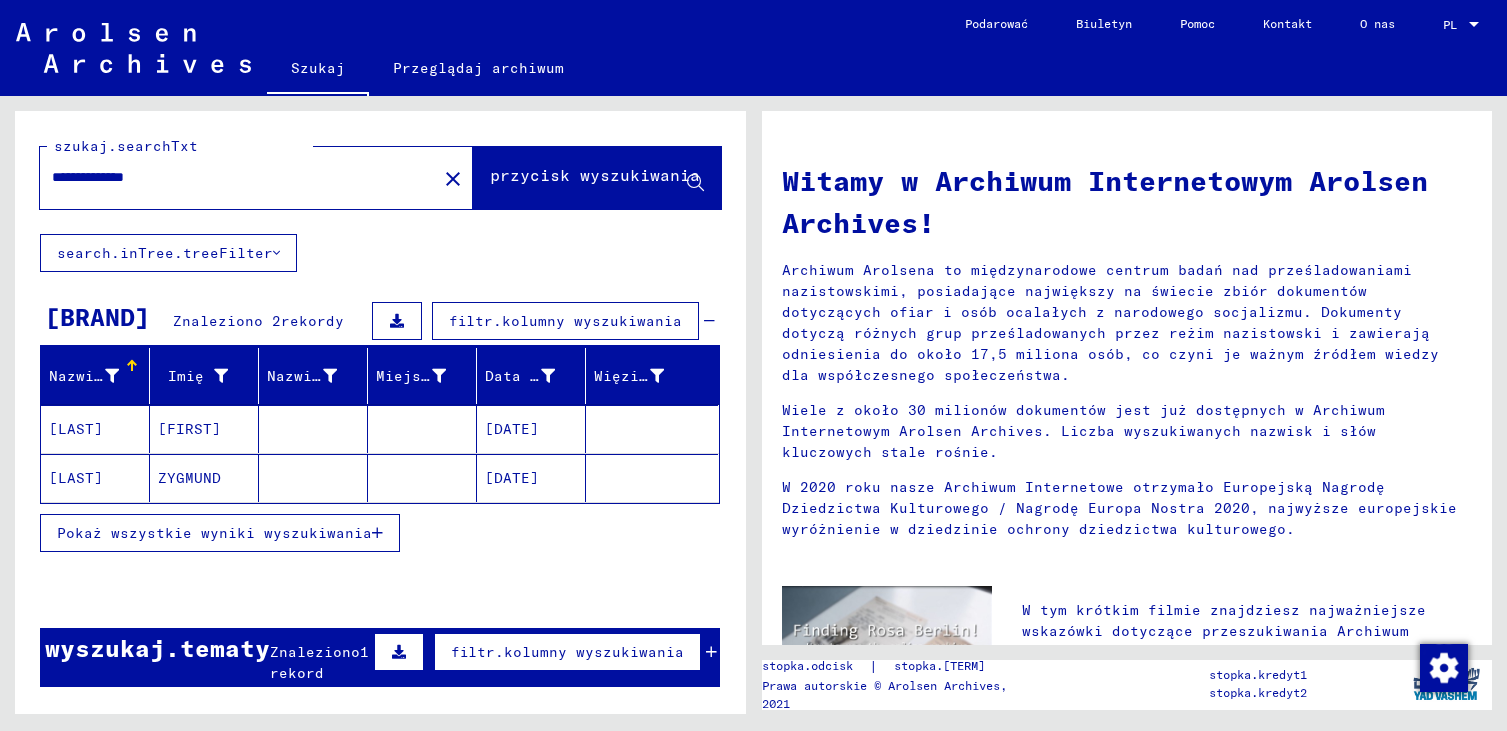 click on "[LAST]" at bounding box center [76, 478] 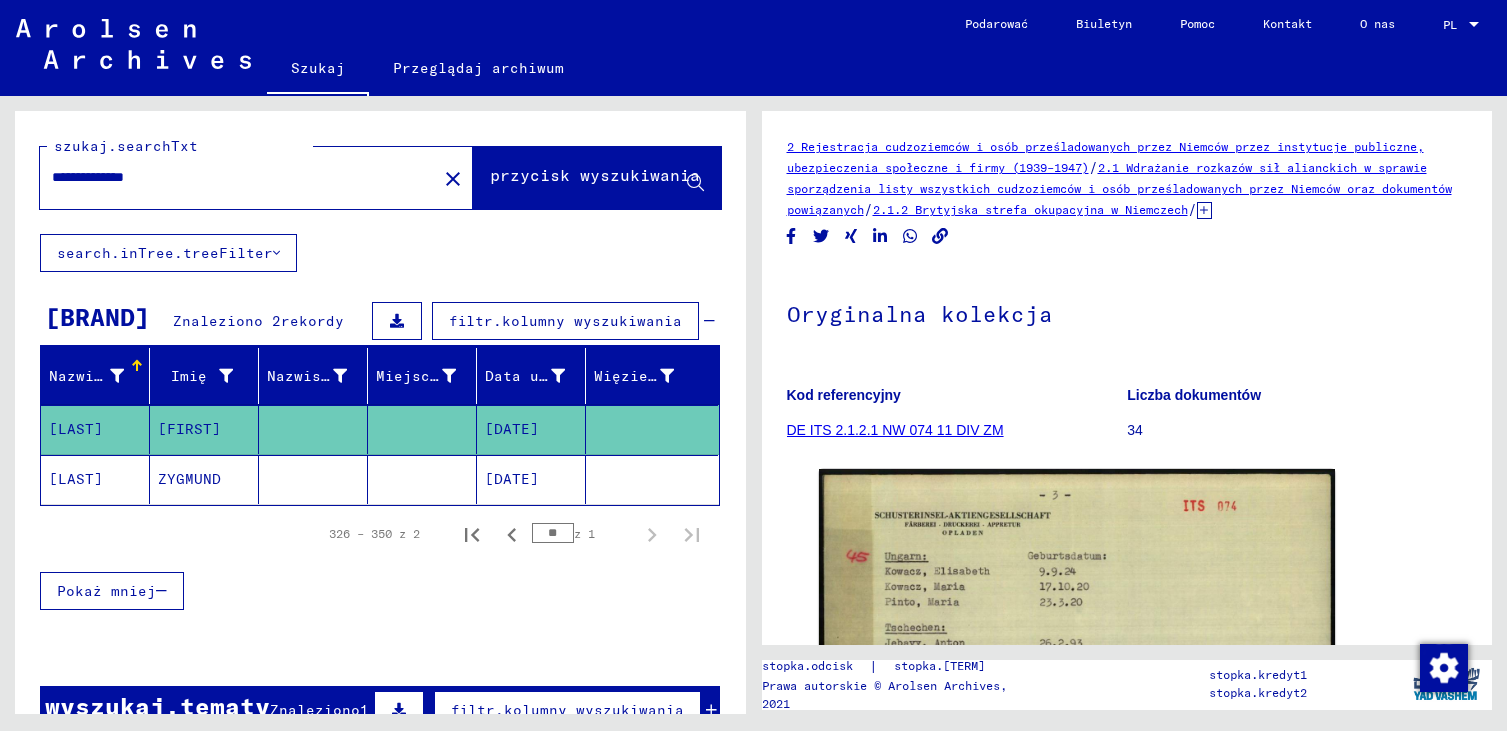 scroll, scrollTop: 0, scrollLeft: 0, axis: both 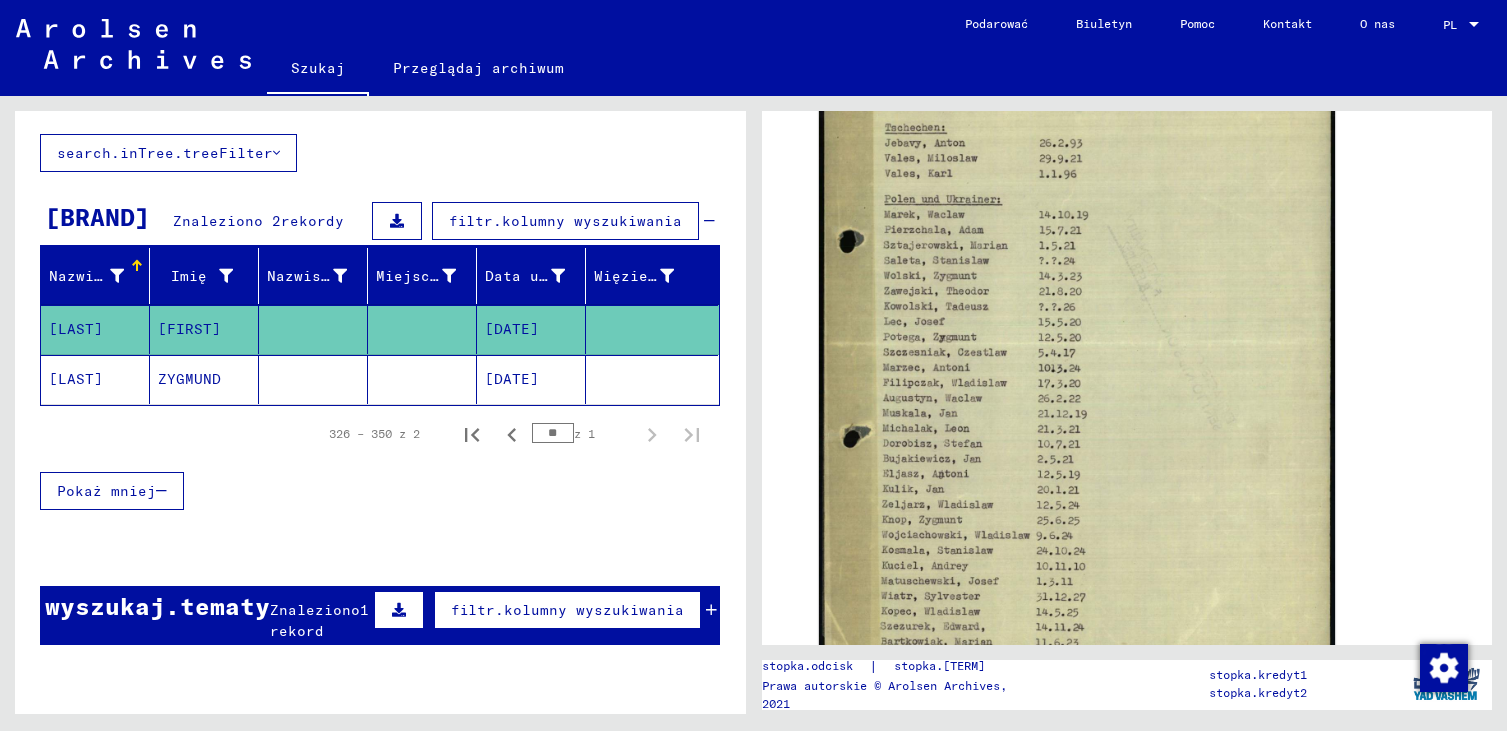 click on "Identyfikator dokumentu: [NUMBER]" 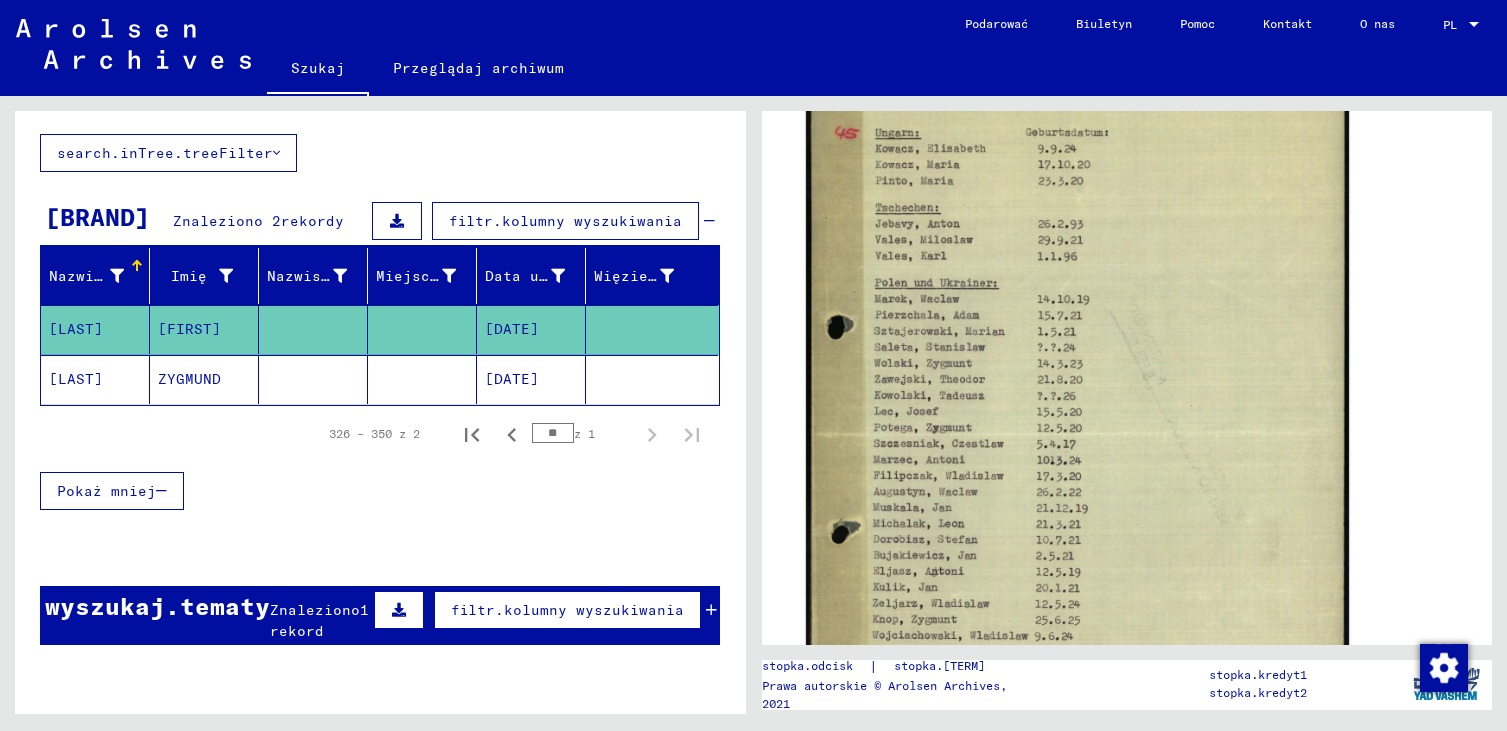 scroll, scrollTop: 0, scrollLeft: 0, axis: both 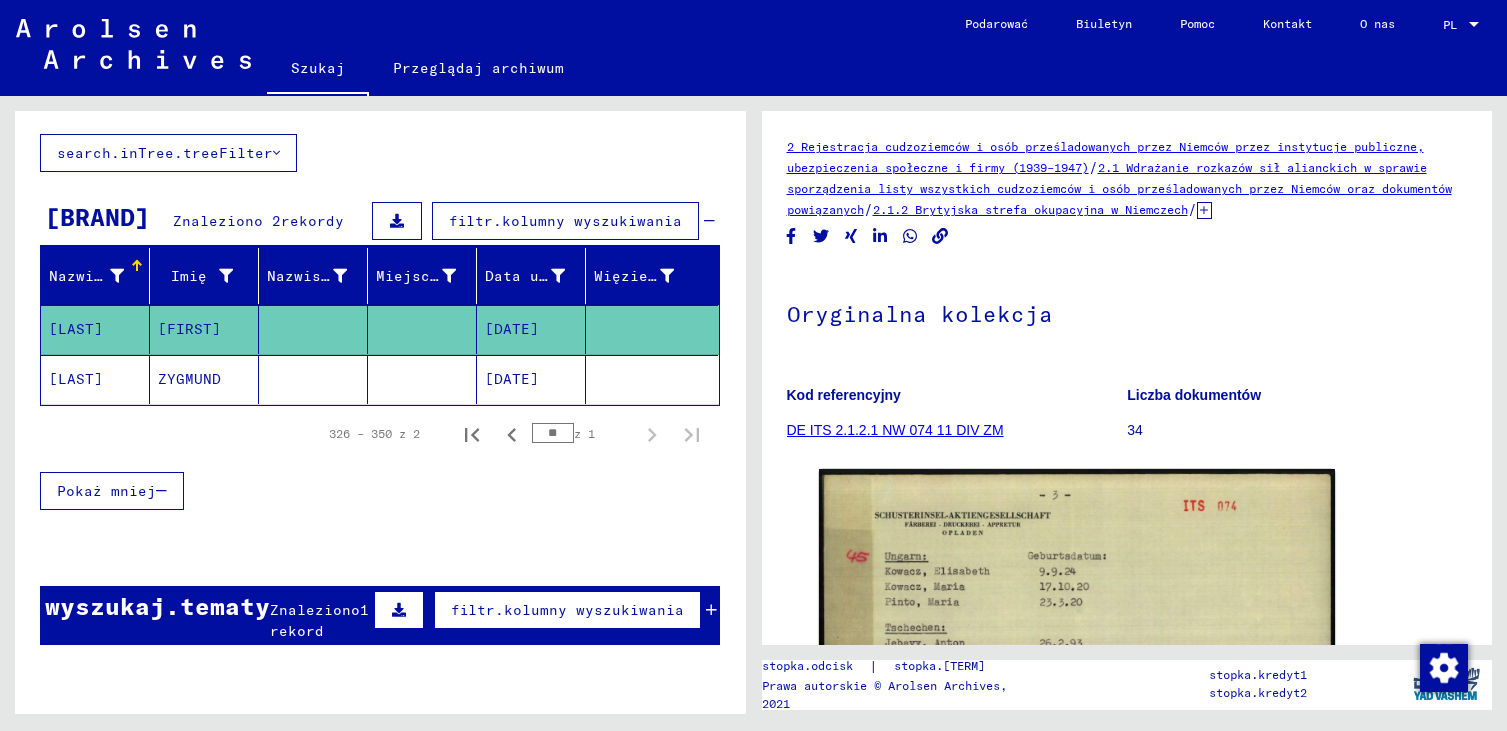 click on "DE ITS 2.1.2.1 NW 074 11 DIV ZM" 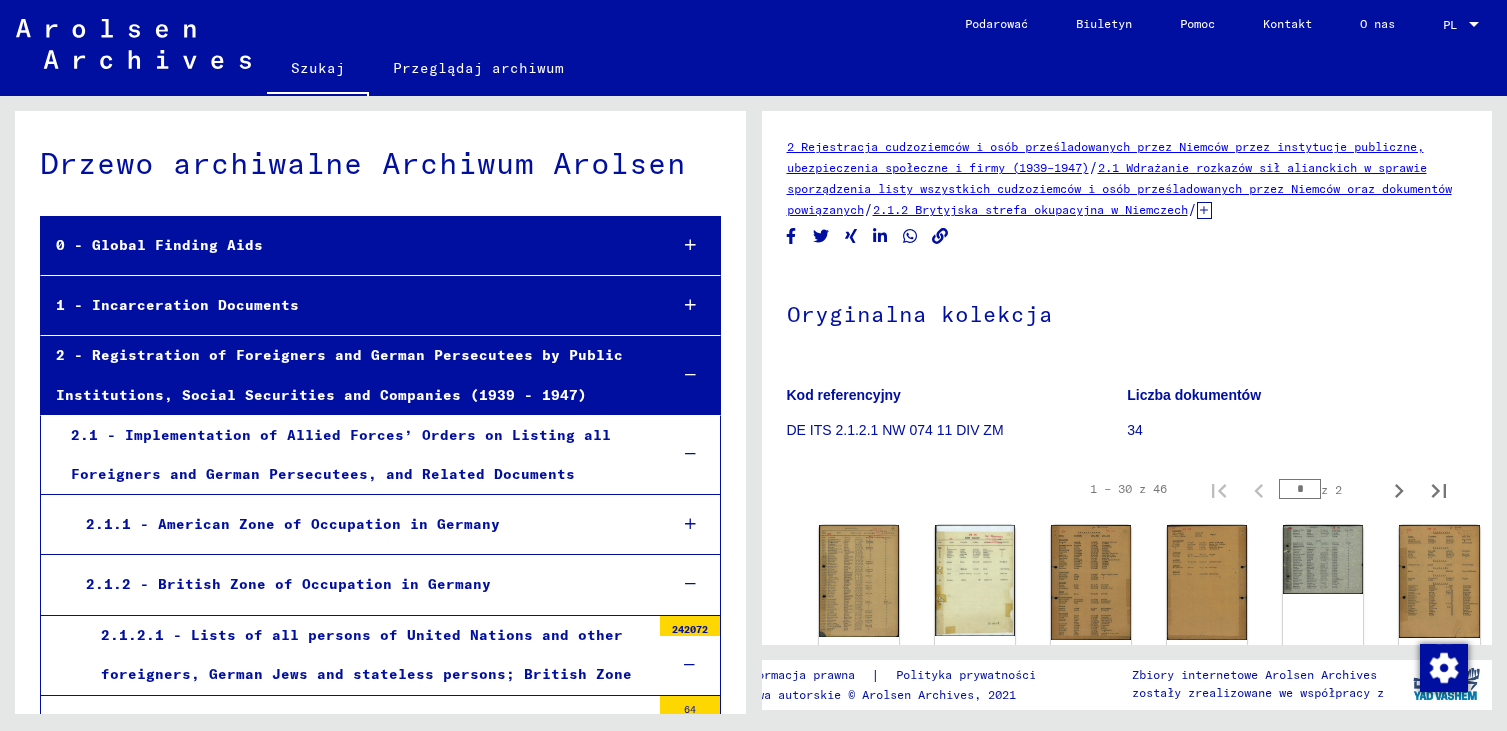 scroll, scrollTop: 7737, scrollLeft: 0, axis: vertical 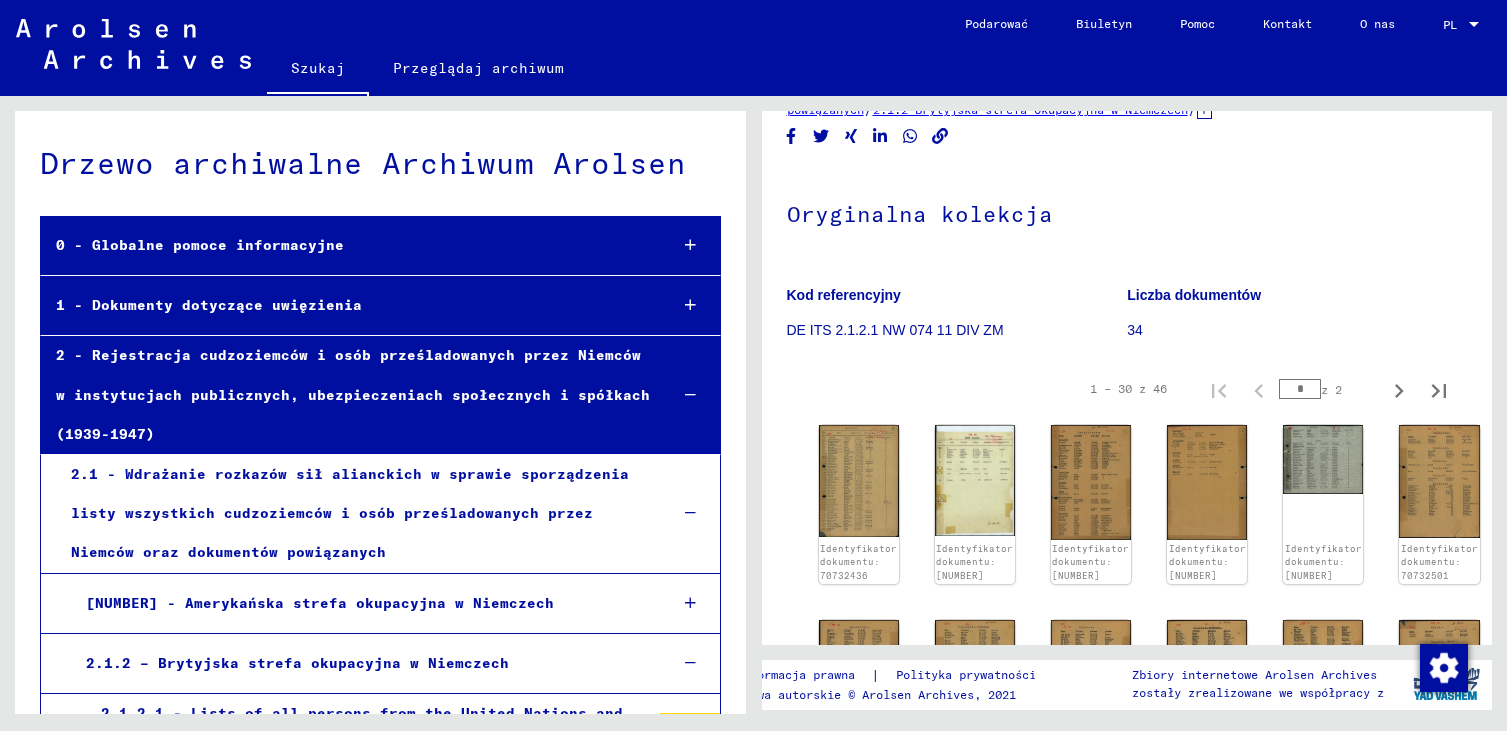 click on "1 - Dokumenty dotyczące uwięzienia" at bounding box center (209, 305) 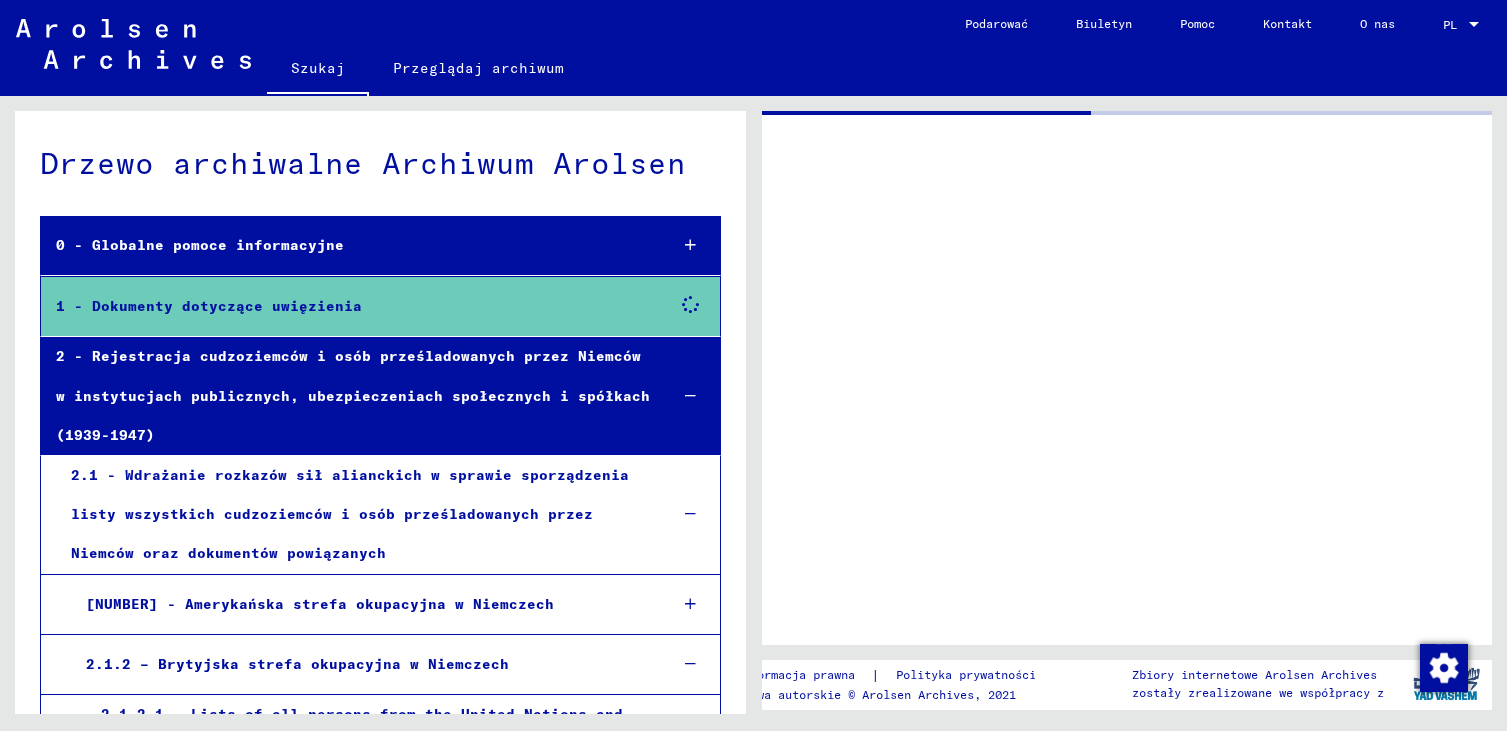 scroll, scrollTop: 0, scrollLeft: 0, axis: both 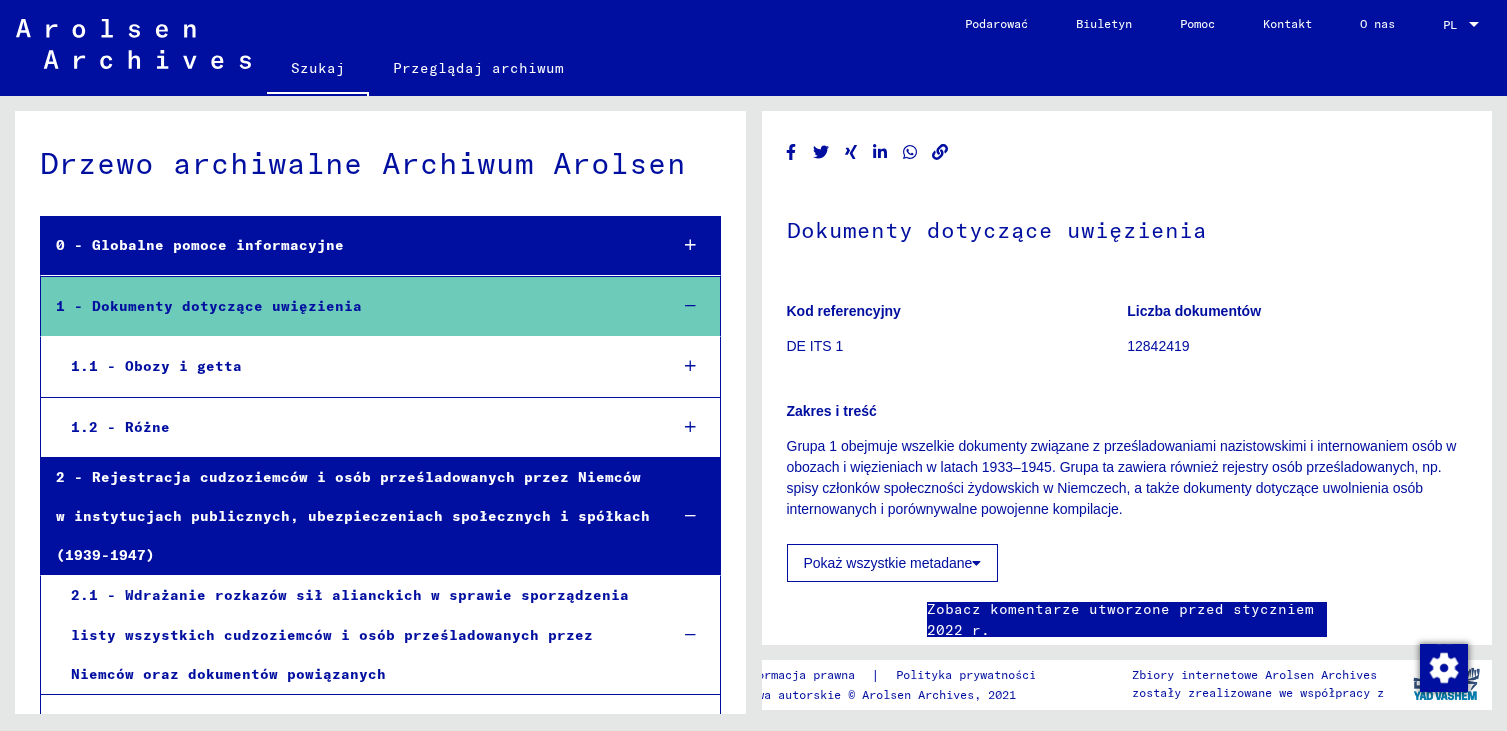 click on "Szukaj" 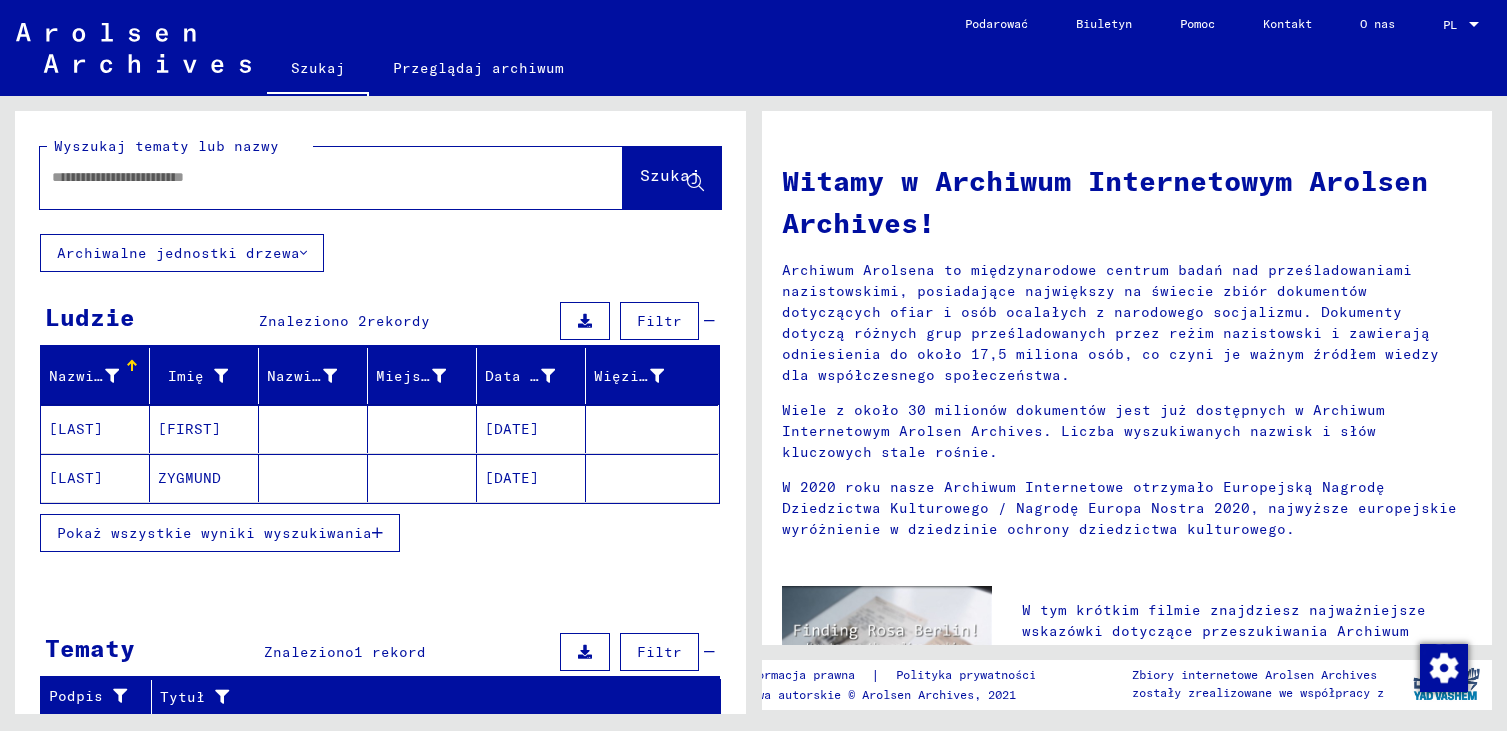 click on "[LAST]" at bounding box center (76, 478) 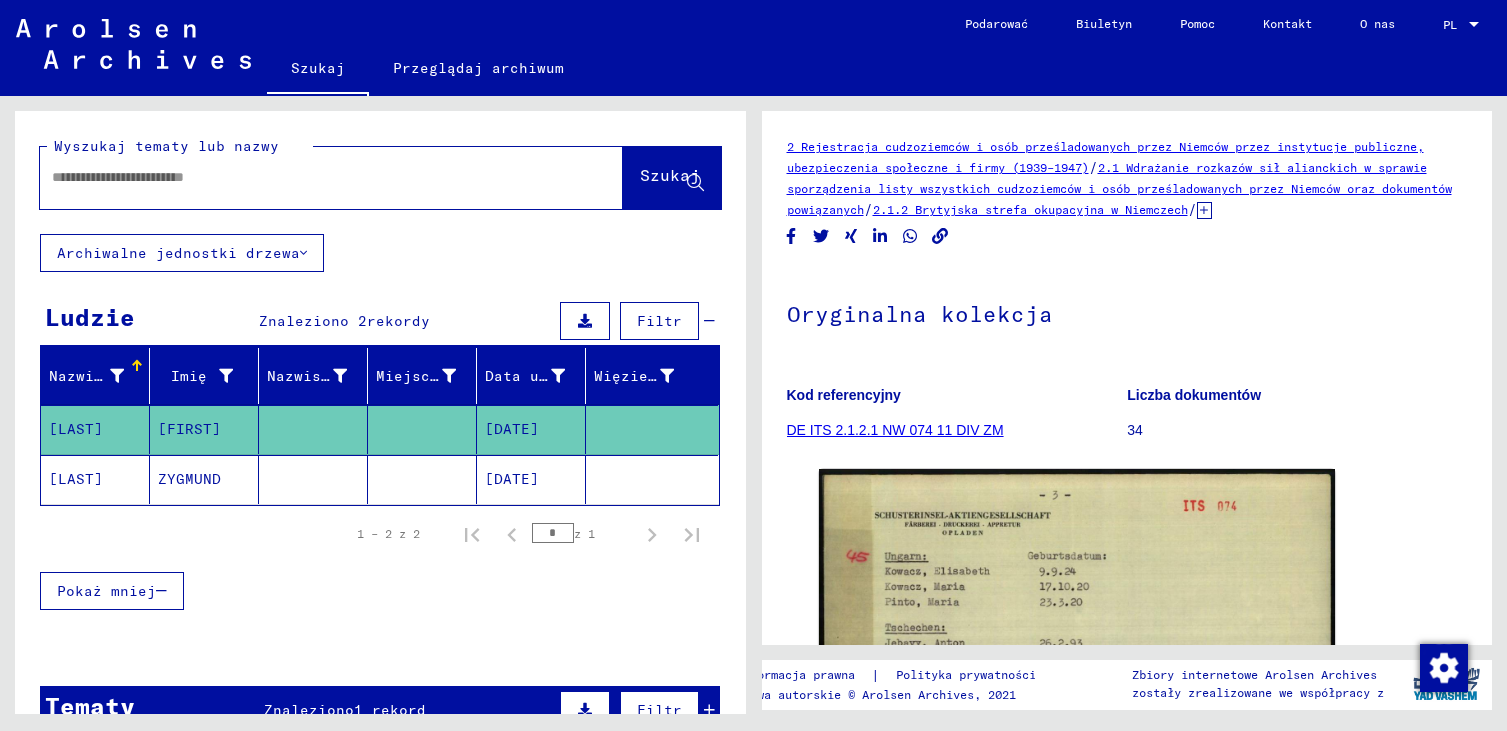 scroll, scrollTop: 0, scrollLeft: 0, axis: both 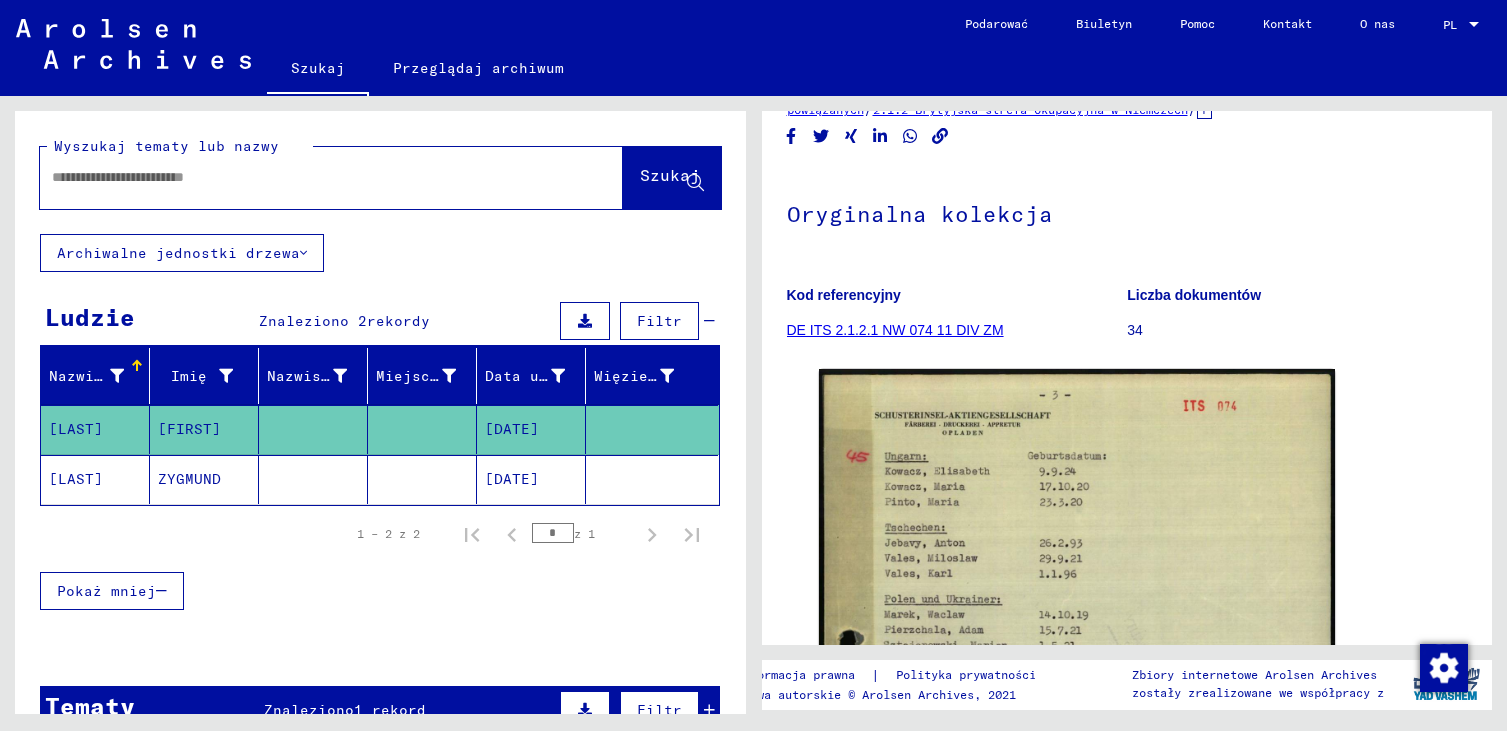 click on "[LAST]" 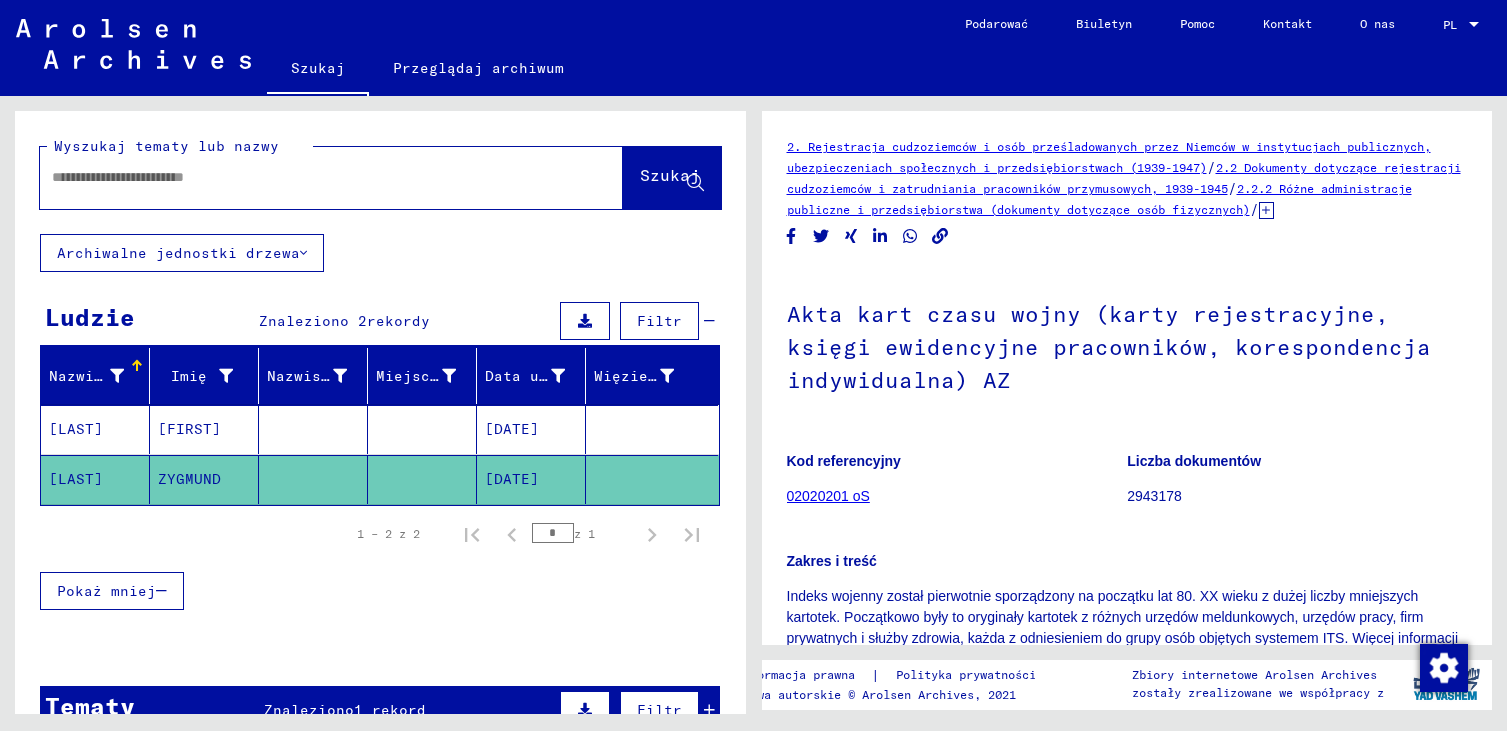 scroll, scrollTop: 0, scrollLeft: 0, axis: both 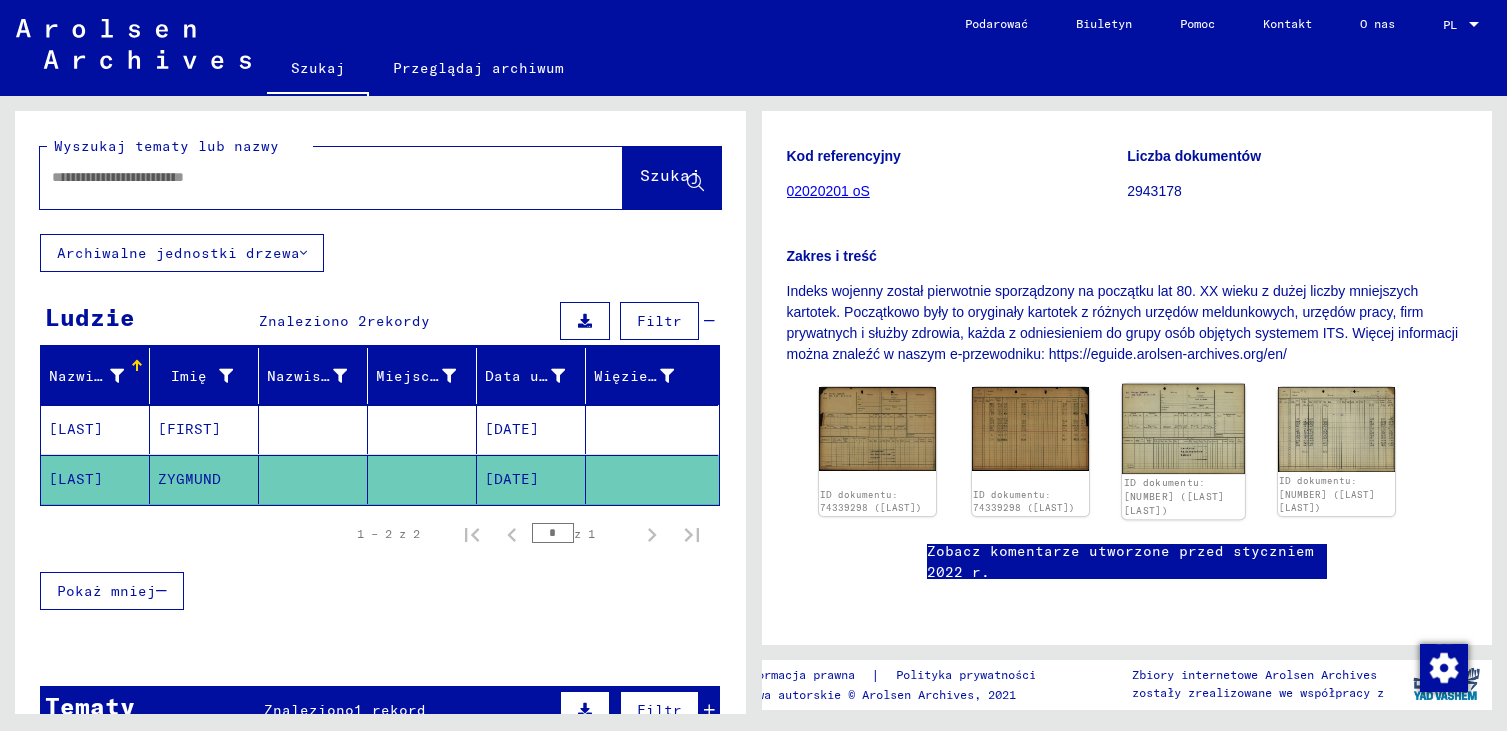 click 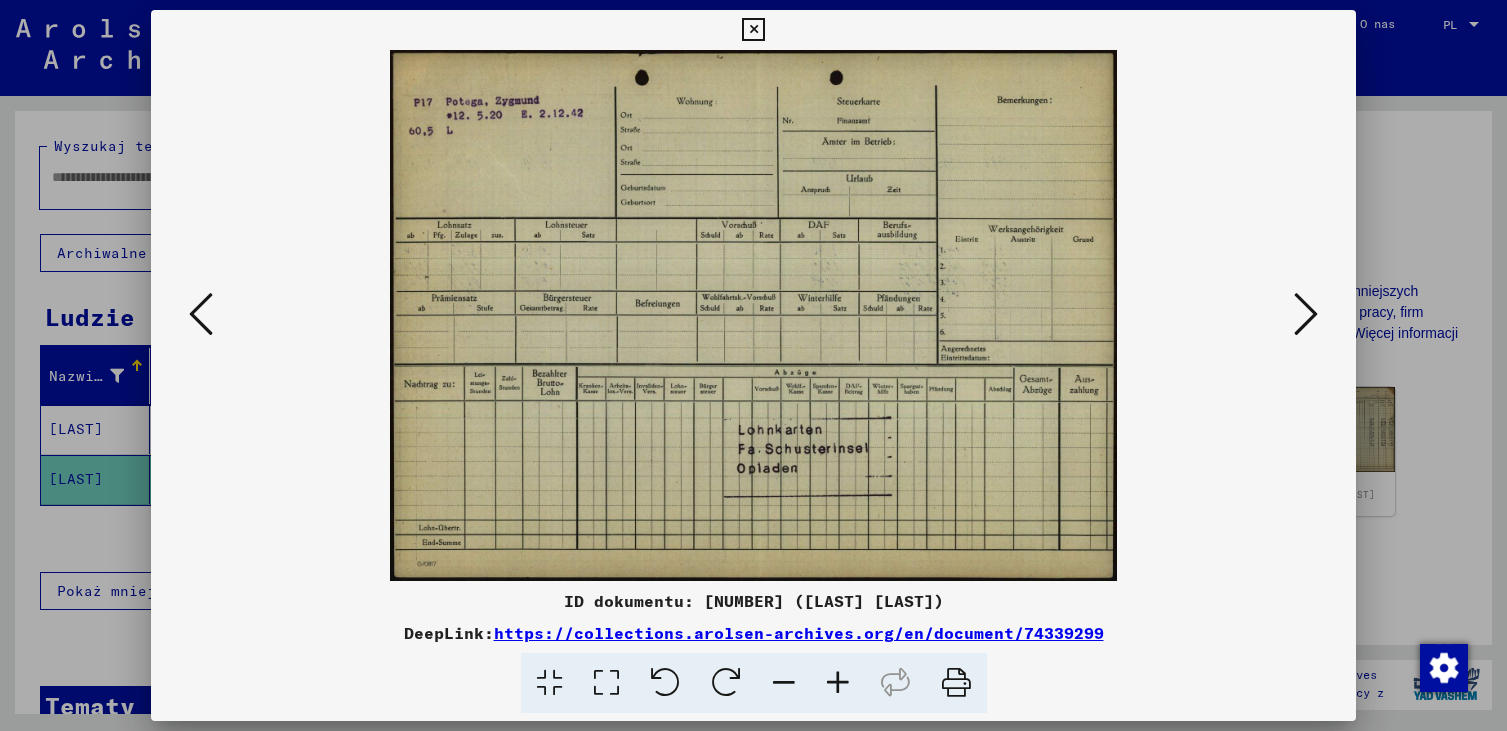 click at bounding box center [1306, 314] 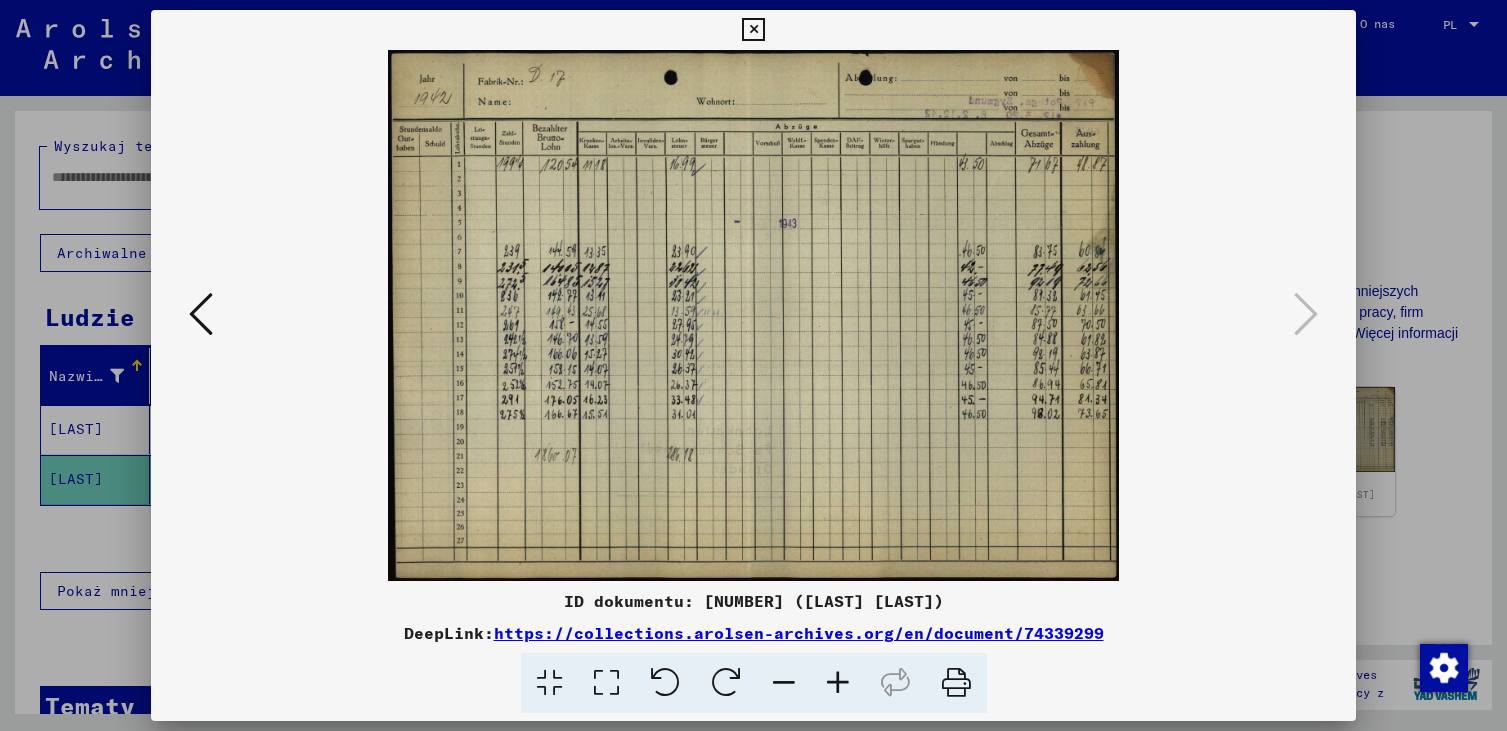 click at bounding box center [201, 314] 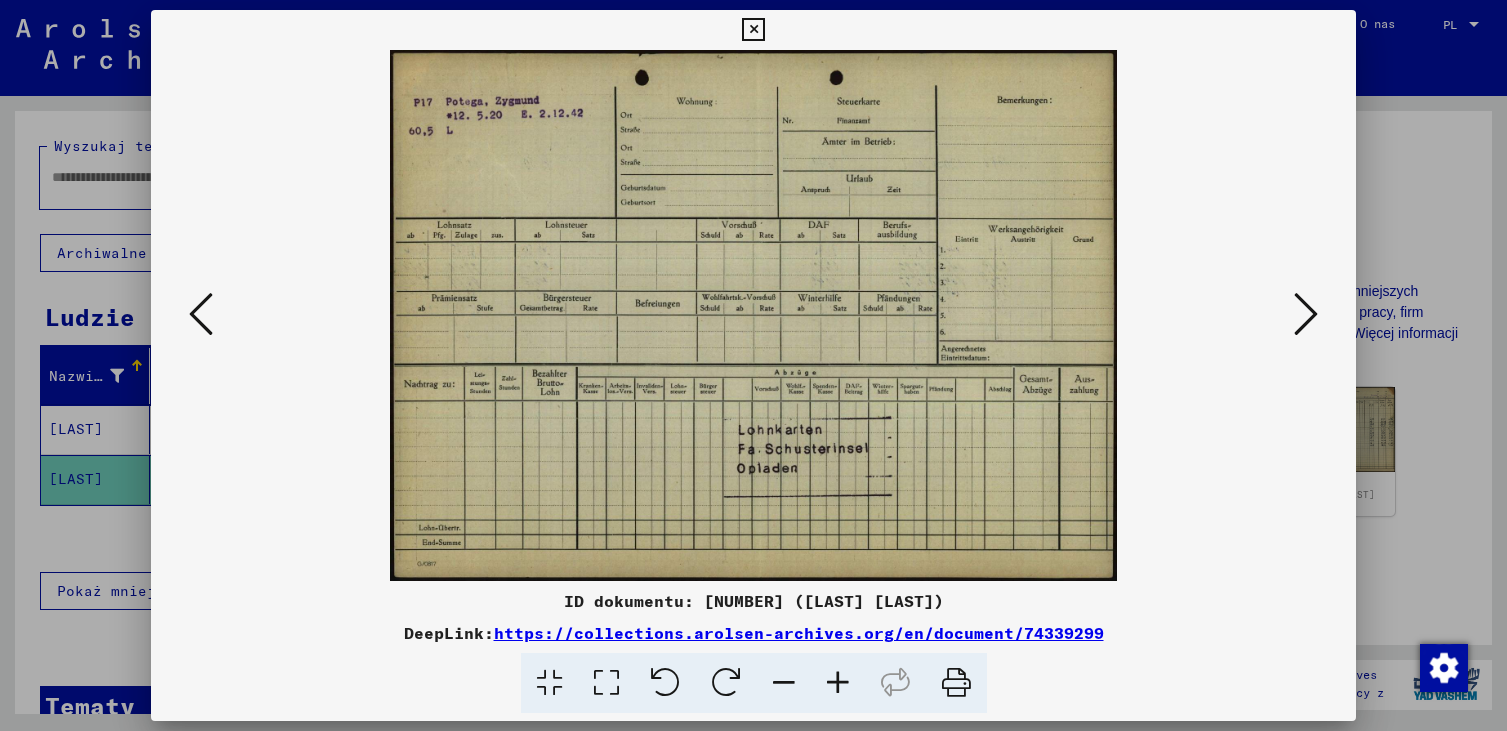 click at bounding box center (201, 314) 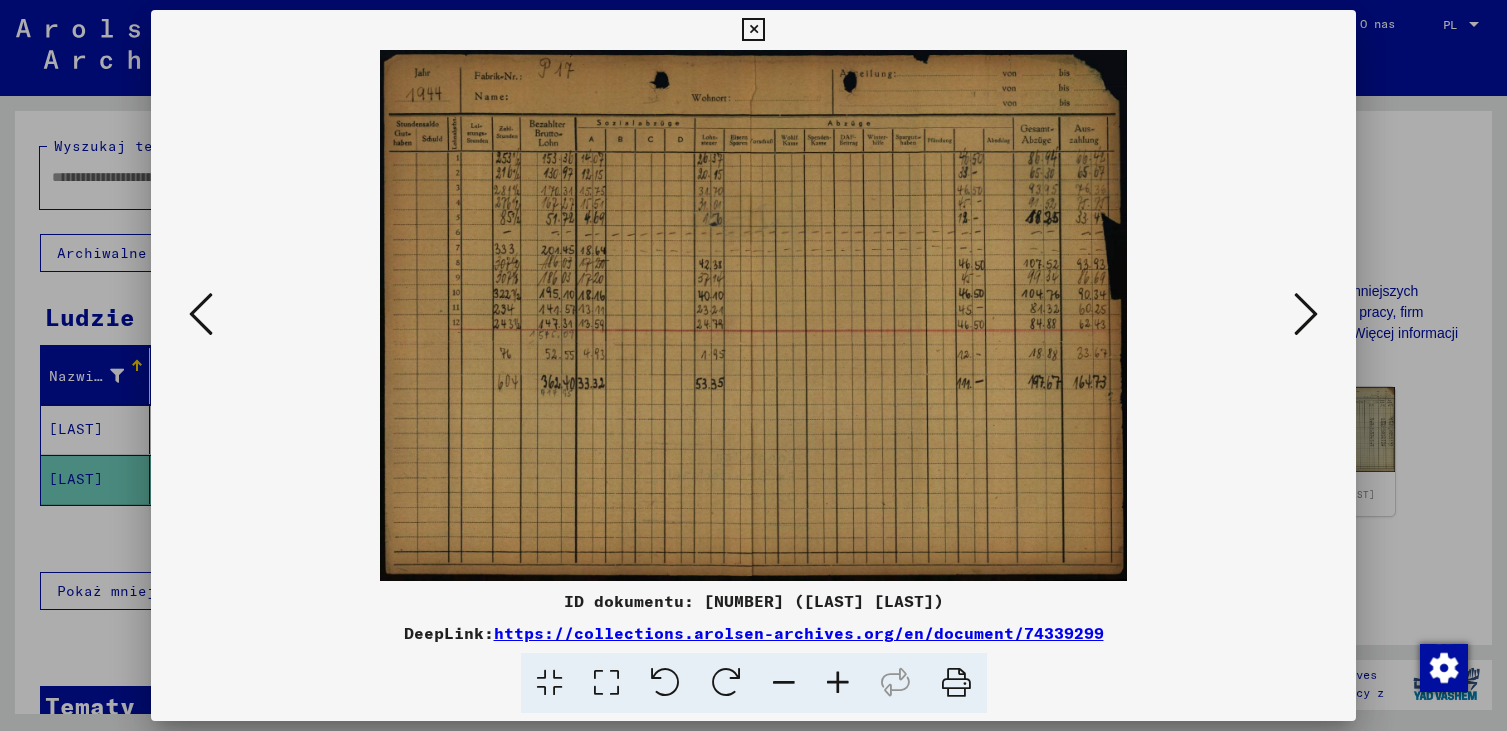 click at bounding box center [201, 314] 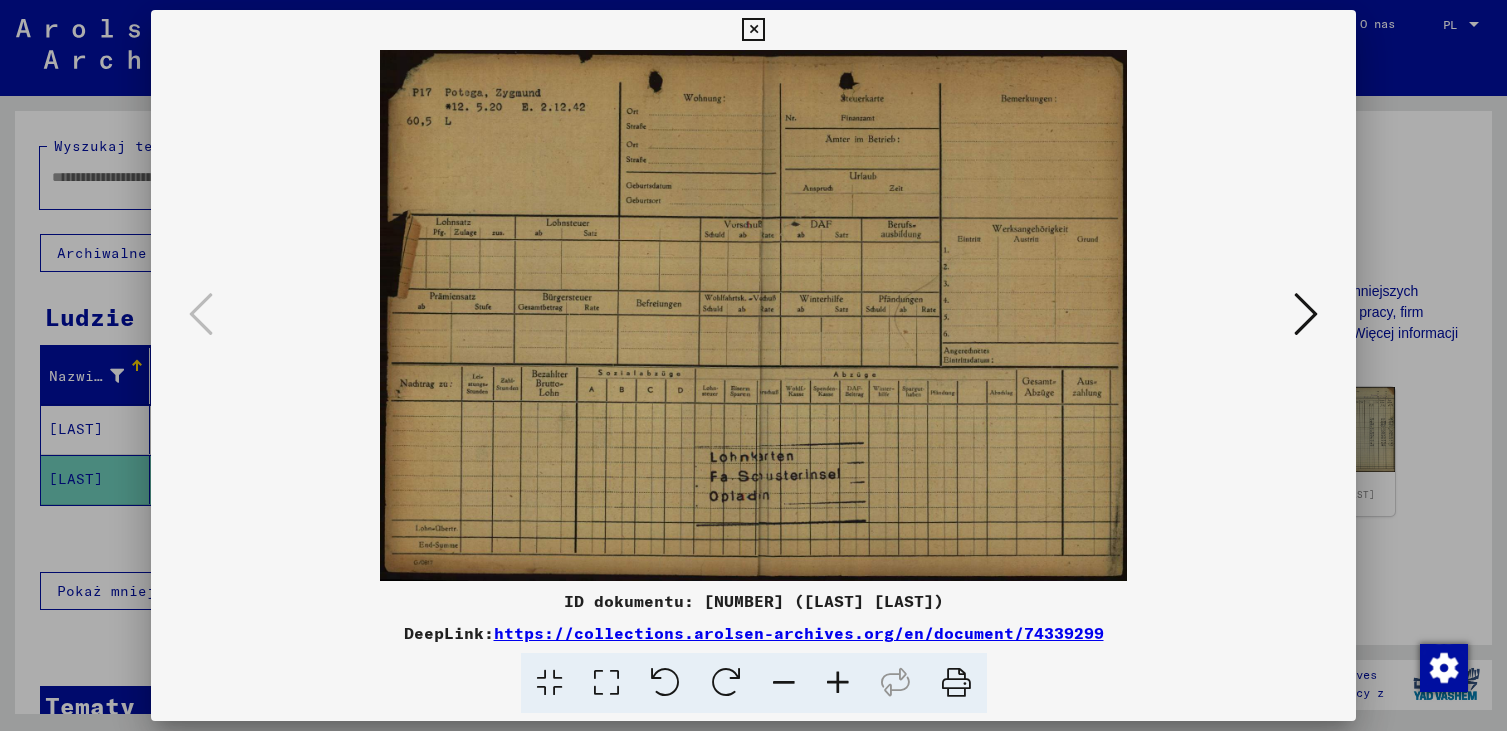click at bounding box center (1306, 314) 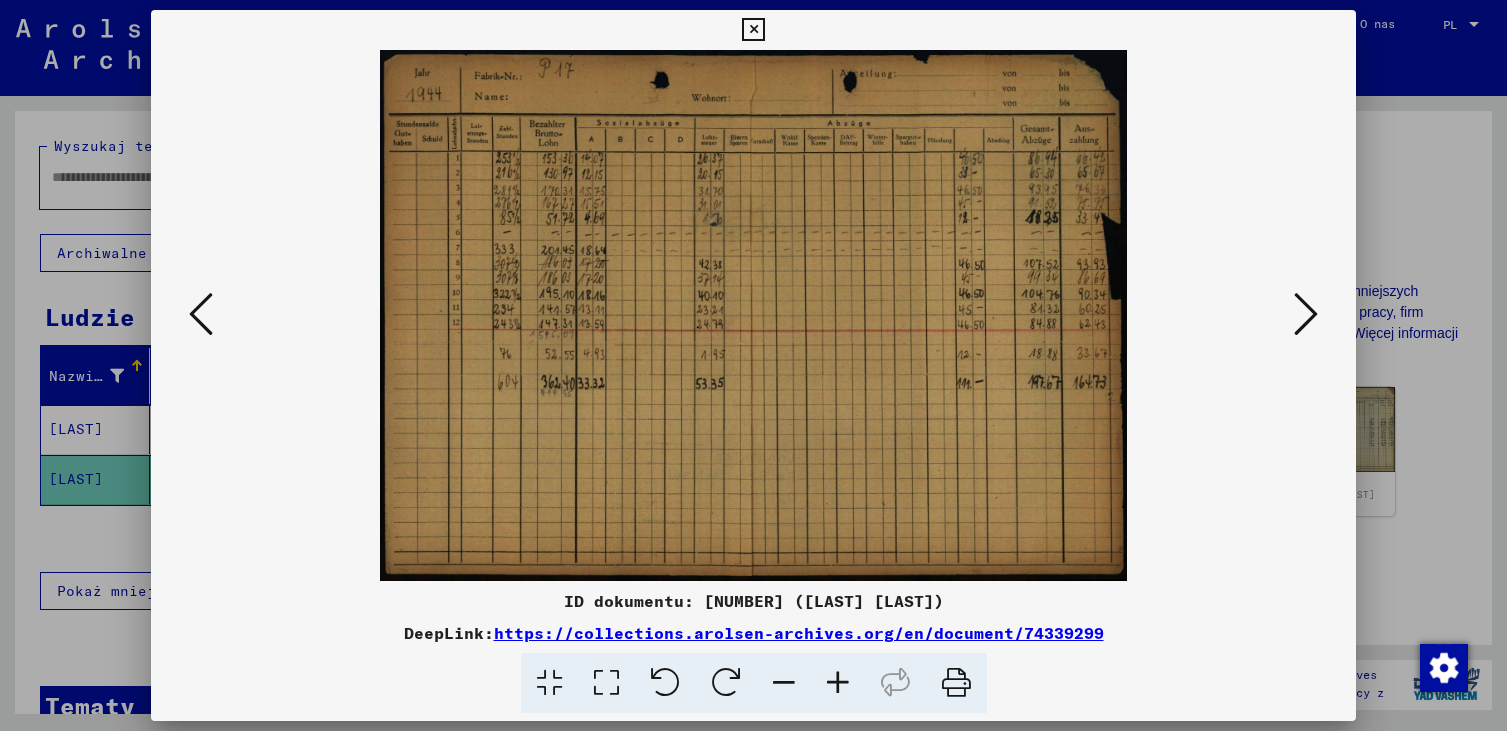 click at bounding box center [1306, 314] 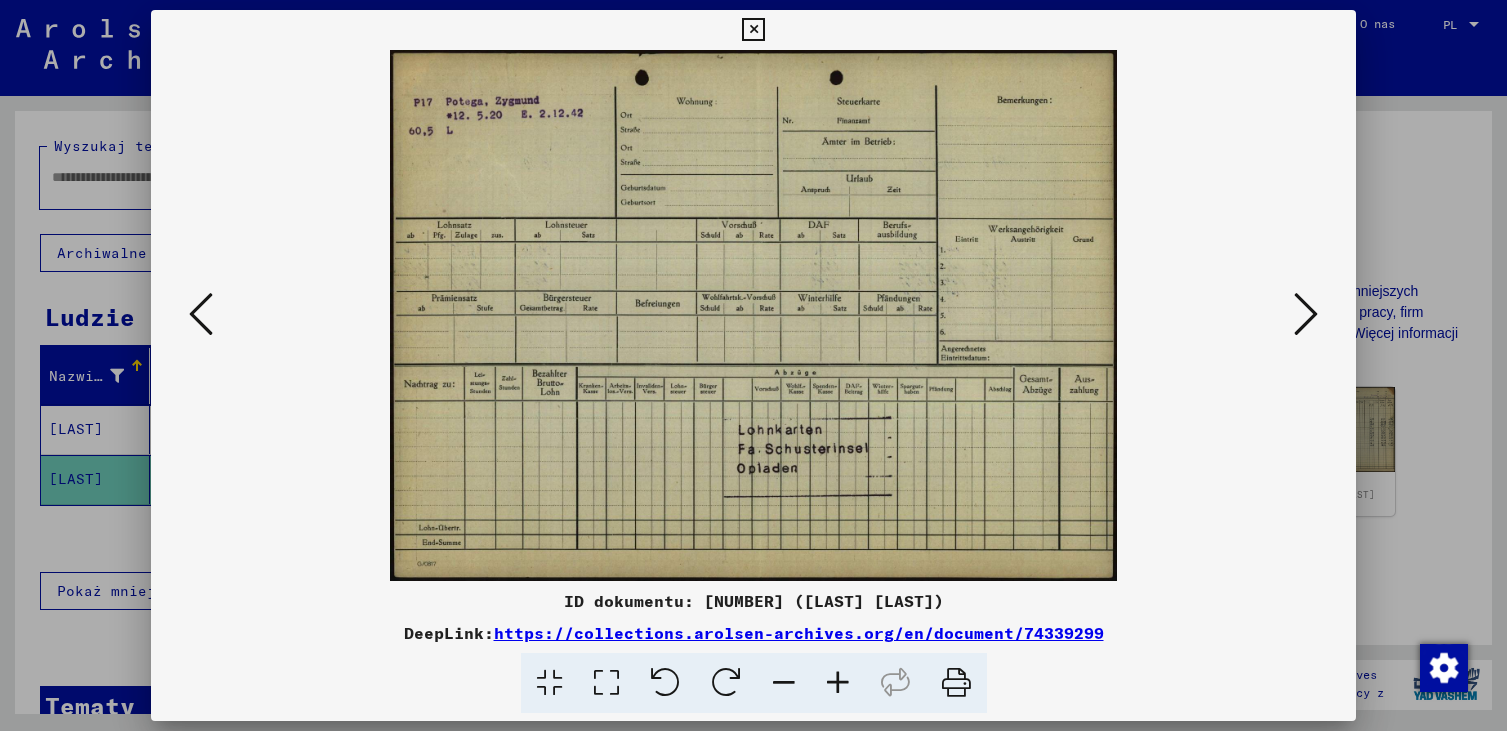 click at bounding box center (1306, 314) 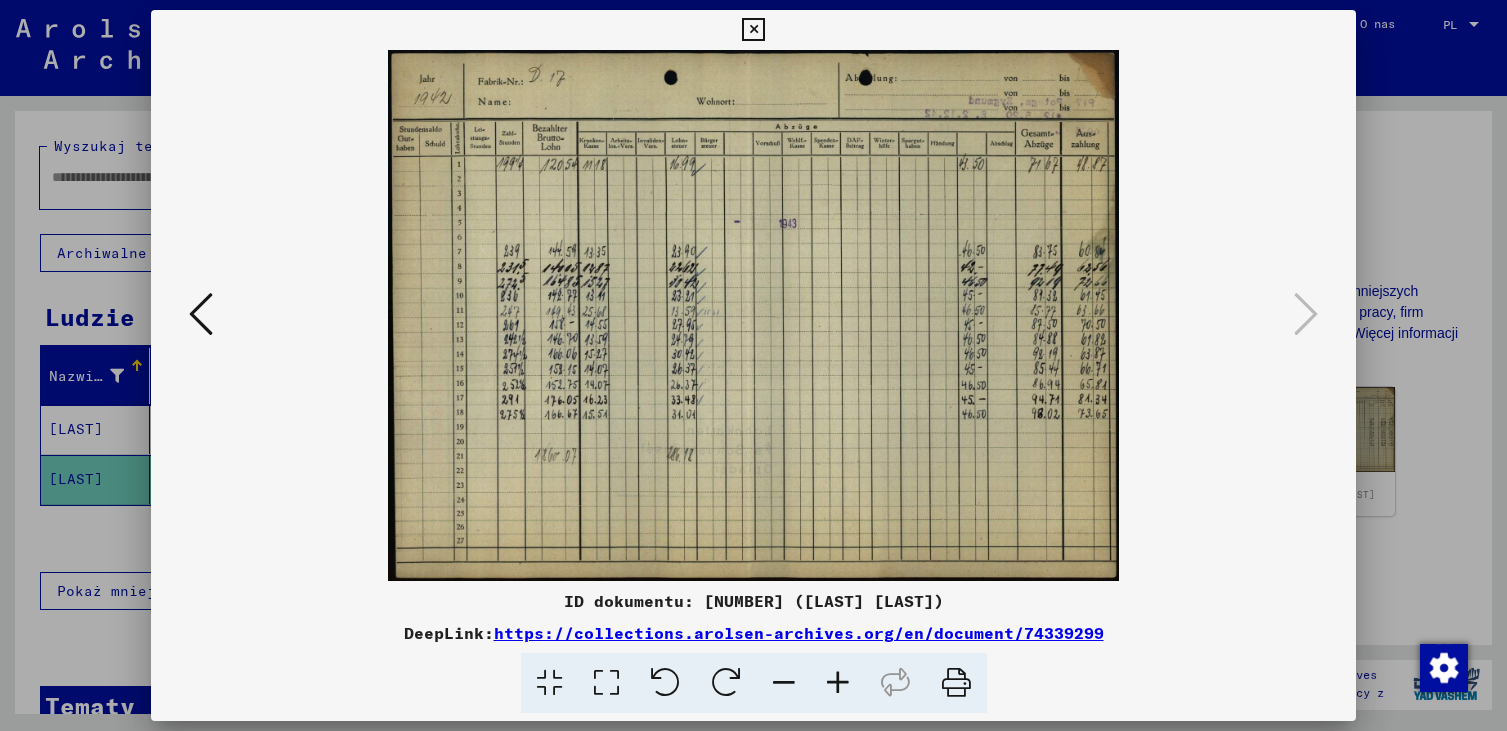 click at bounding box center (753, 30) 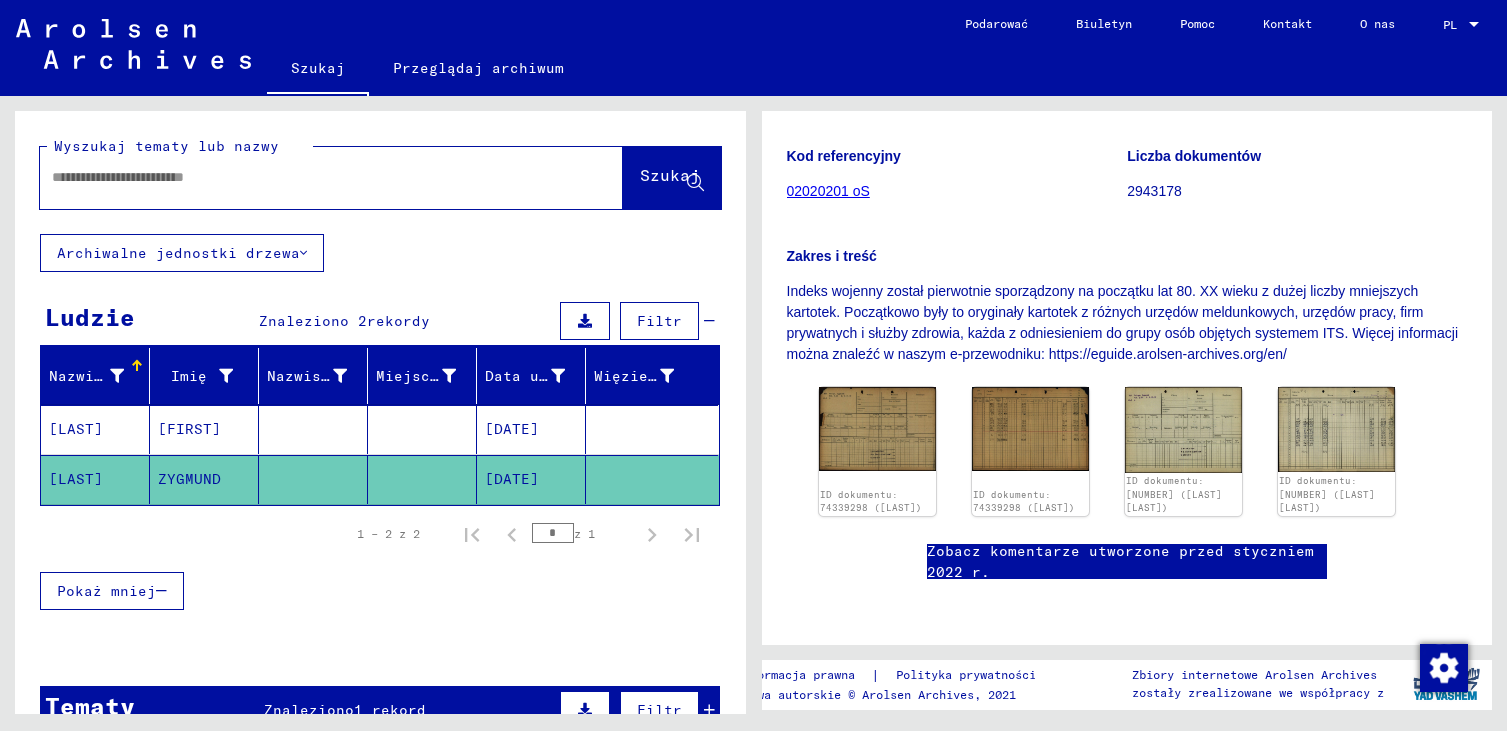 click on "[LAST]" at bounding box center (76, 479) 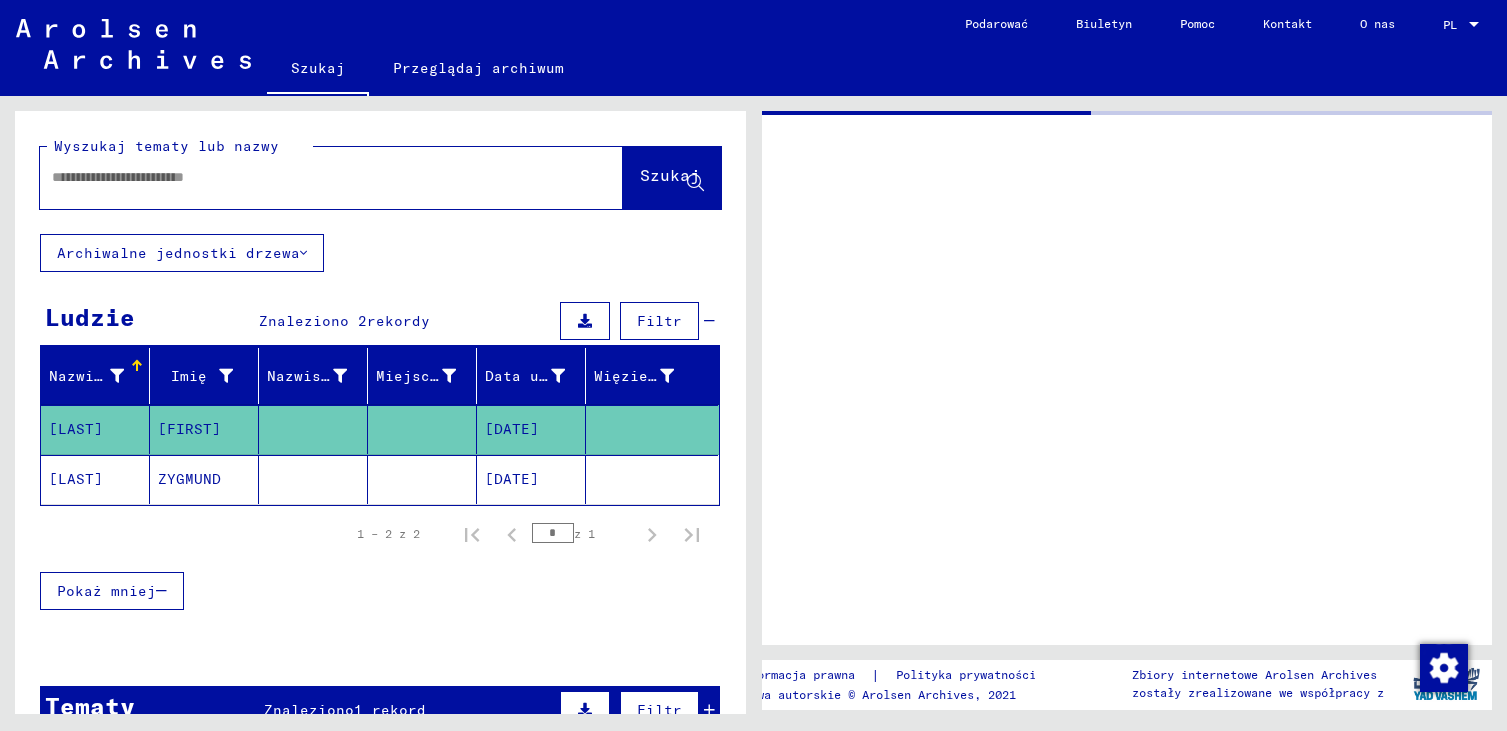 scroll, scrollTop: 0, scrollLeft: 0, axis: both 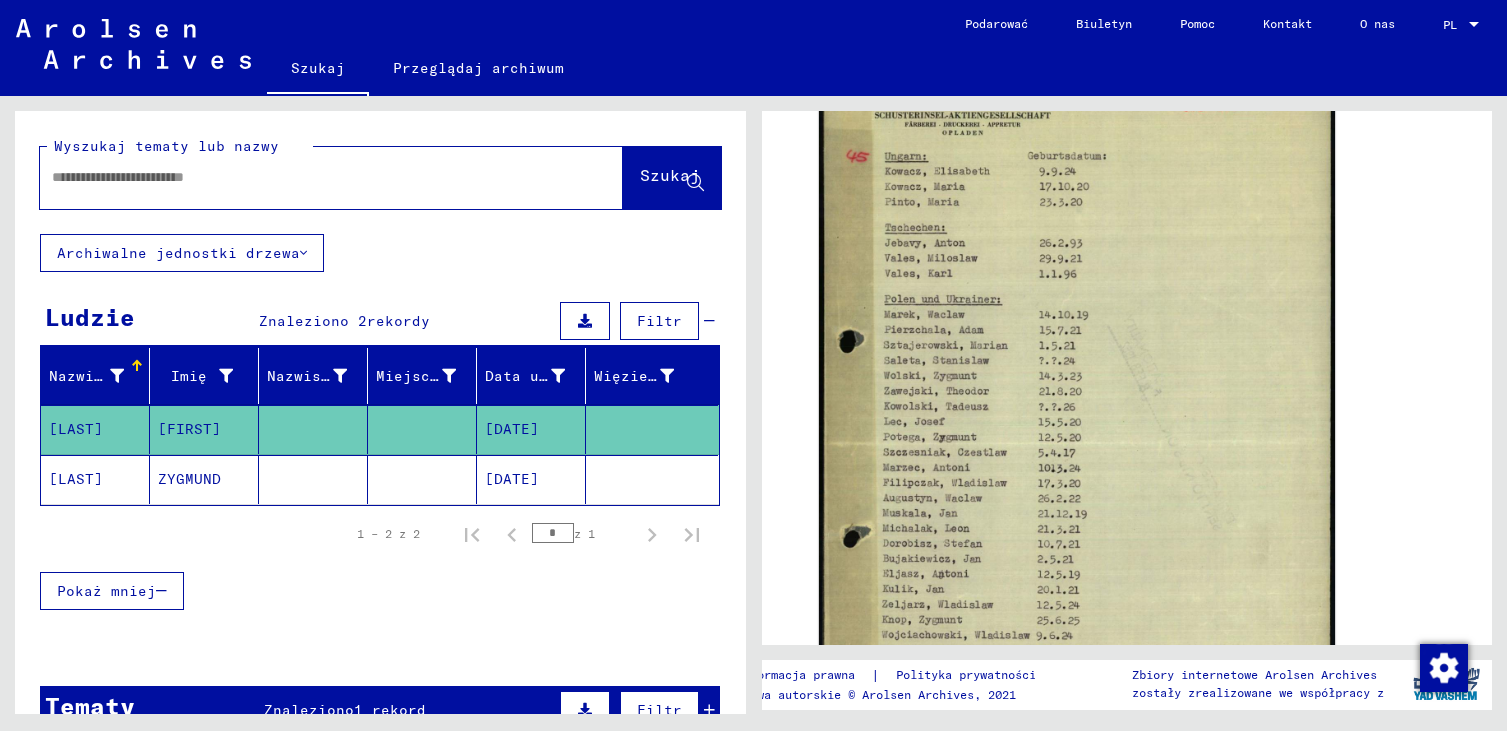 click at bounding box center [313, 177] 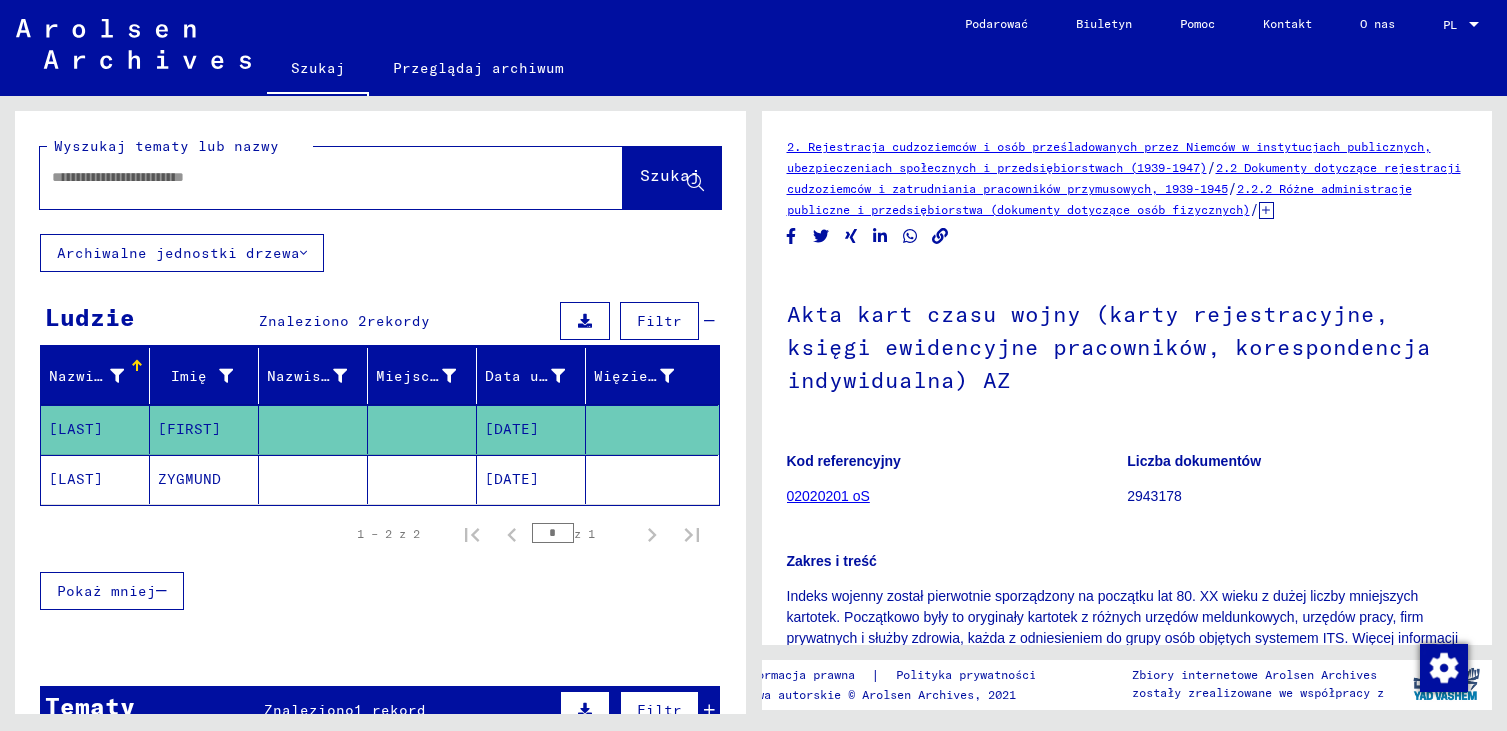 scroll, scrollTop: 0, scrollLeft: 0, axis: both 